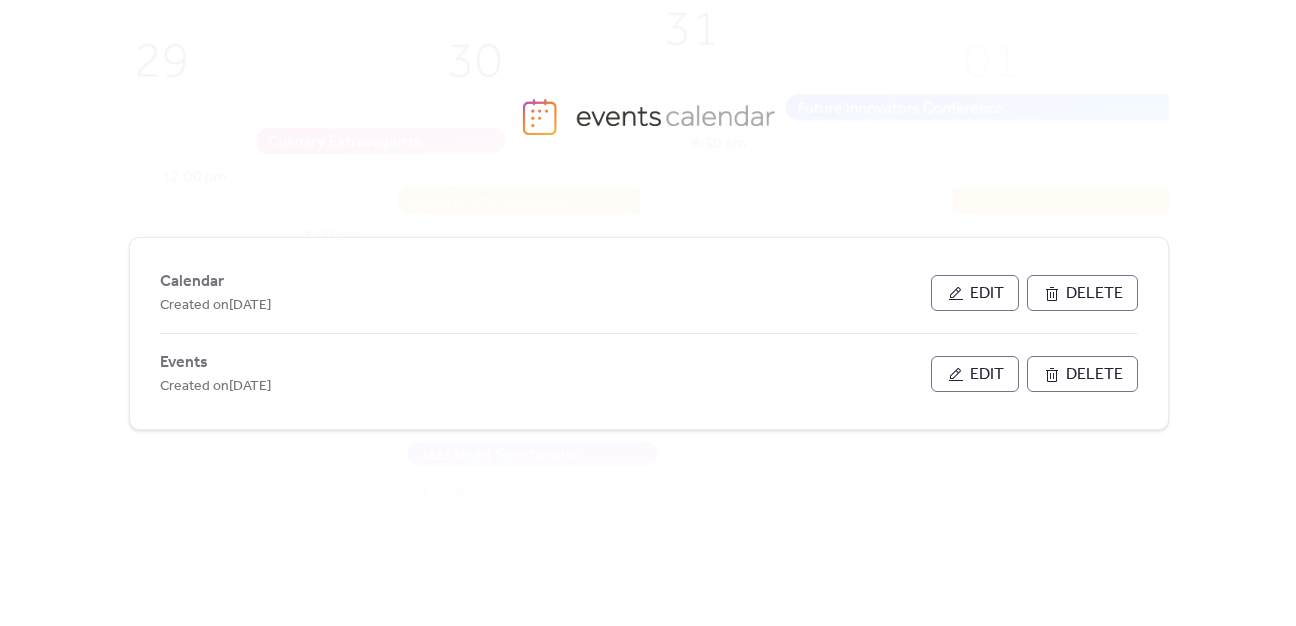 scroll, scrollTop: 0, scrollLeft: 0, axis: both 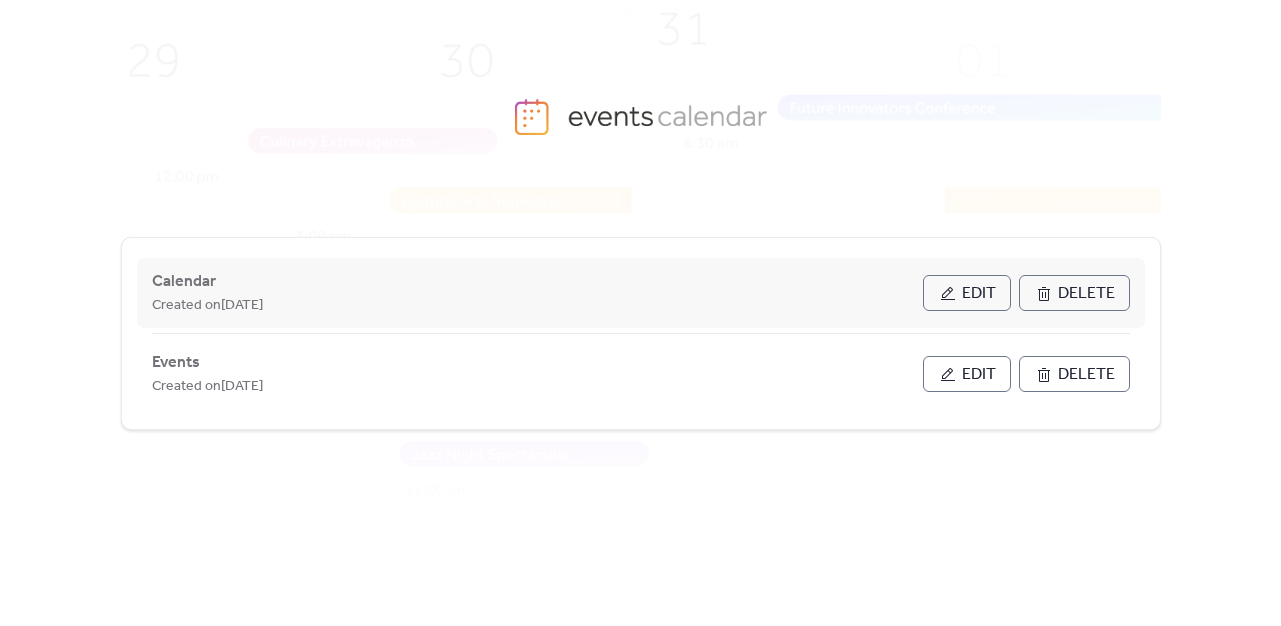 click on "Edit" at bounding box center [979, 294] 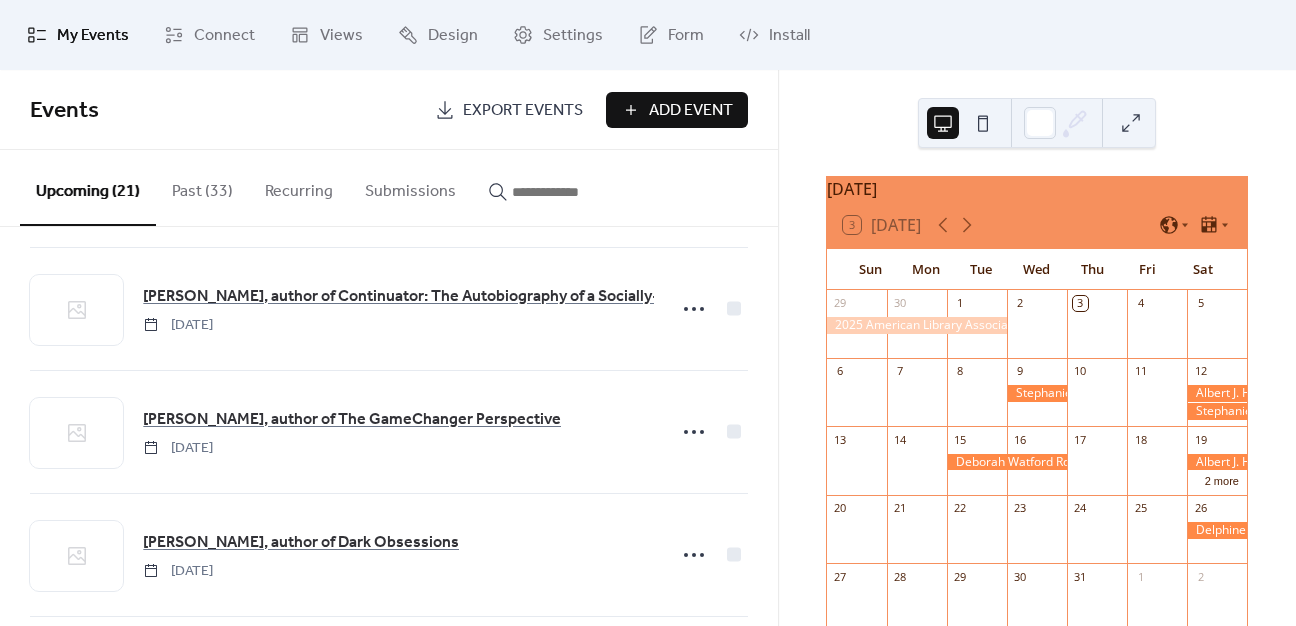 scroll, scrollTop: 1139, scrollLeft: 0, axis: vertical 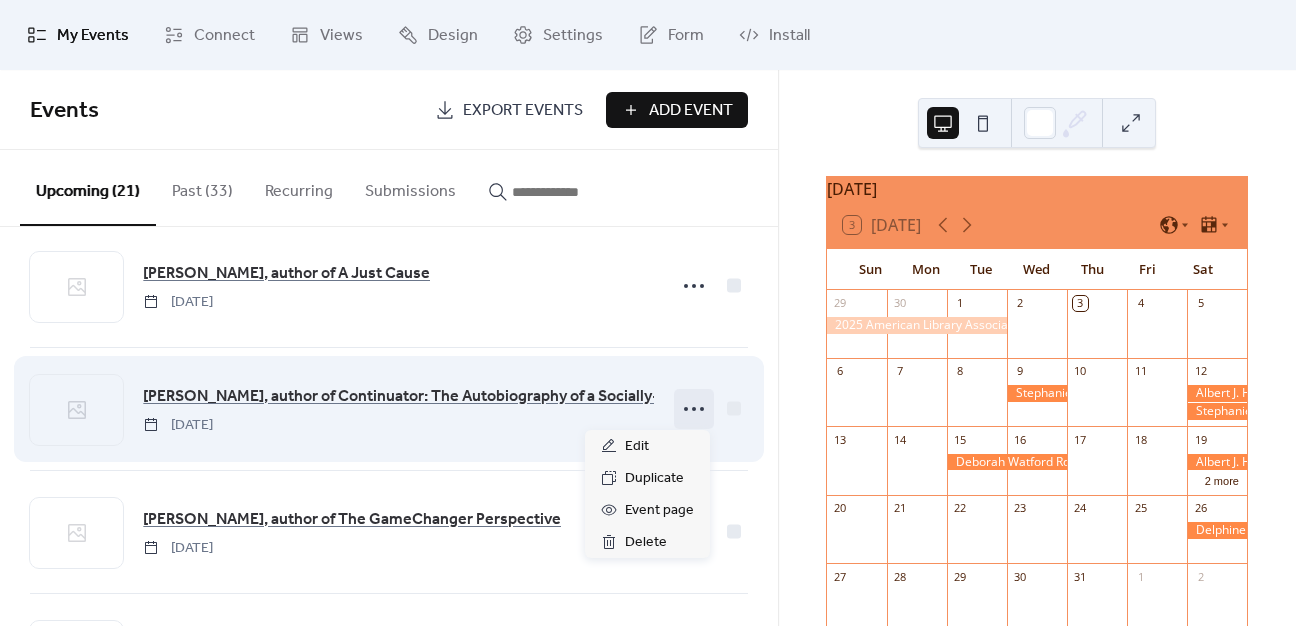 click 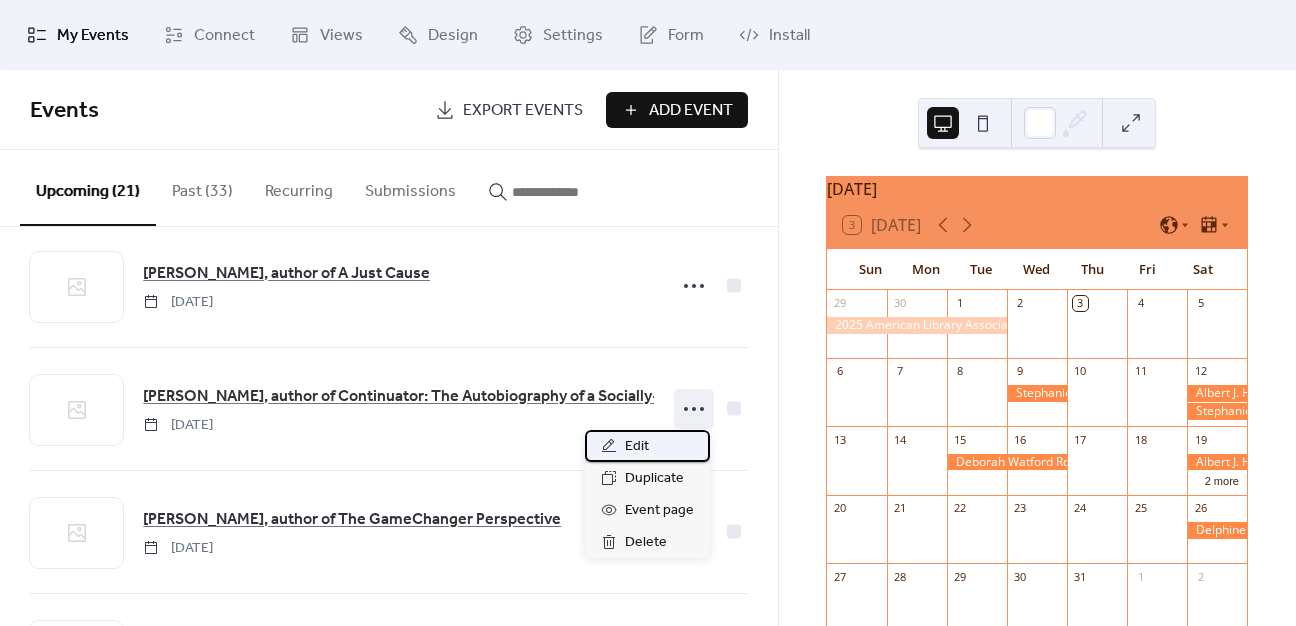 click on "Edit" at bounding box center [647, 446] 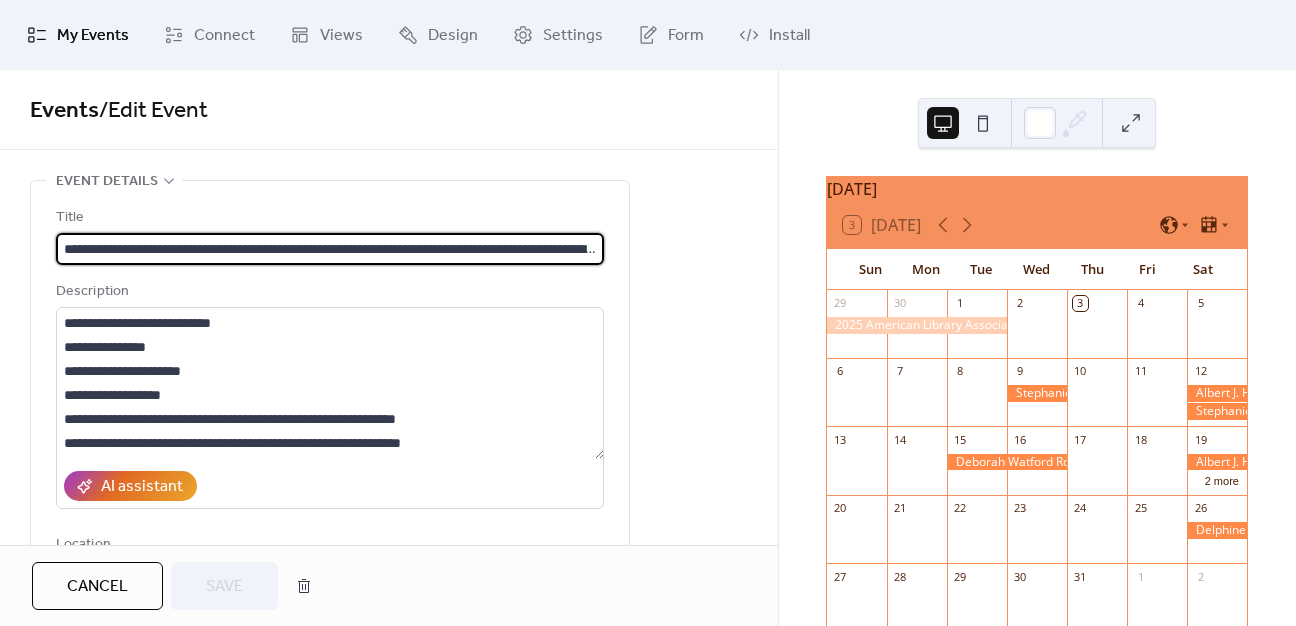 scroll, scrollTop: 0, scrollLeft: 148, axis: horizontal 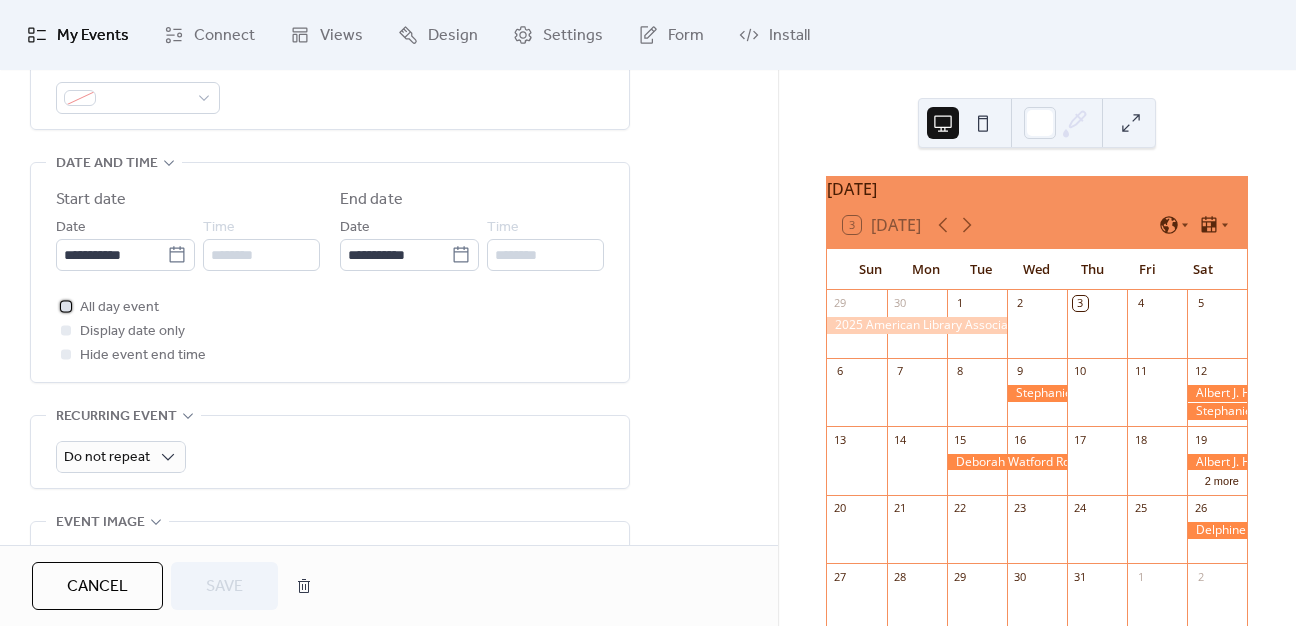 click 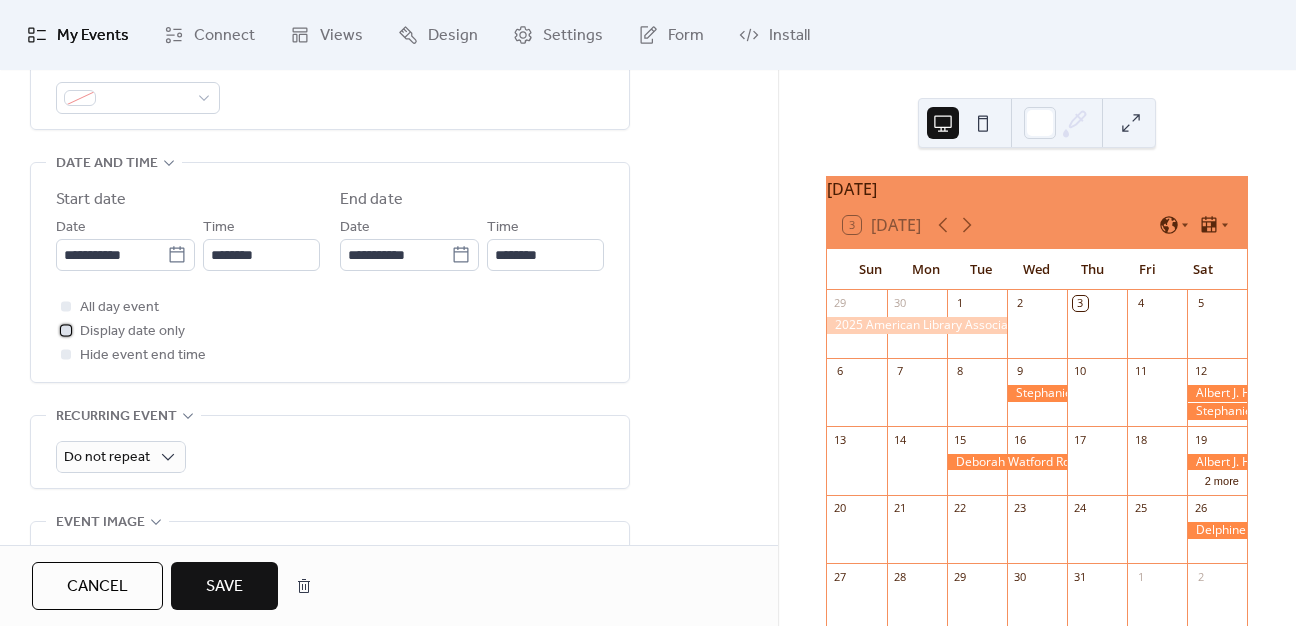 click at bounding box center [66, 330] 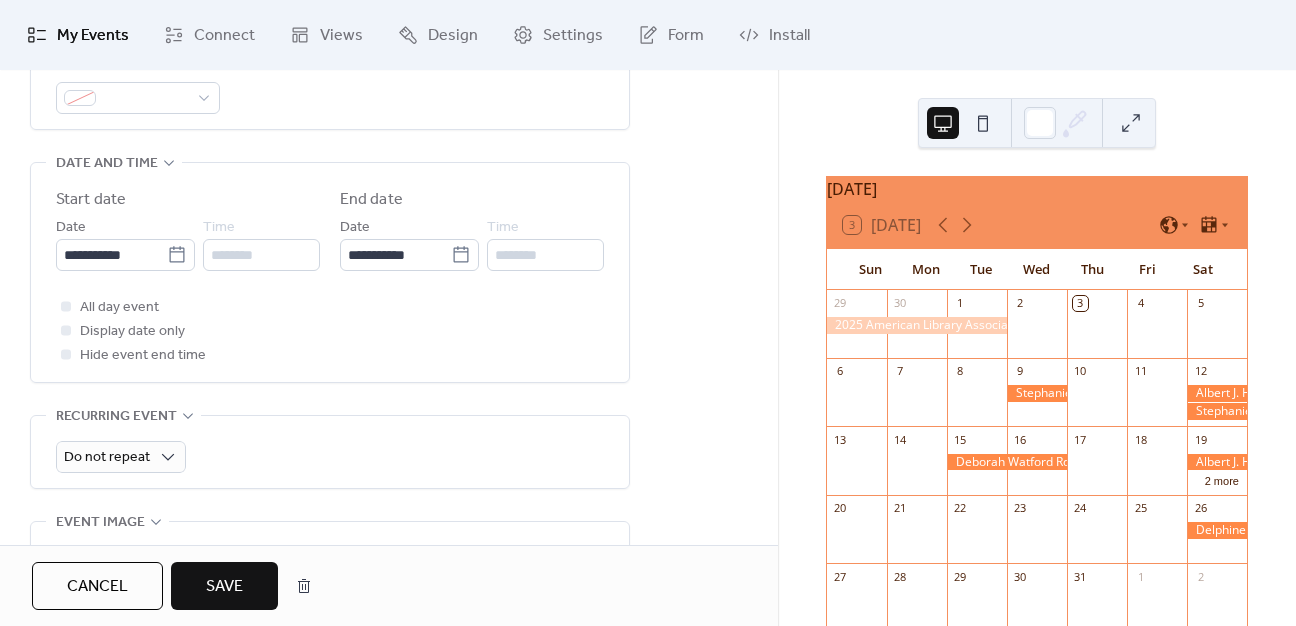 click on "All day event Display date only Hide event end time" at bounding box center [330, 331] 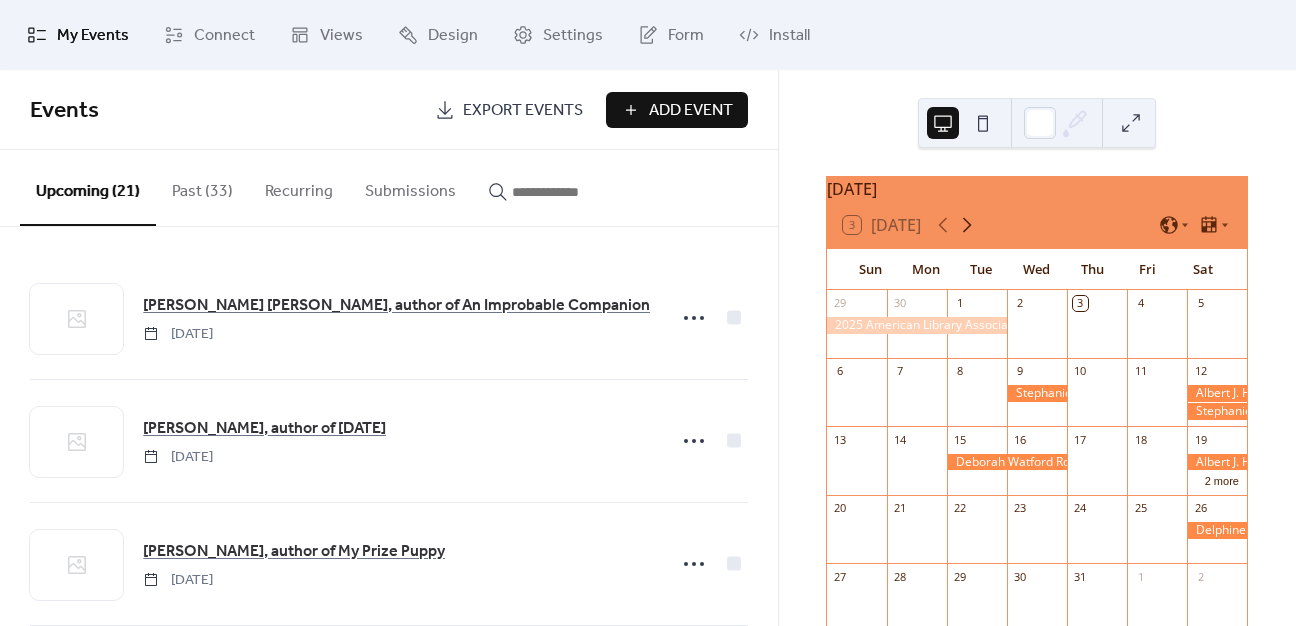 click 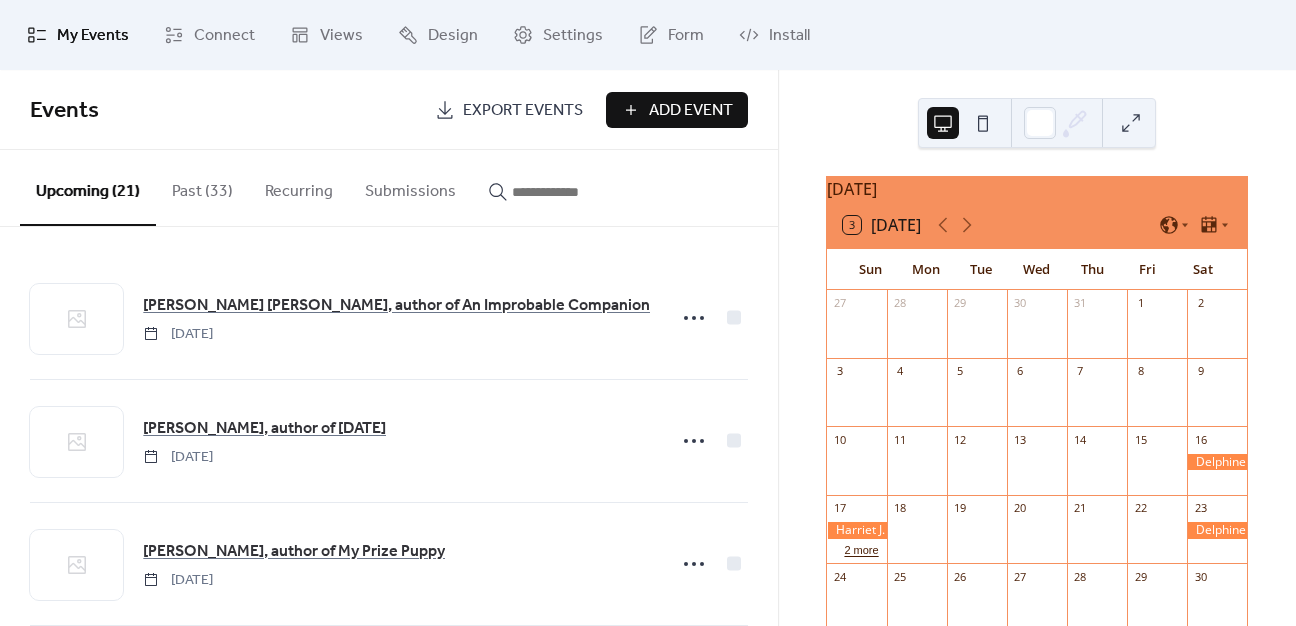 click on "2 more" at bounding box center [861, 548] 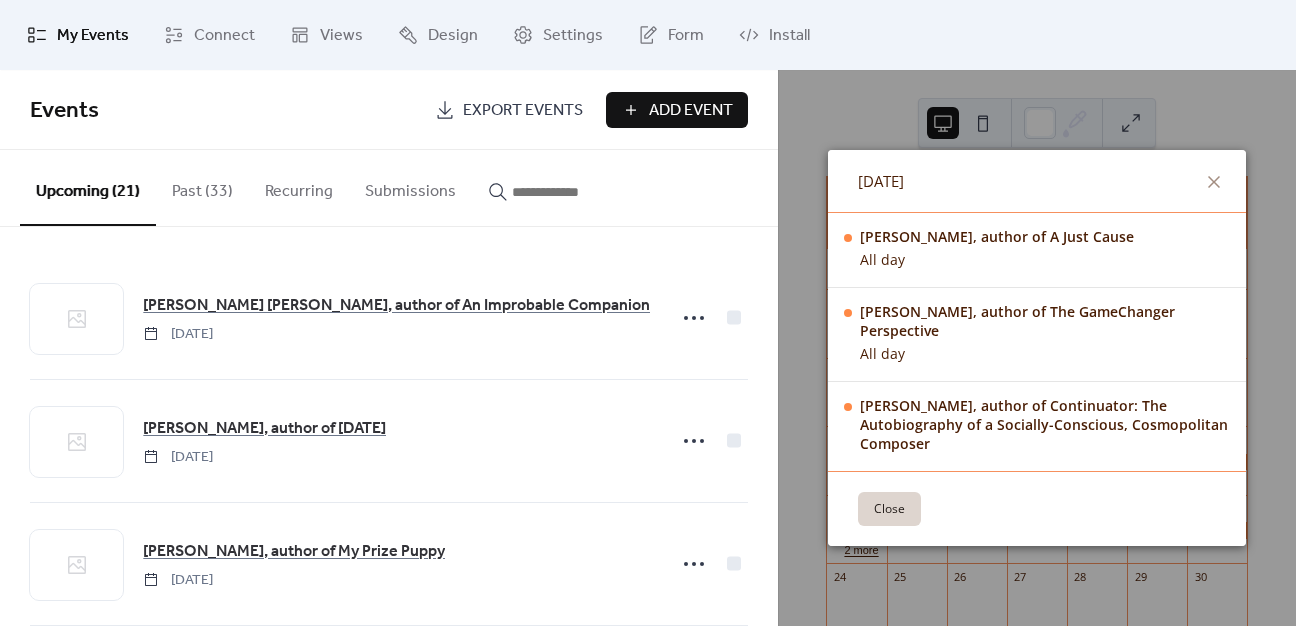 click on "[DATE] [PERSON_NAME], author of A Just Cause All day [PERSON_NAME], author of The GameChanger Perspective All day [PERSON_NAME], author of Continuator: The Autobiography of a Socially-Conscious, Cosmopolitan Composer Close" at bounding box center (1037, 348) 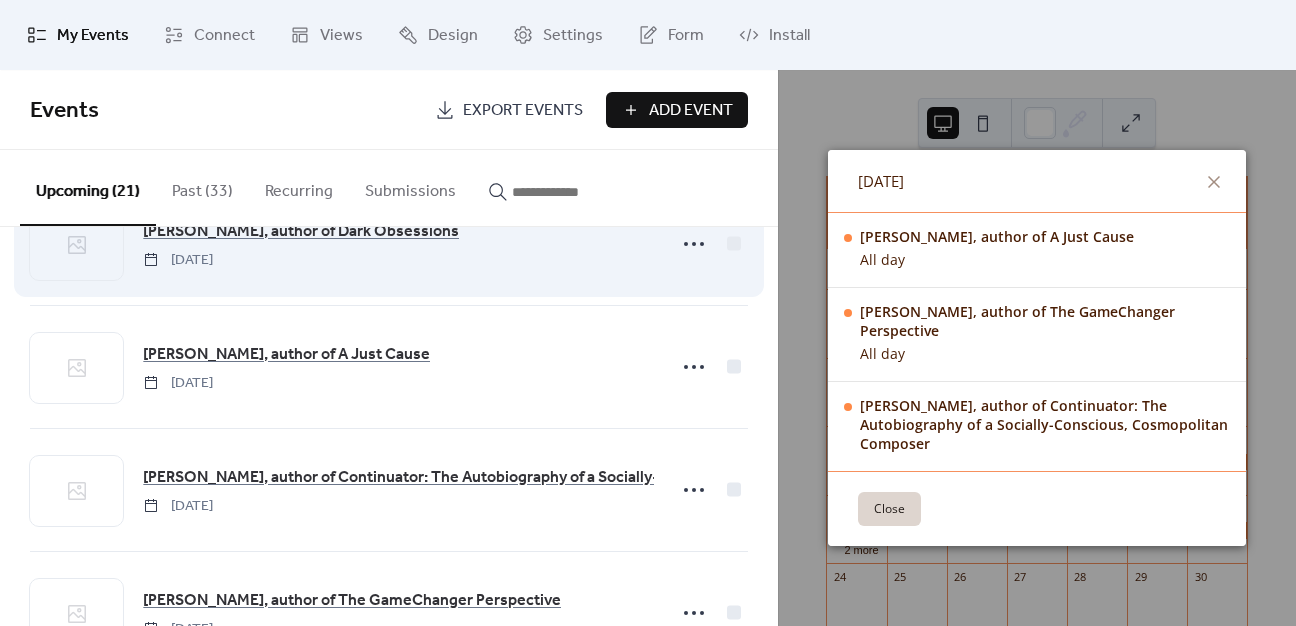 scroll, scrollTop: 1100, scrollLeft: 0, axis: vertical 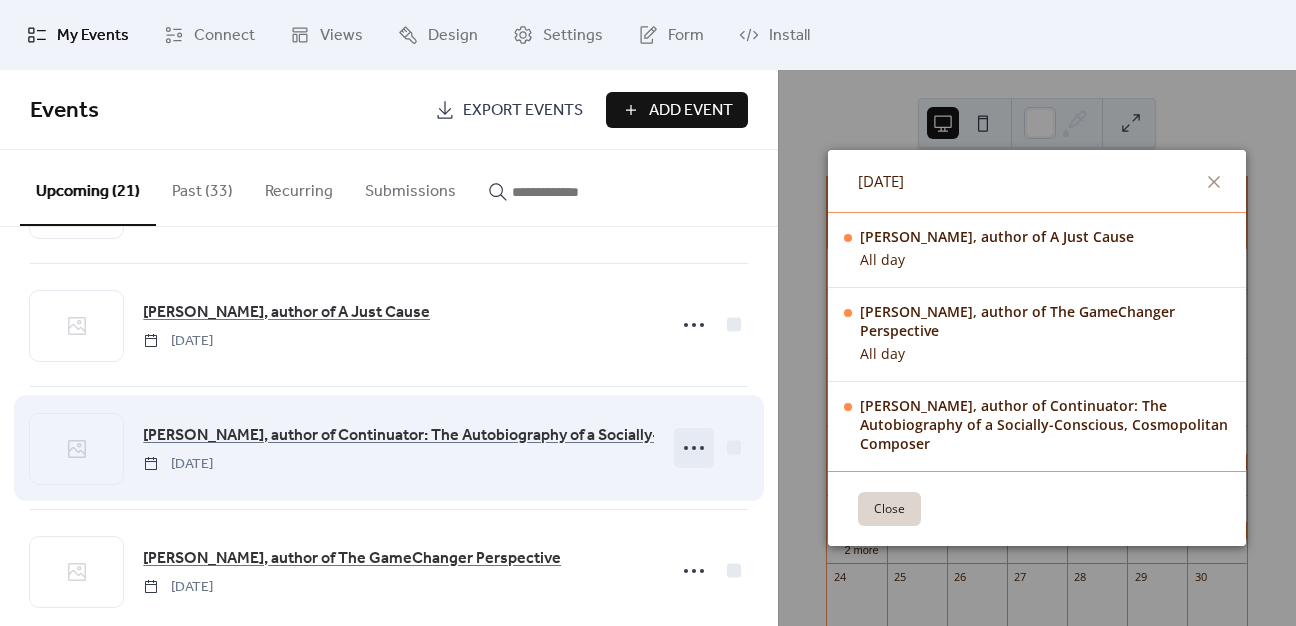 click 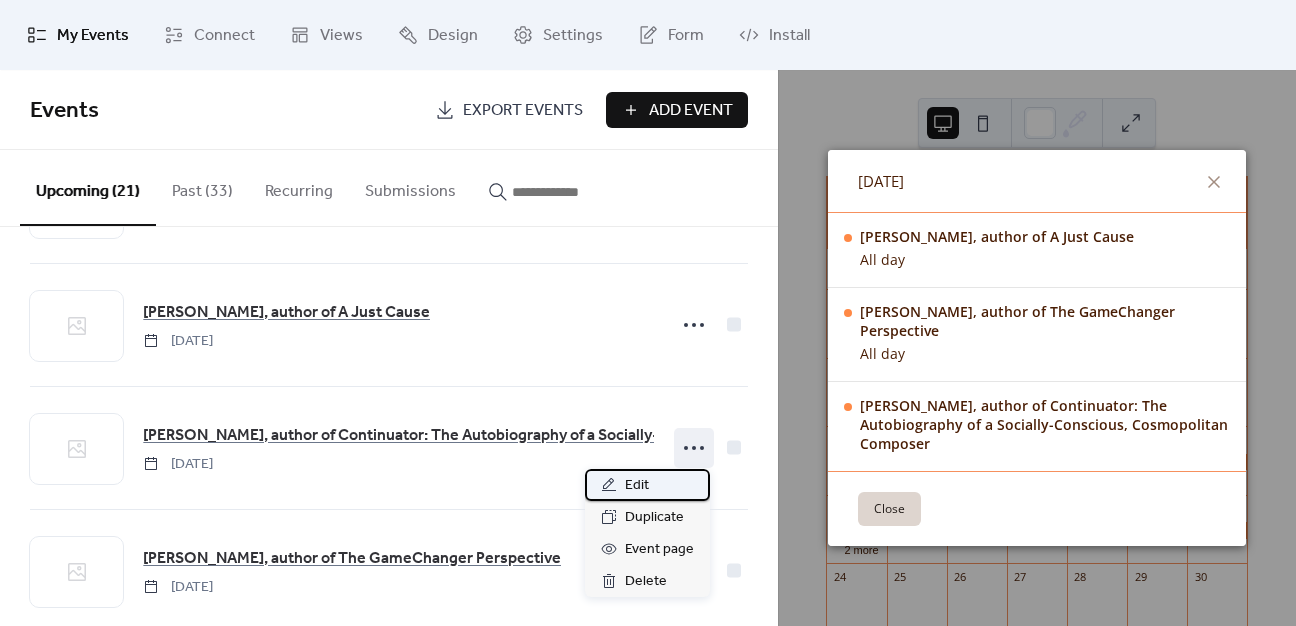 click on "Edit" at bounding box center (637, 486) 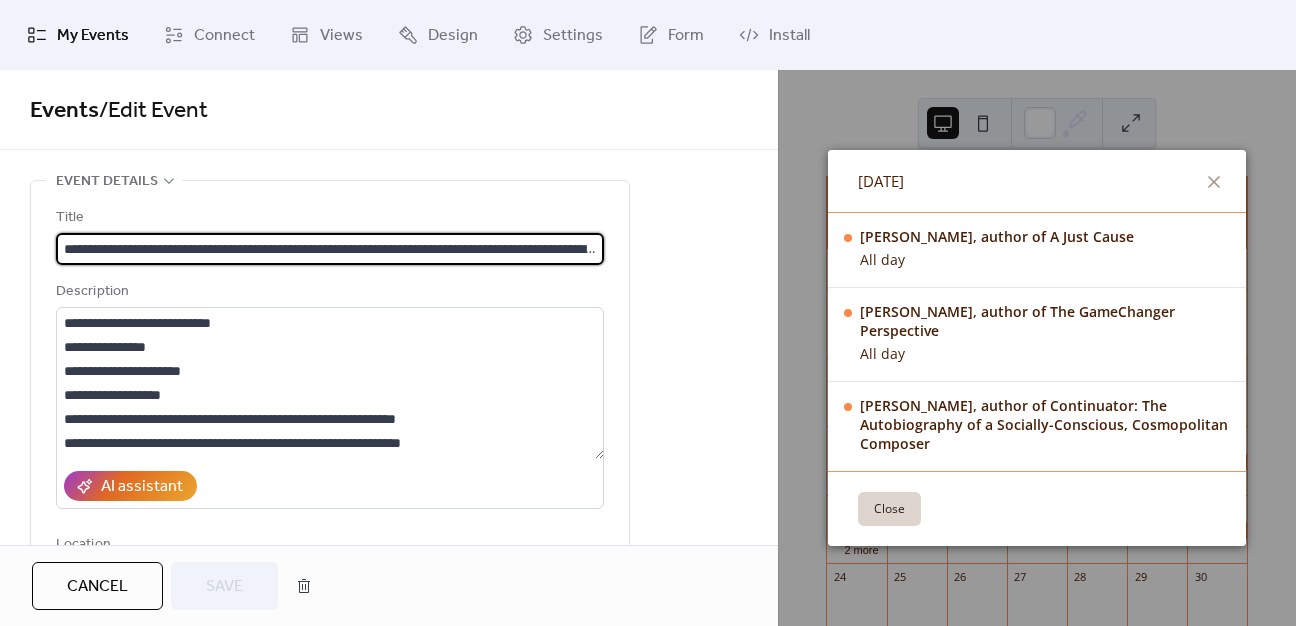 scroll, scrollTop: 0, scrollLeft: 148, axis: horizontal 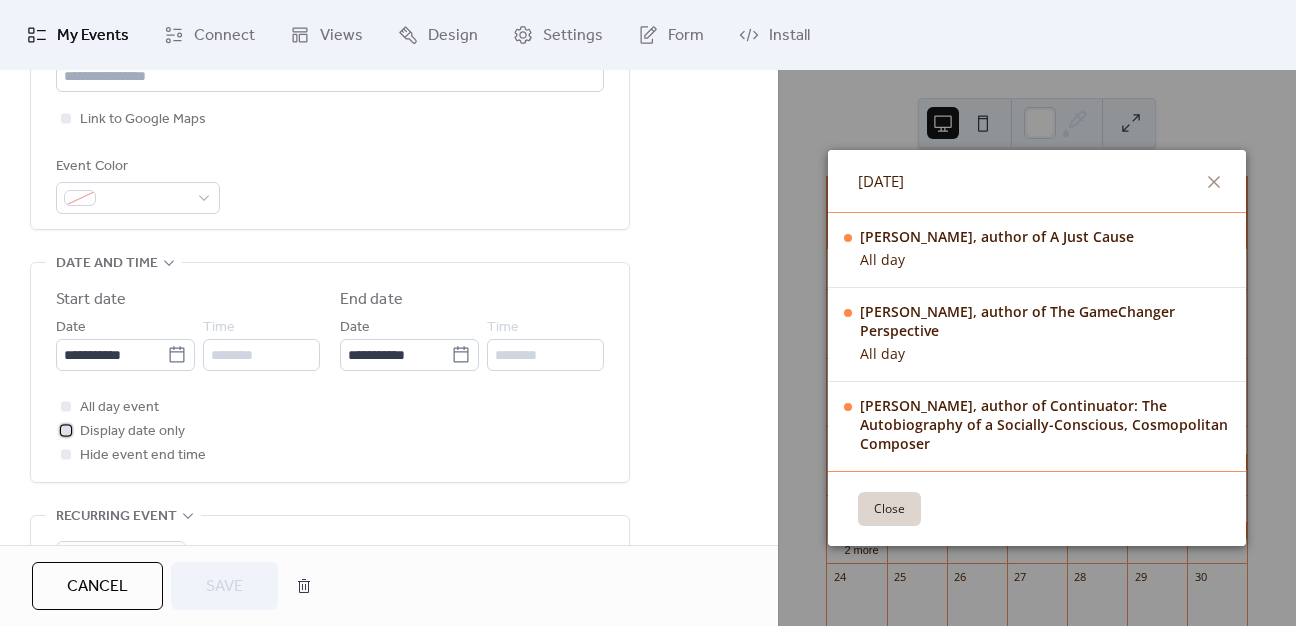 click at bounding box center [66, 430] 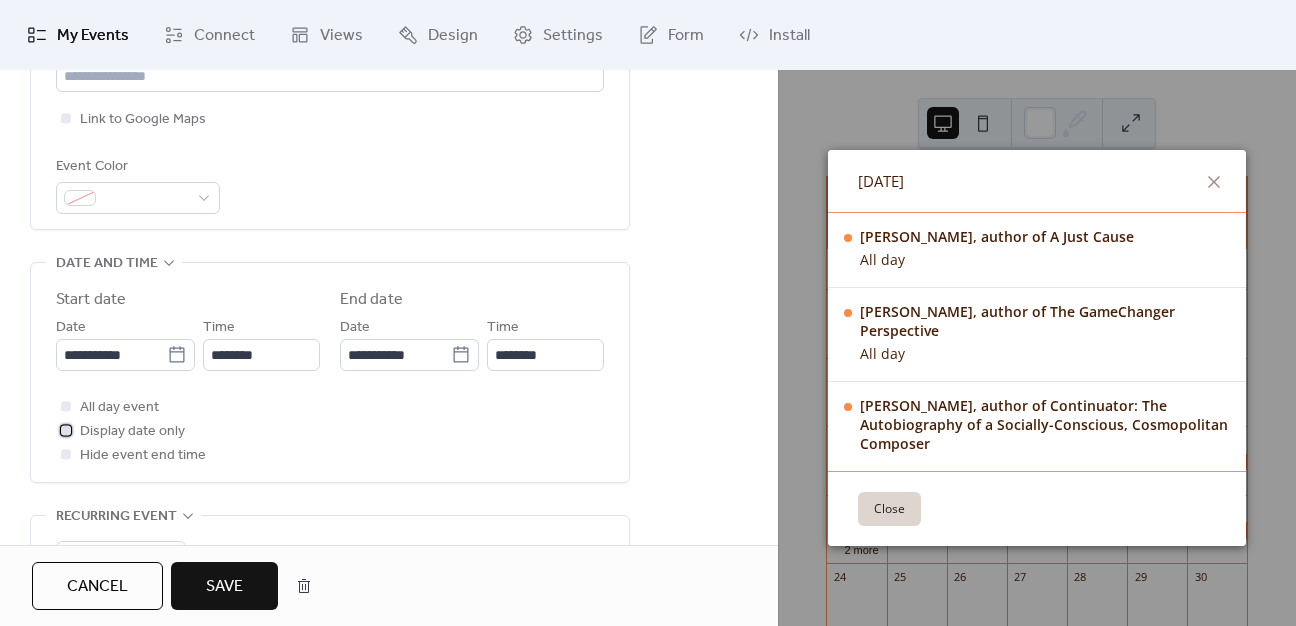 click at bounding box center (66, 430) 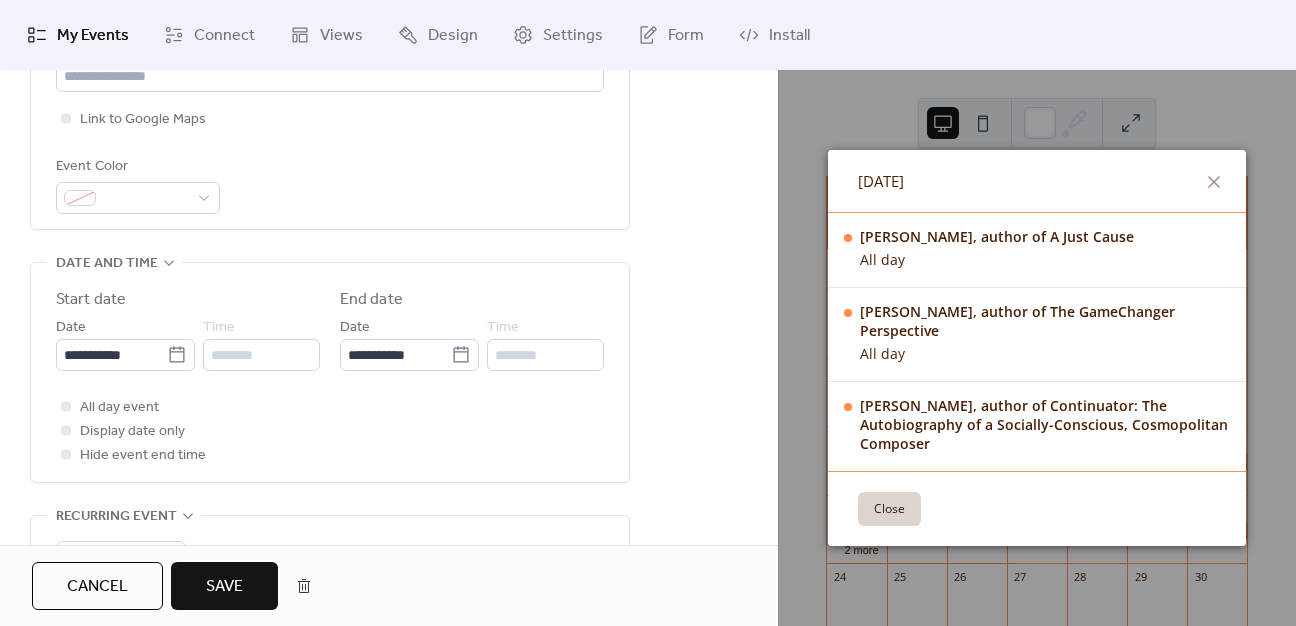 click on "Save" at bounding box center (224, 587) 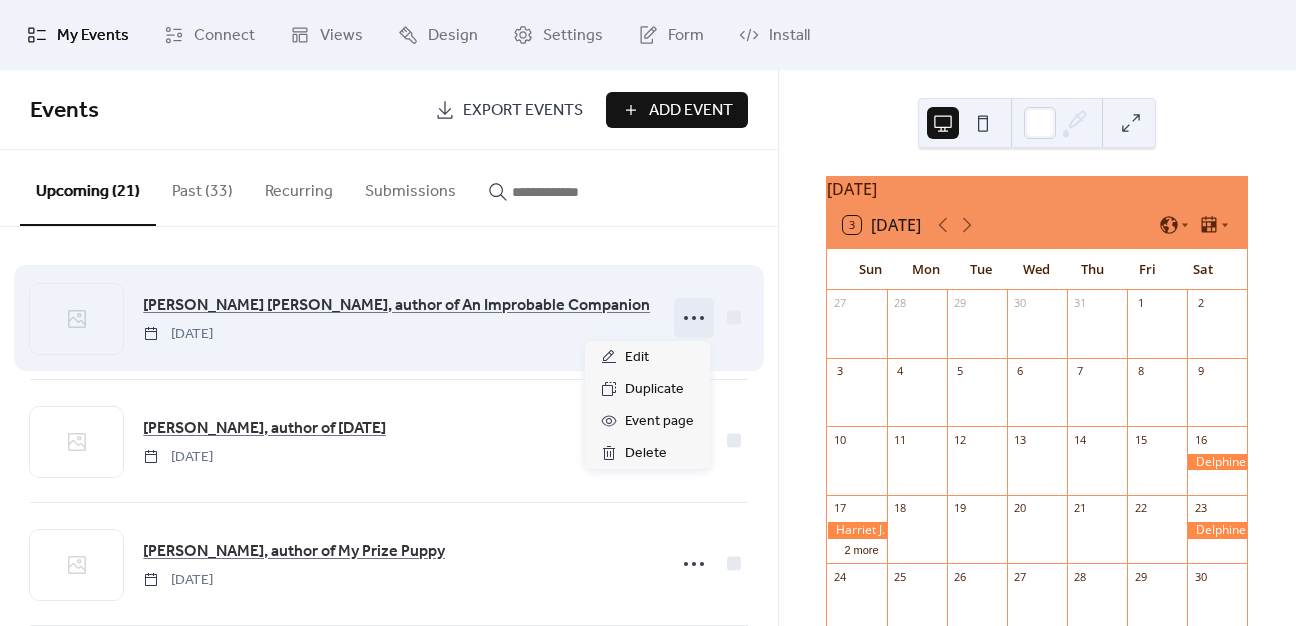 click 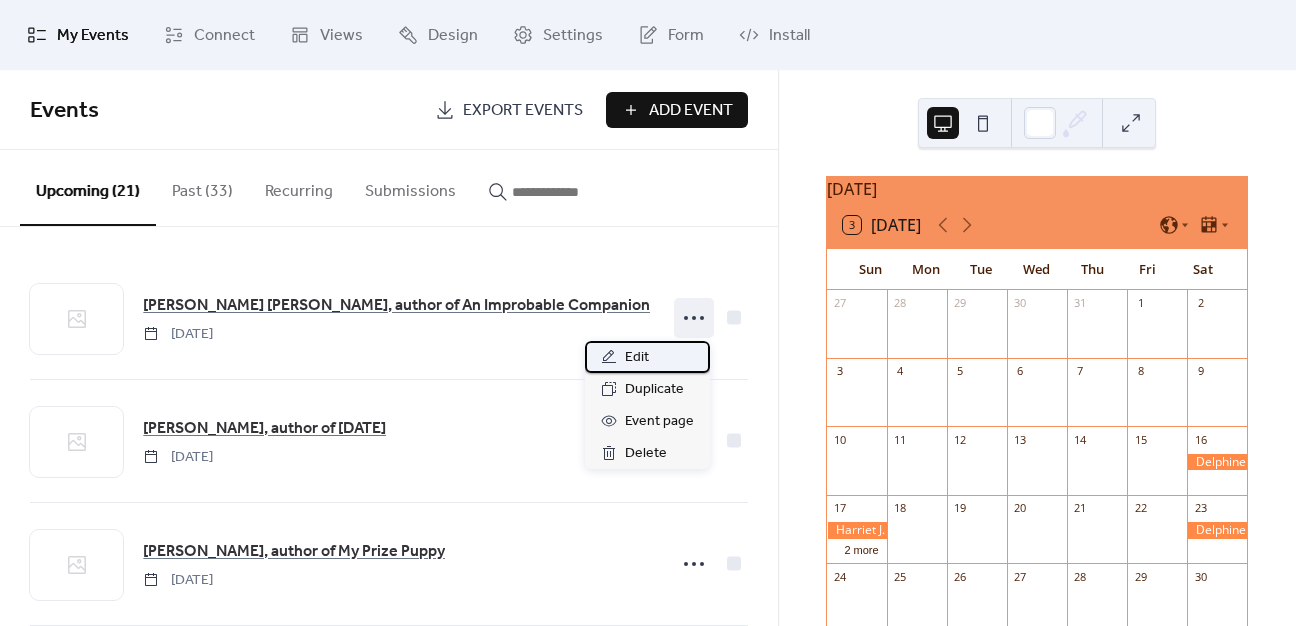 click on "Edit" at bounding box center (647, 357) 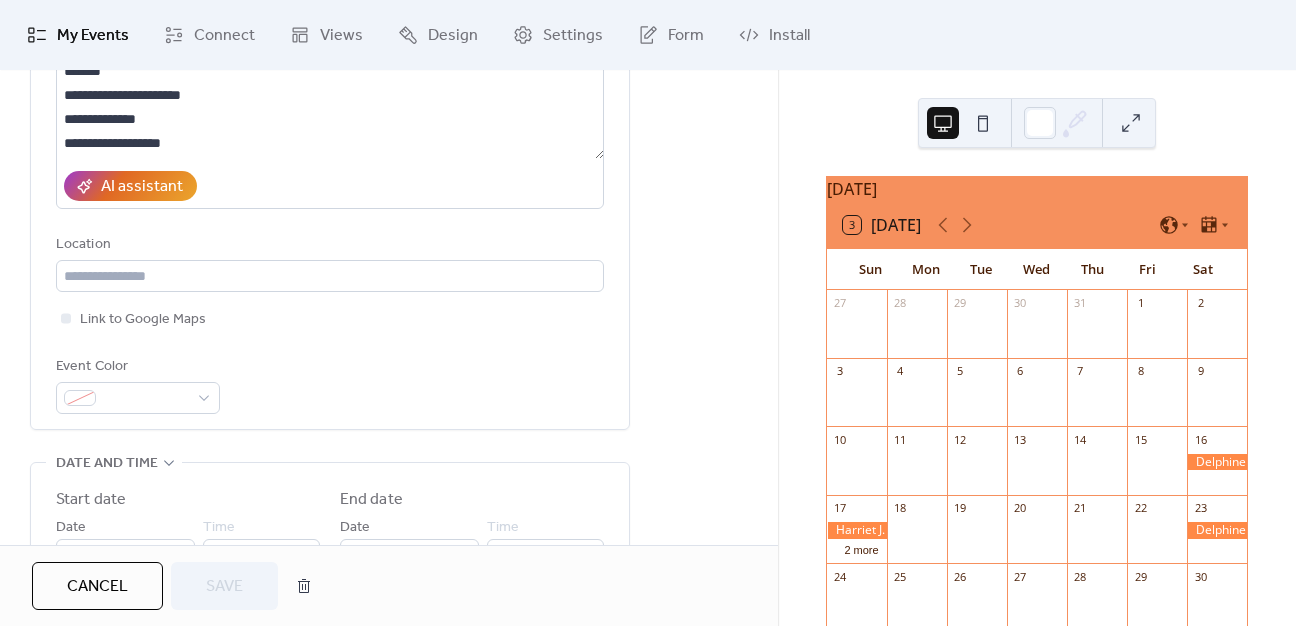 scroll, scrollTop: 600, scrollLeft: 0, axis: vertical 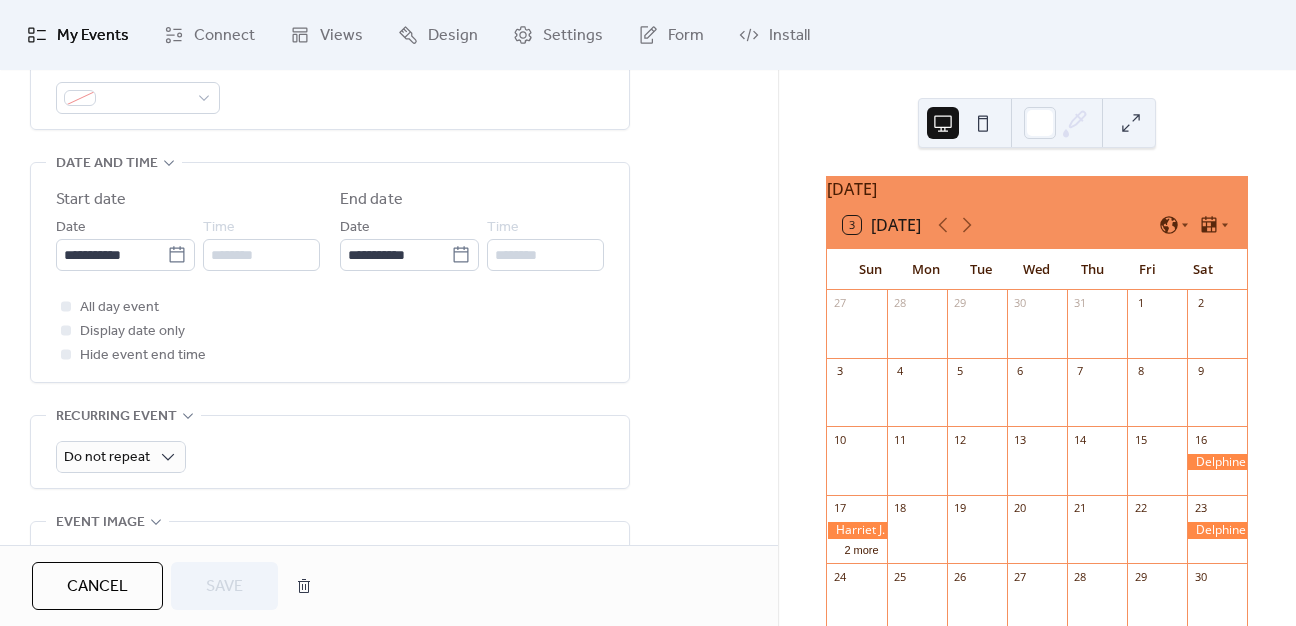 click at bounding box center (66, 330) 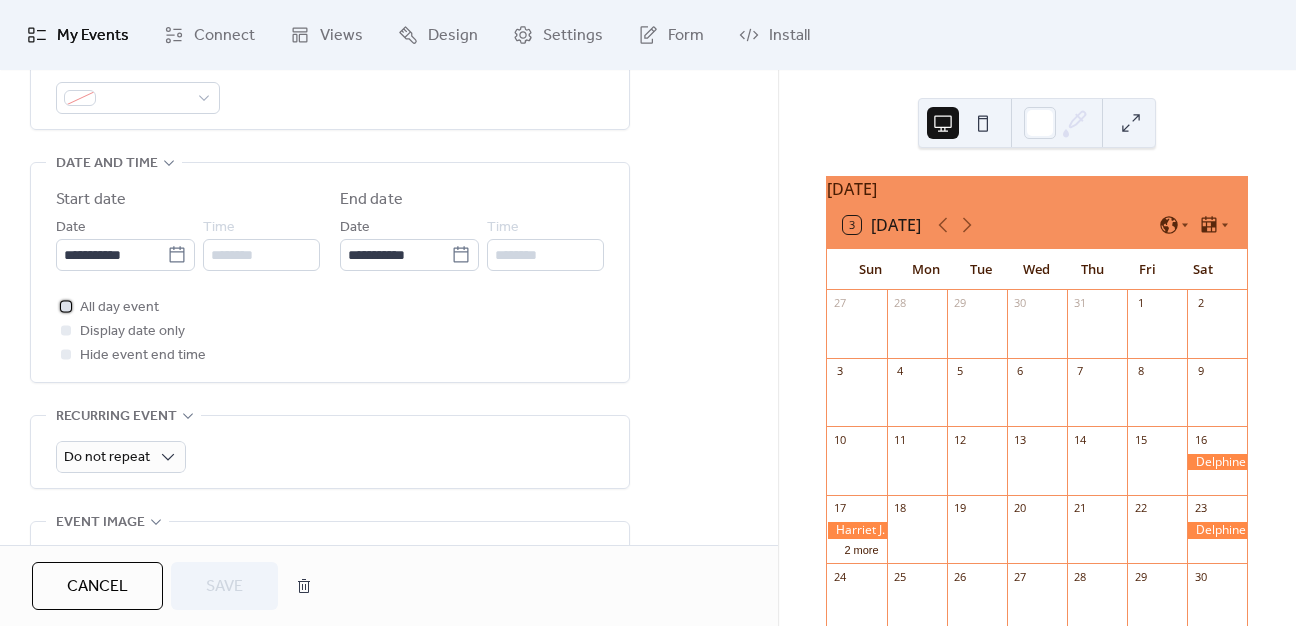 click 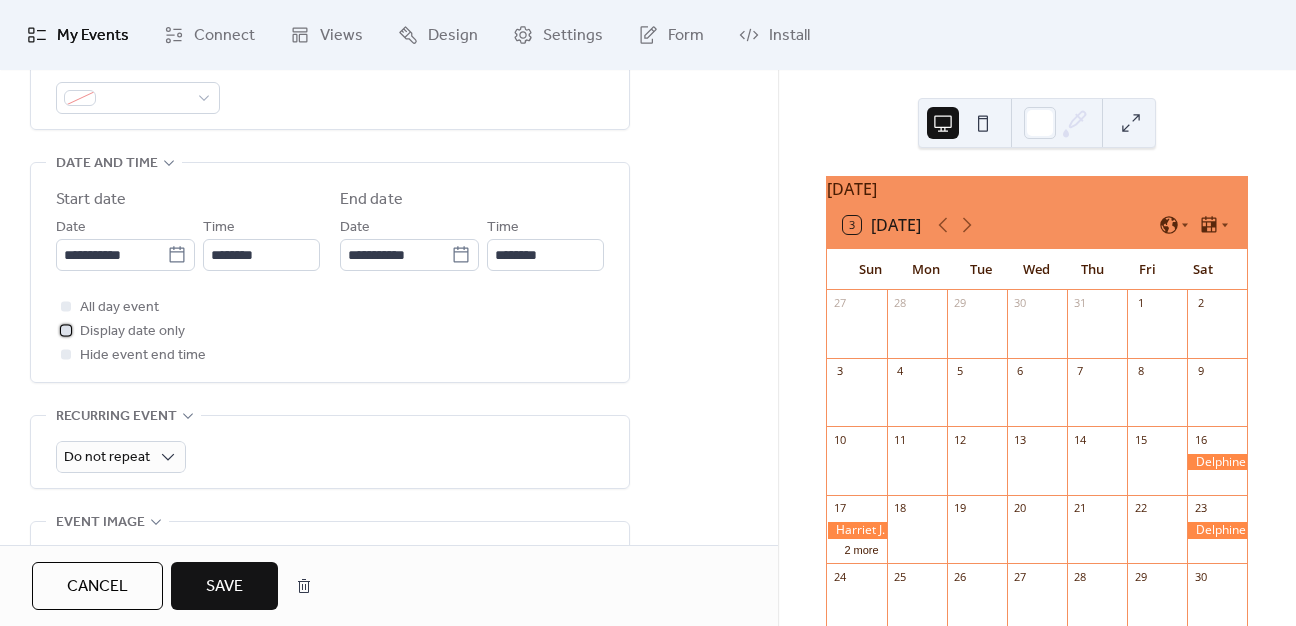 click at bounding box center (66, 330) 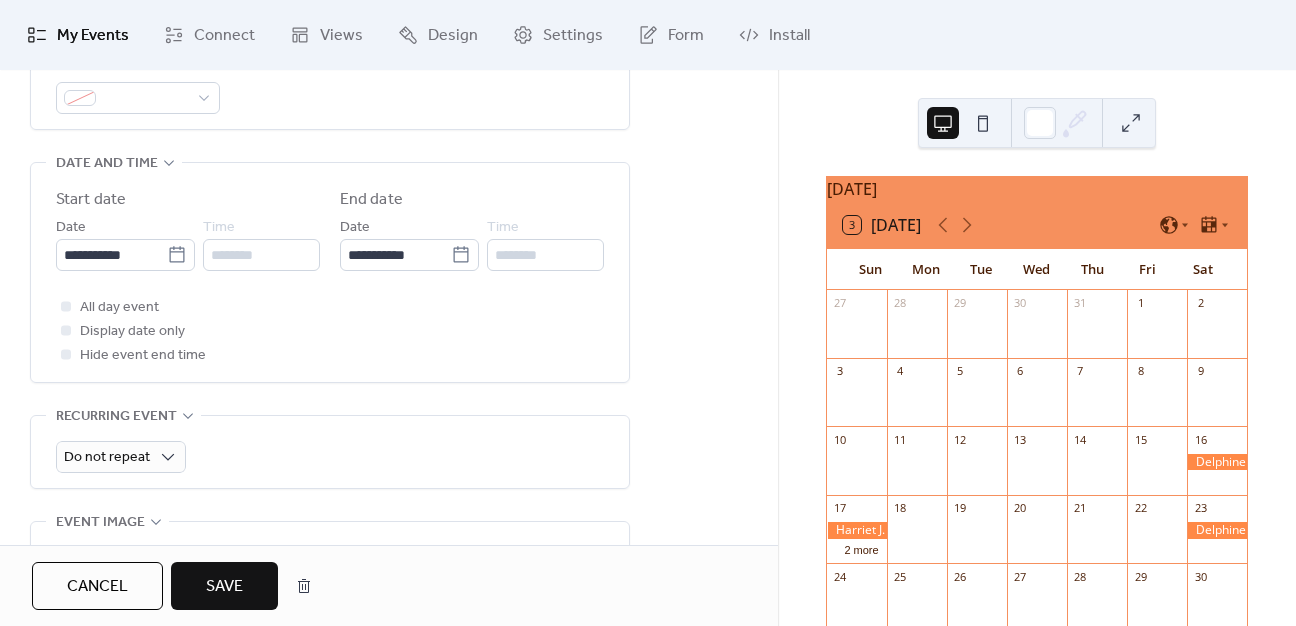 click on "Save" at bounding box center [224, 587] 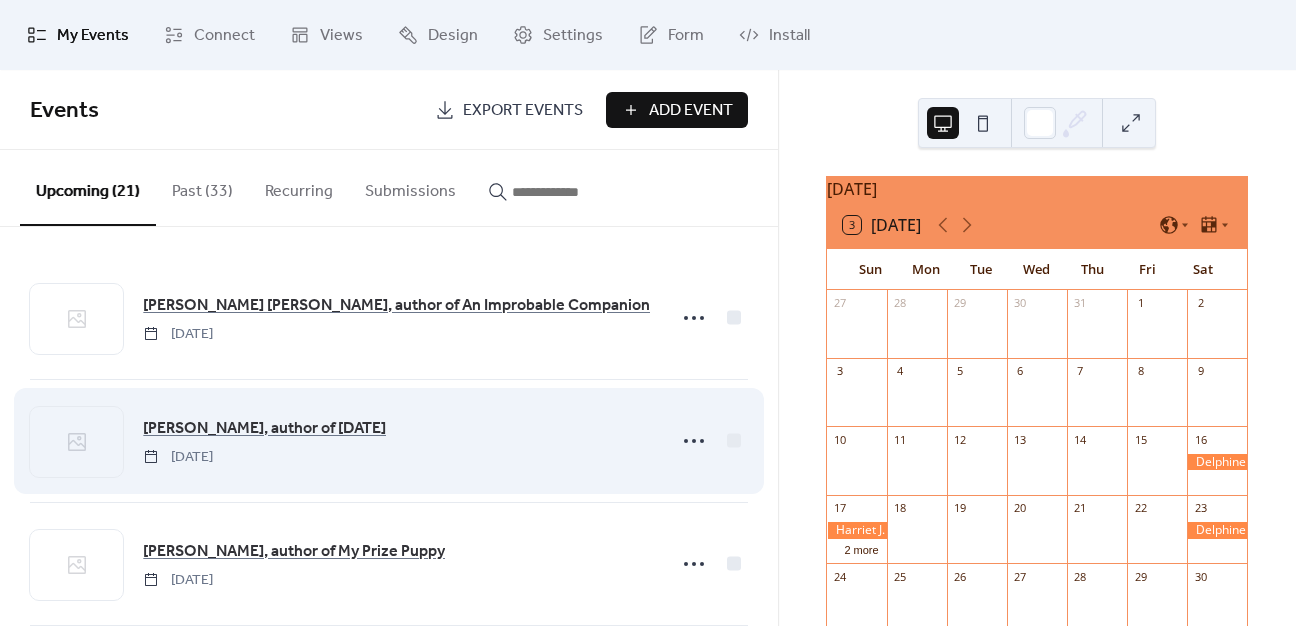 click on "[PERSON_NAME], author of [DATE] [DATE]" at bounding box center [398, 441] 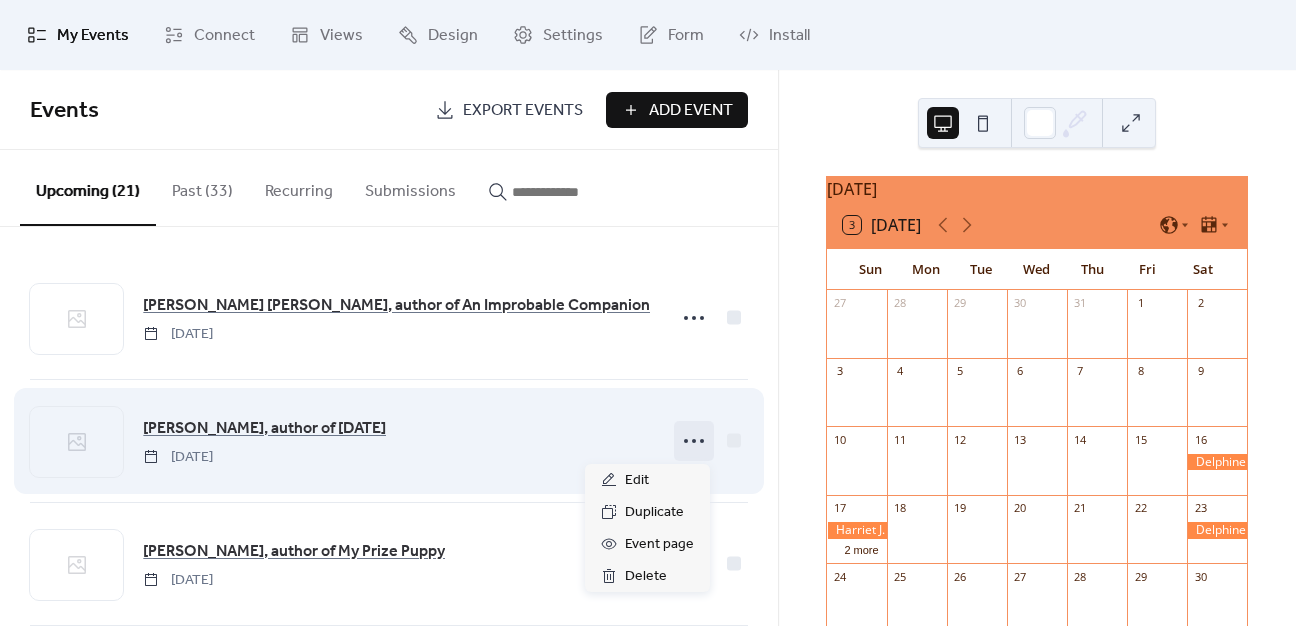 click 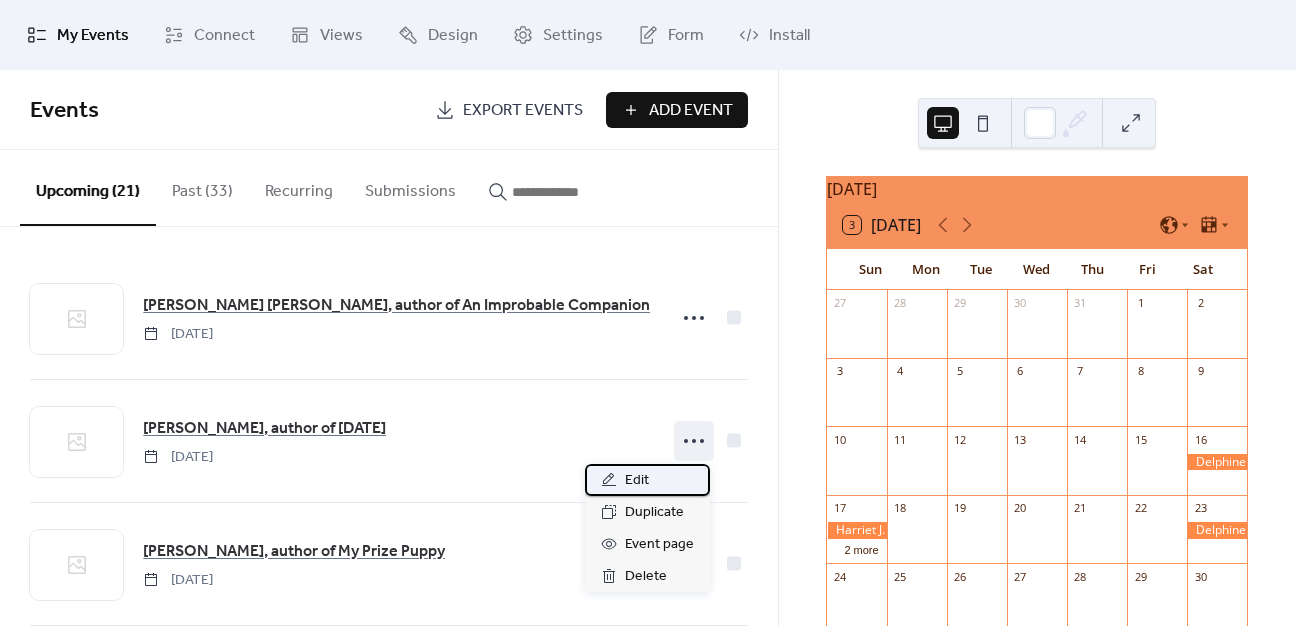 click on "Edit" at bounding box center [637, 481] 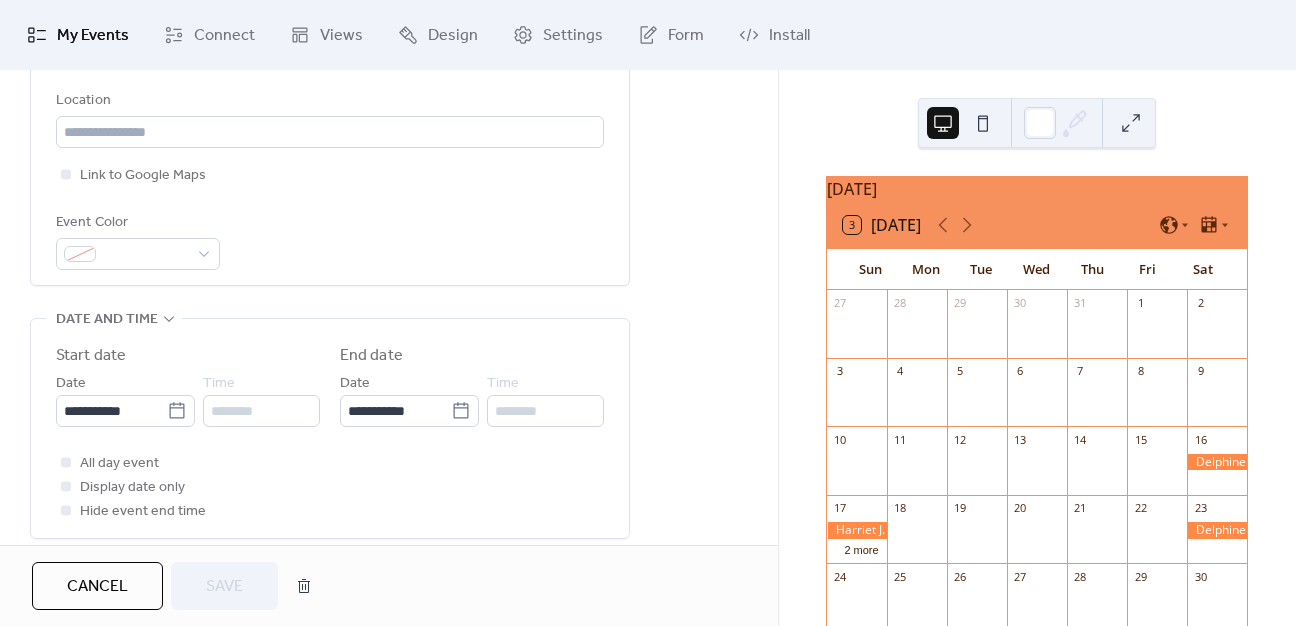 scroll, scrollTop: 500, scrollLeft: 0, axis: vertical 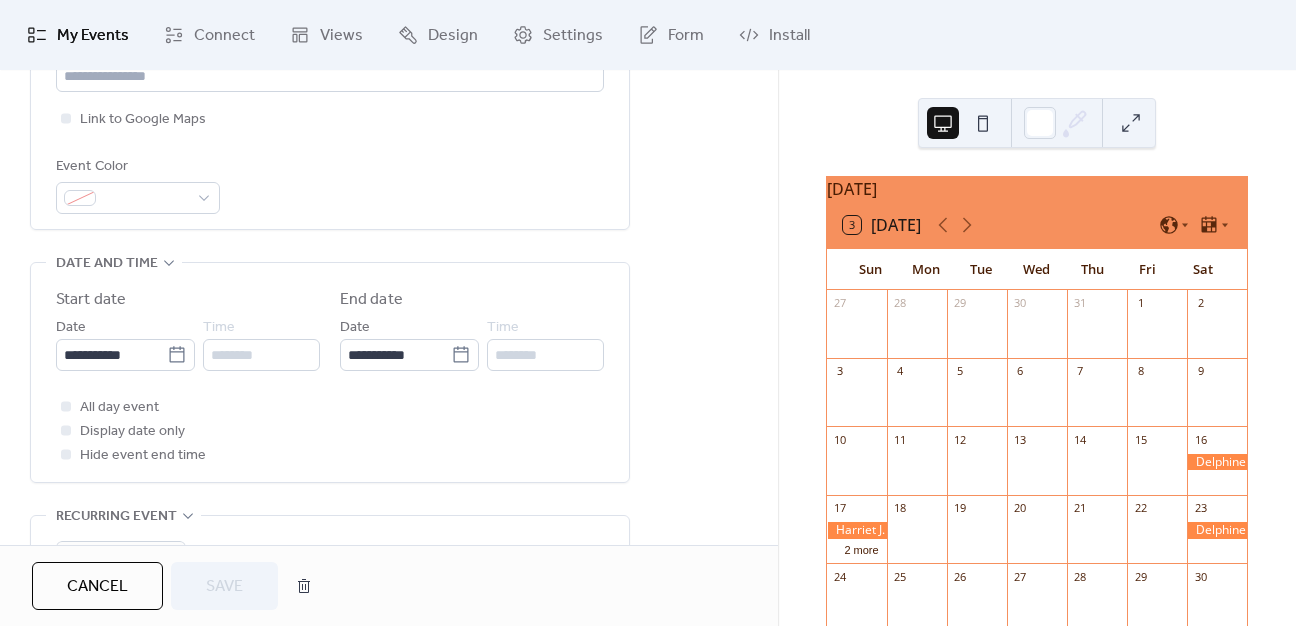 click at bounding box center [66, 430] 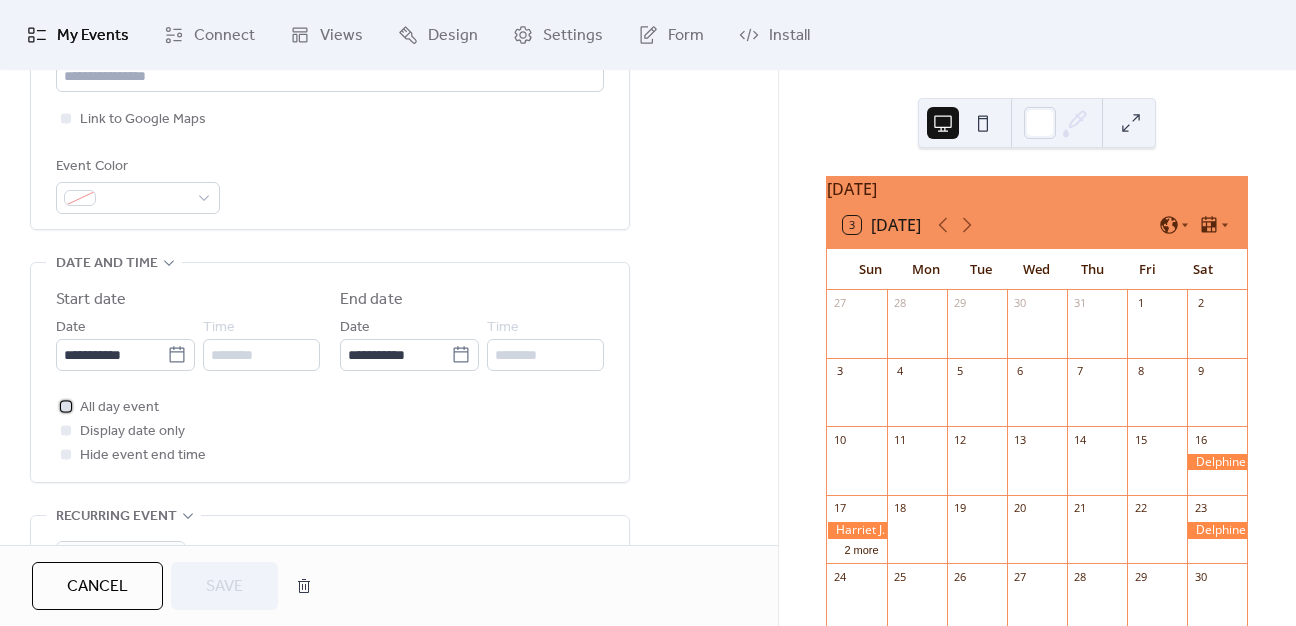 click at bounding box center [66, 406] 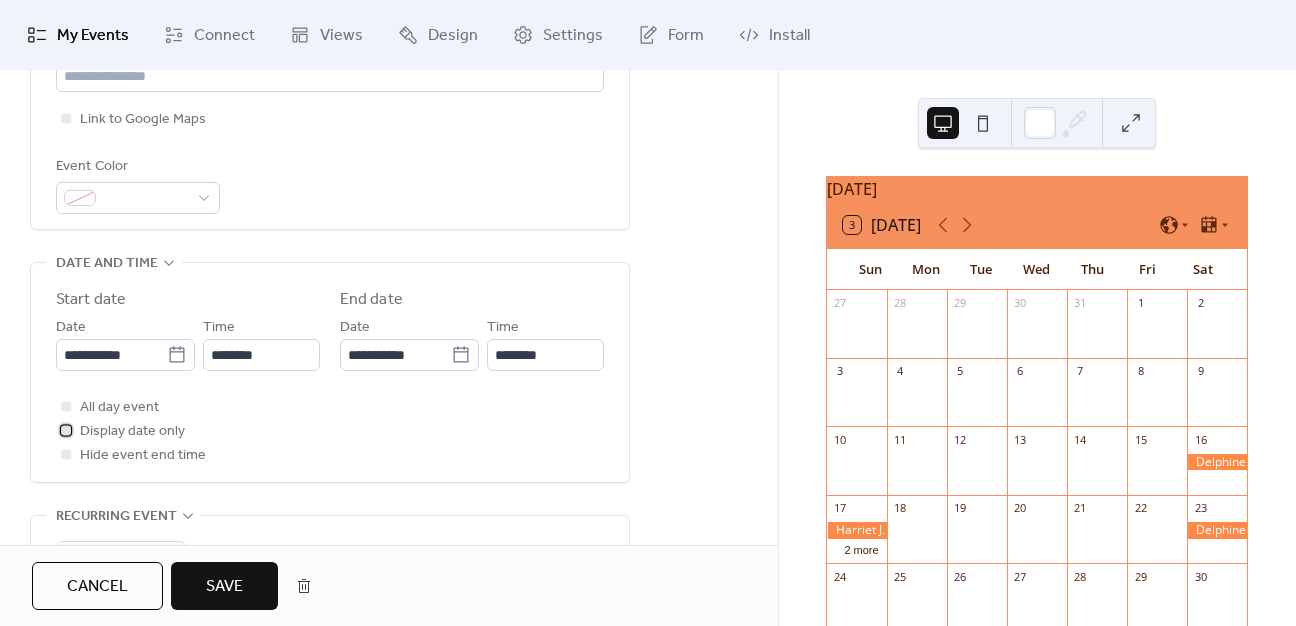 click at bounding box center [66, 430] 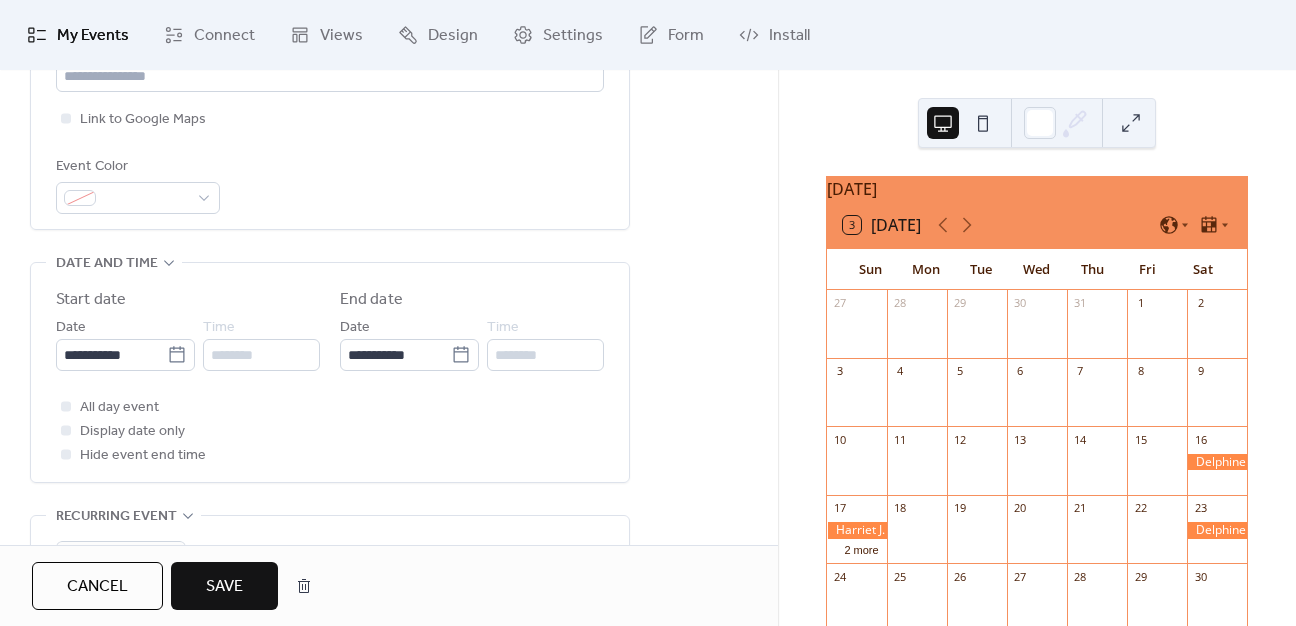 drag, startPoint x: 220, startPoint y: 586, endPoint x: 232, endPoint y: 577, distance: 15 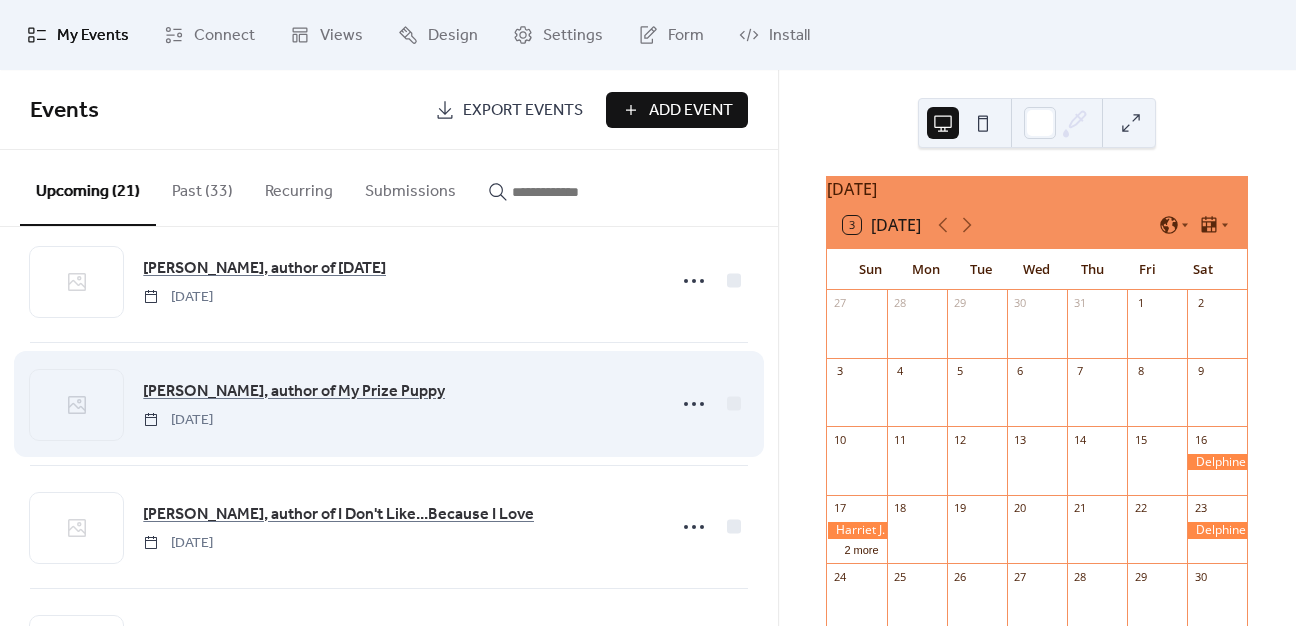 scroll, scrollTop: 200, scrollLeft: 0, axis: vertical 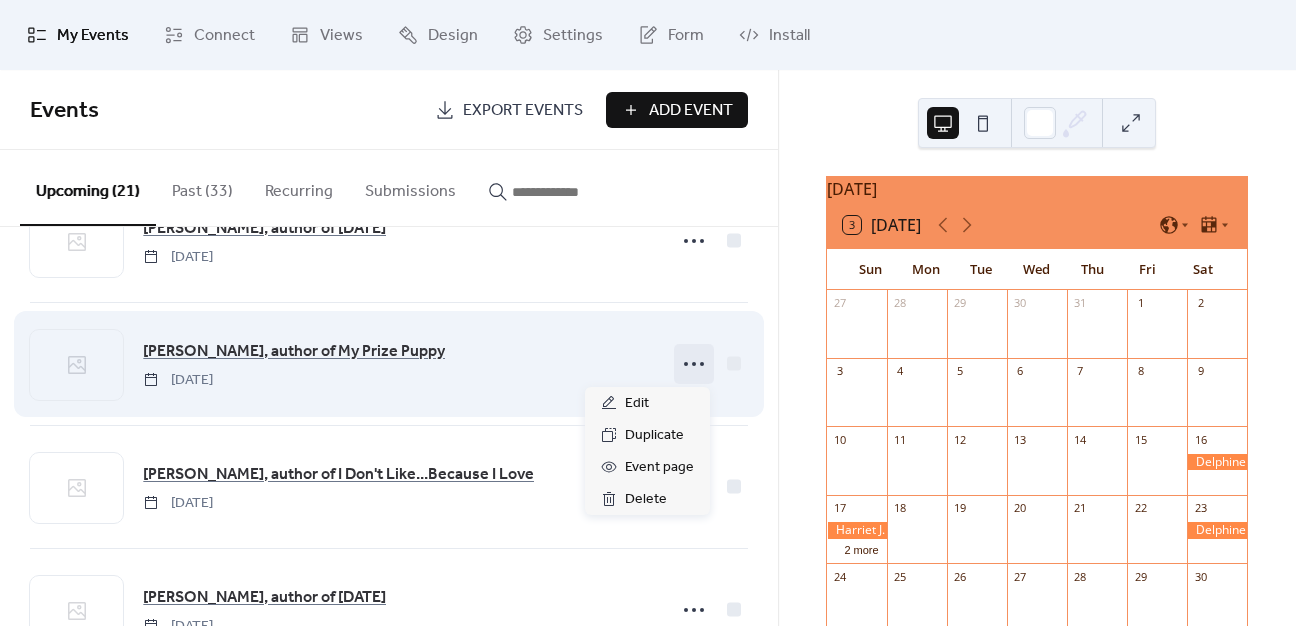 click 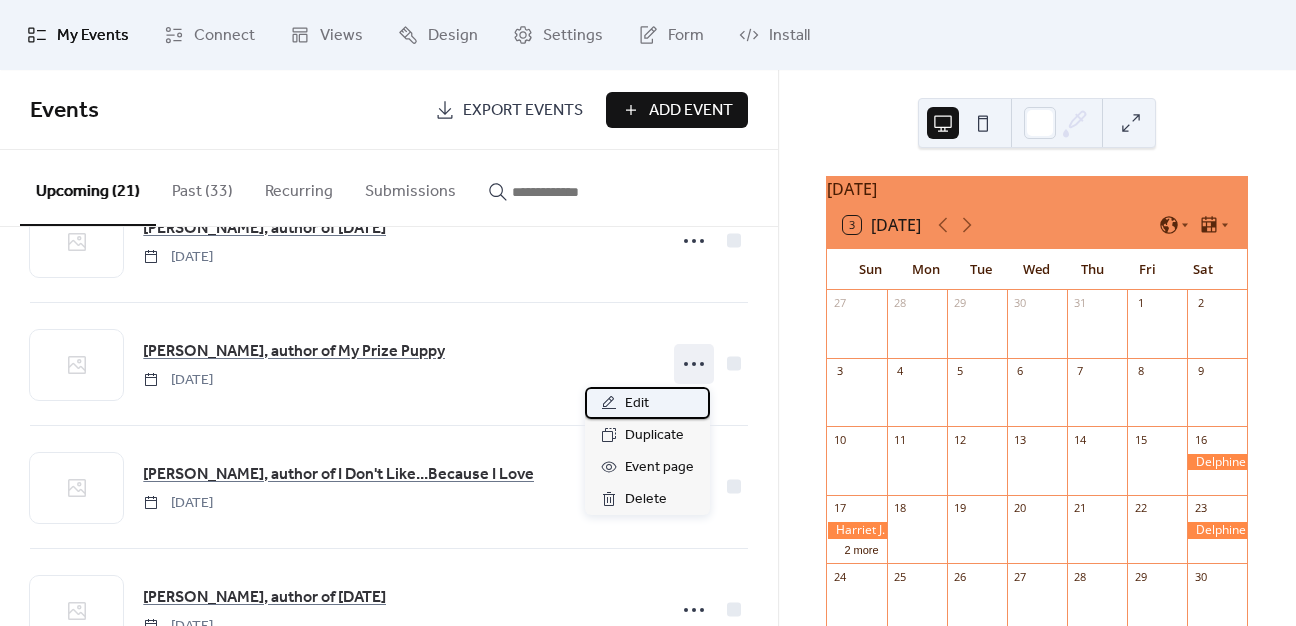 click on "Edit" at bounding box center (637, 404) 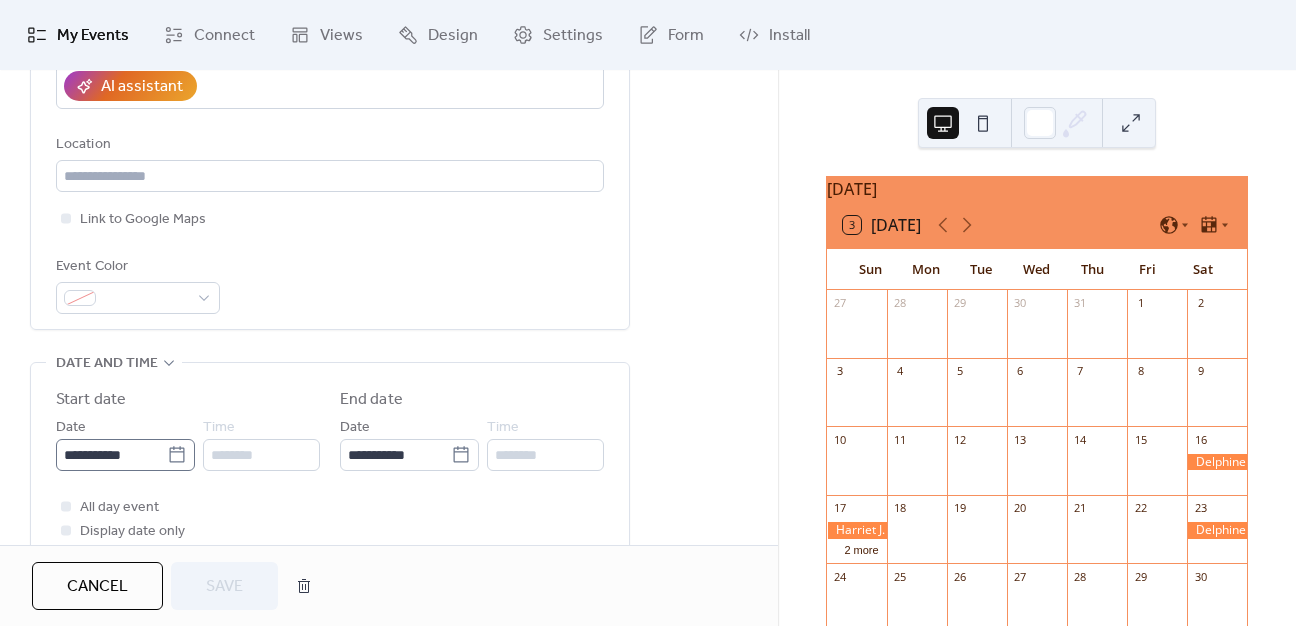 scroll, scrollTop: 600, scrollLeft: 0, axis: vertical 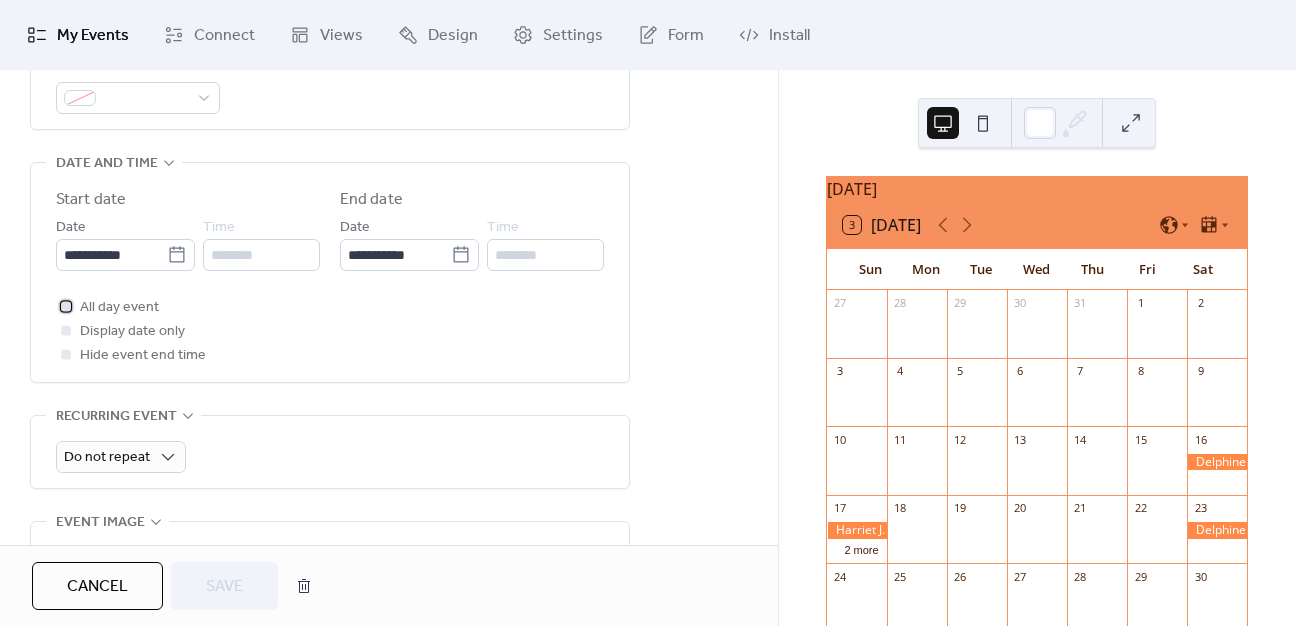 drag, startPoint x: 66, startPoint y: 305, endPoint x: 61, endPoint y: 335, distance: 30.413813 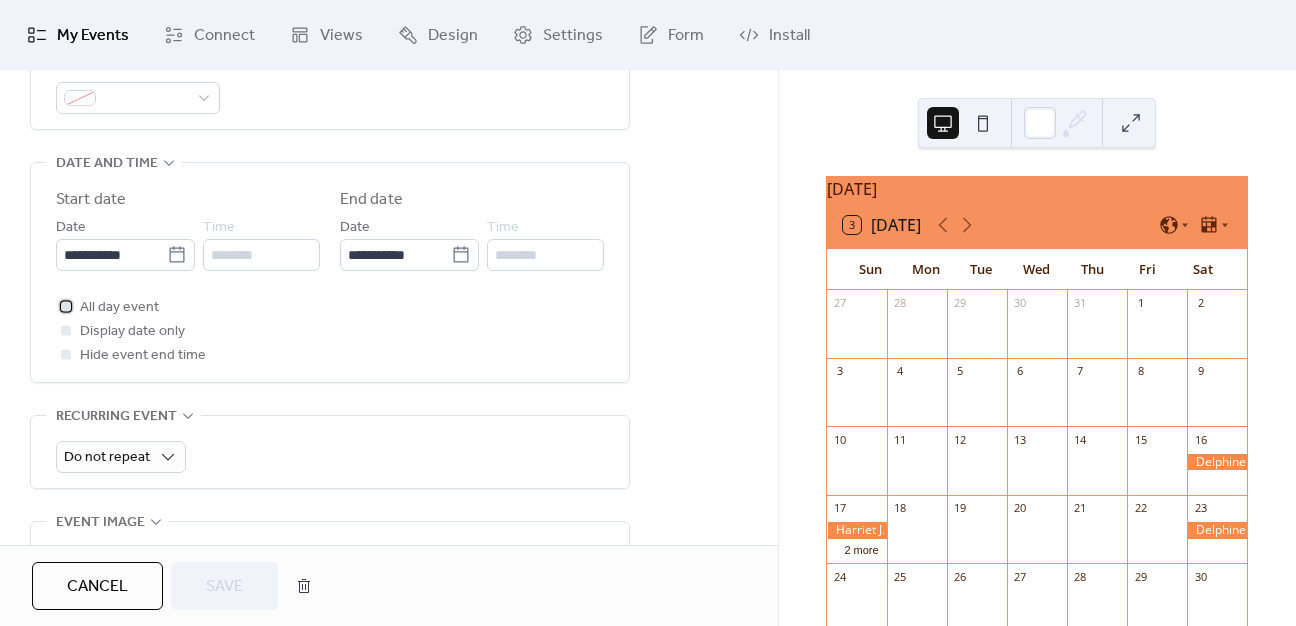 click 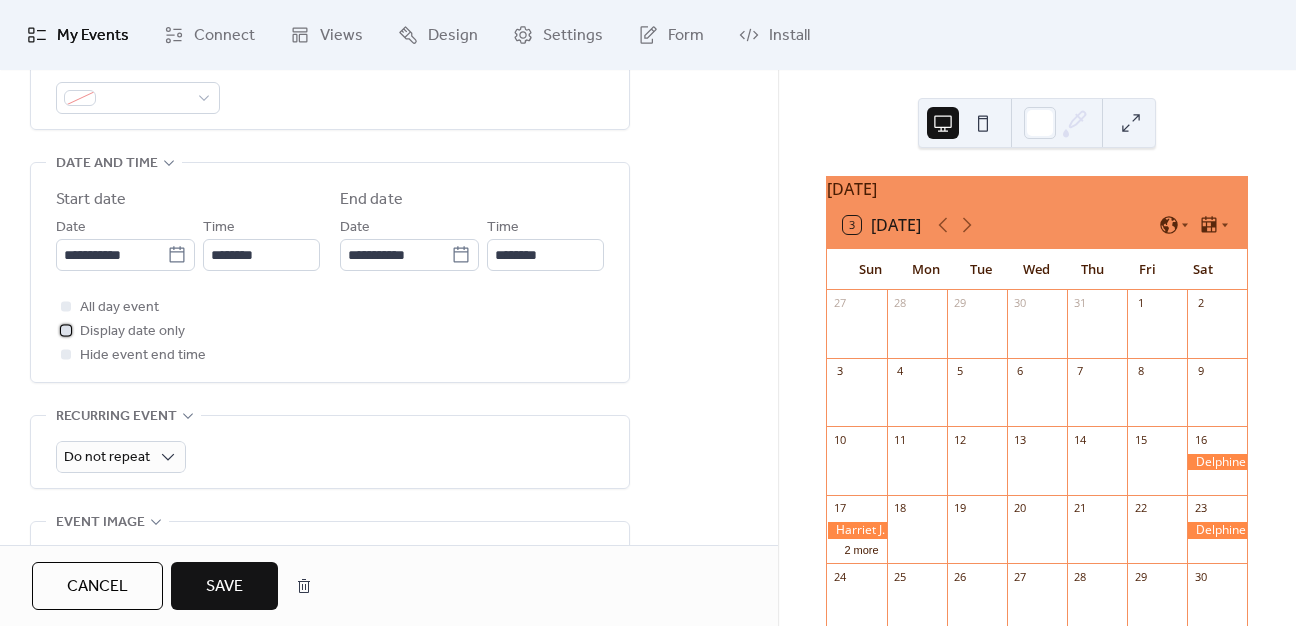 click at bounding box center [66, 330] 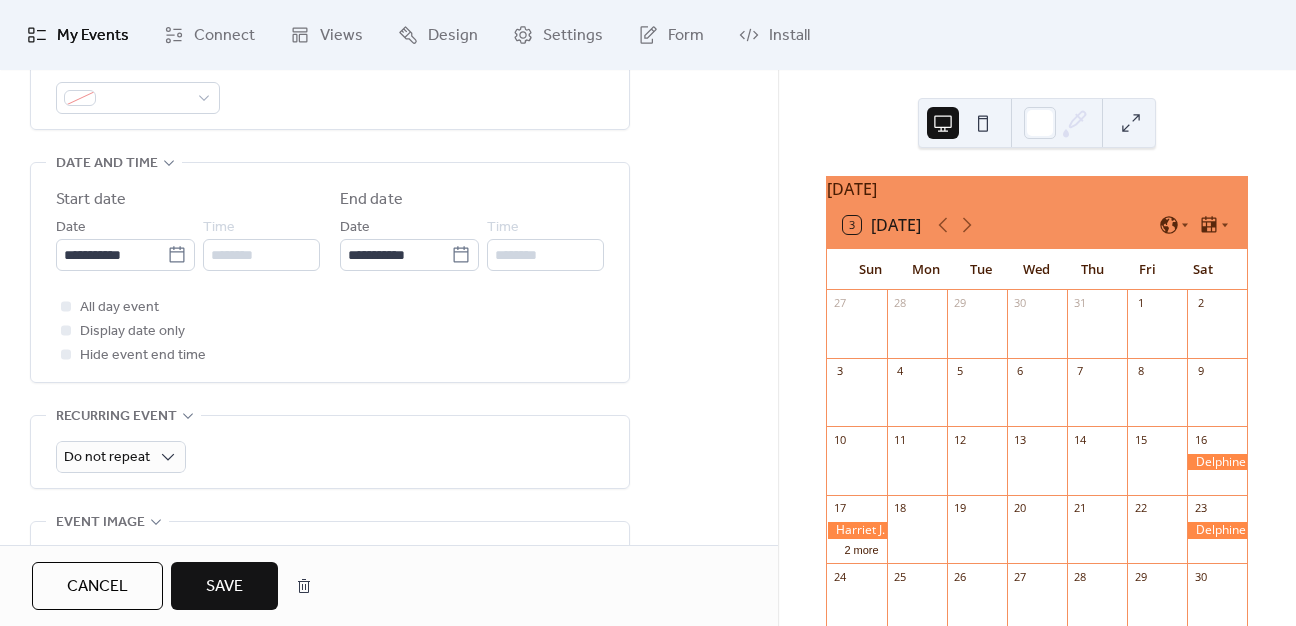 click on "Save" at bounding box center (224, 587) 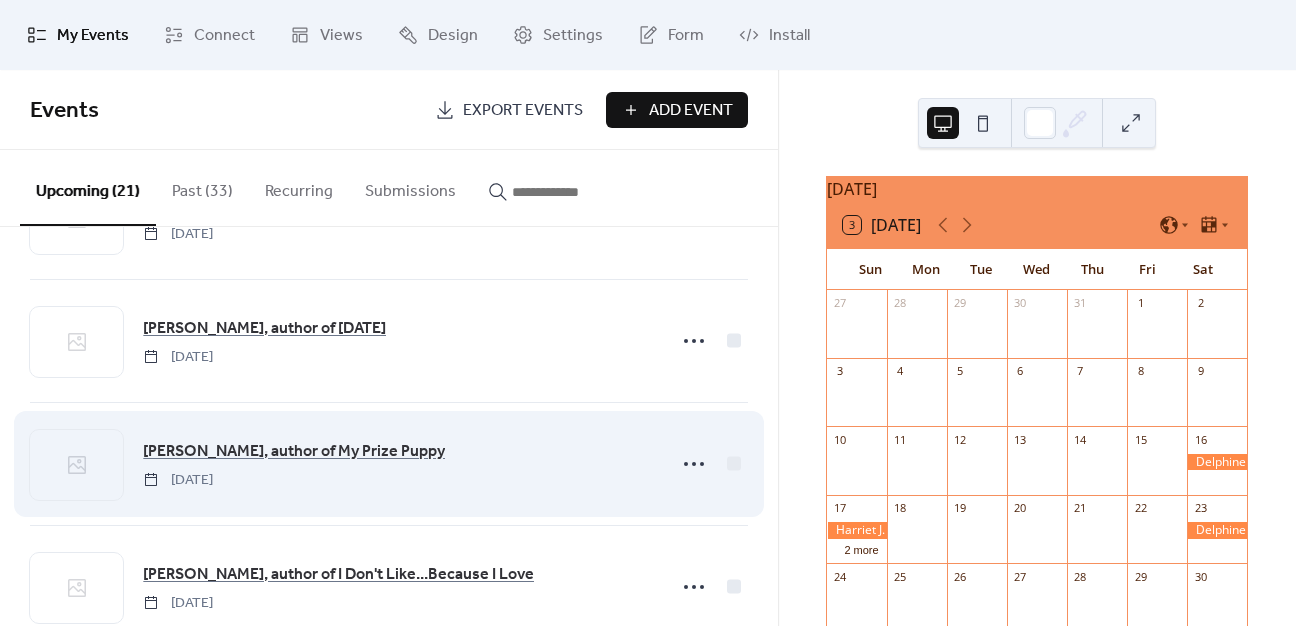 scroll, scrollTop: 300, scrollLeft: 0, axis: vertical 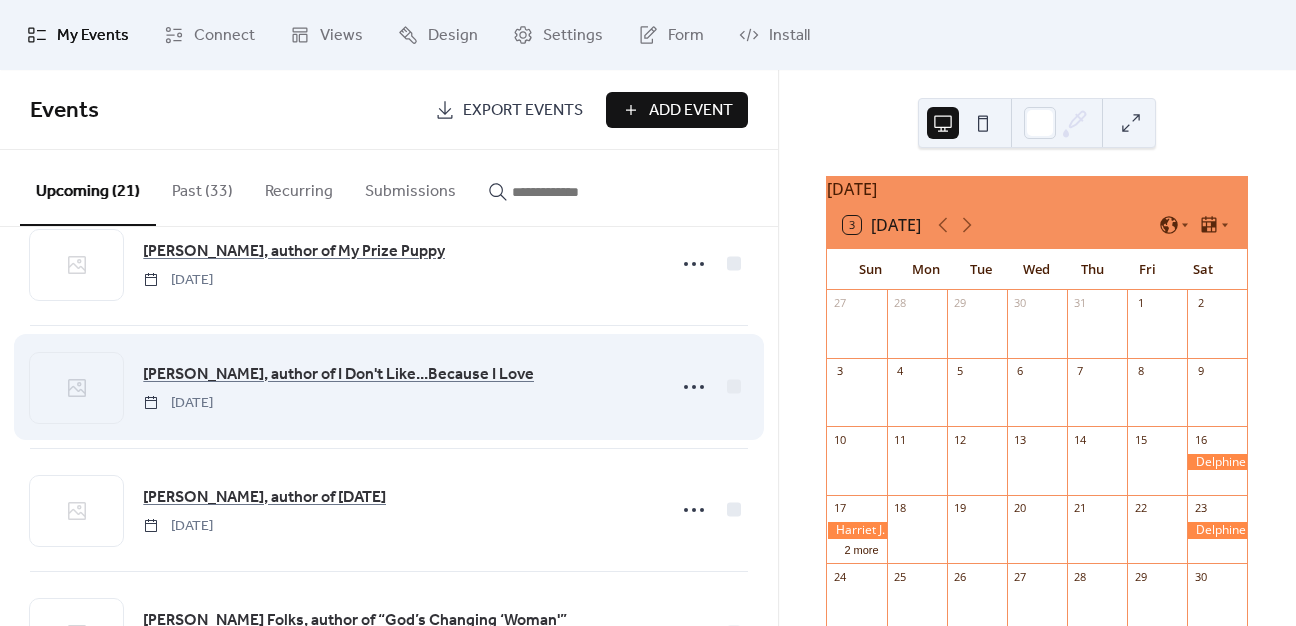 click on "[PERSON_NAME], author of I Don't Like...Because I Love [DATE]" at bounding box center [389, 387] 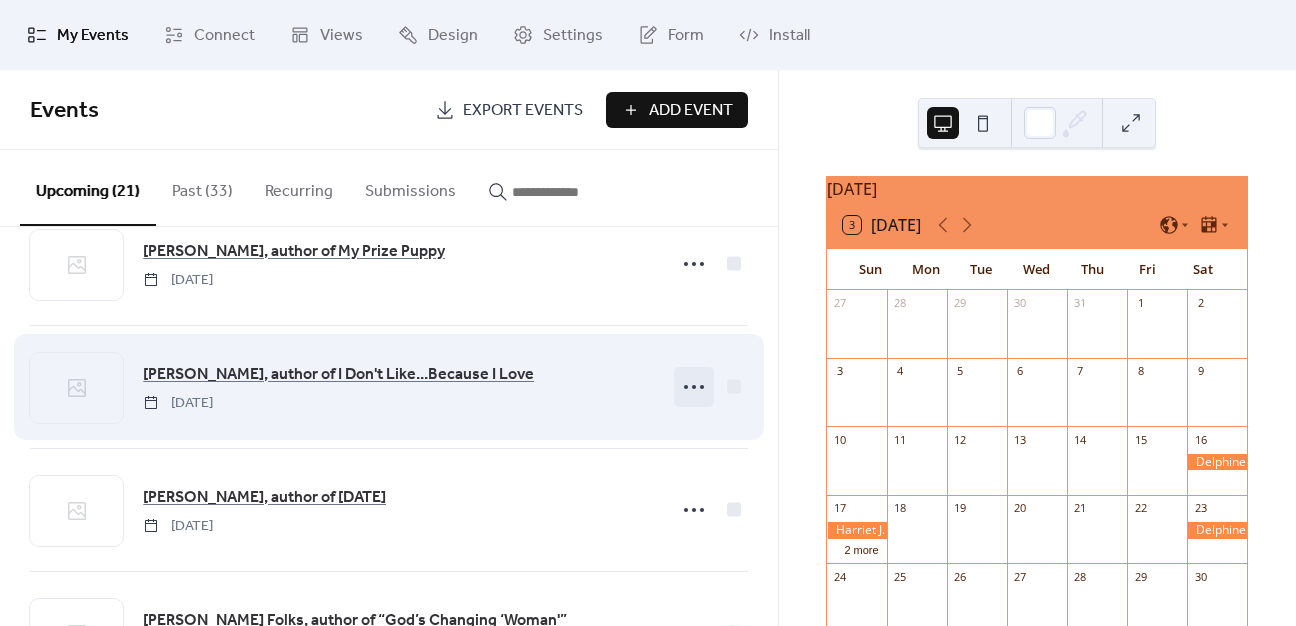 click 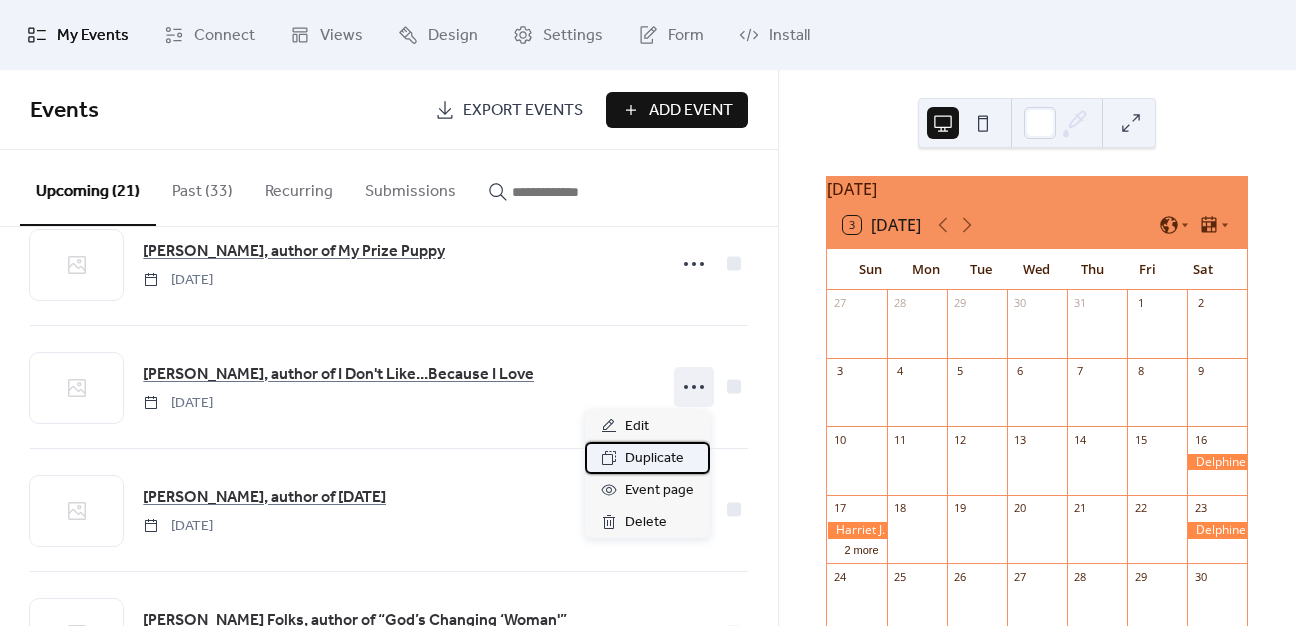 click on "Duplicate" at bounding box center [647, 458] 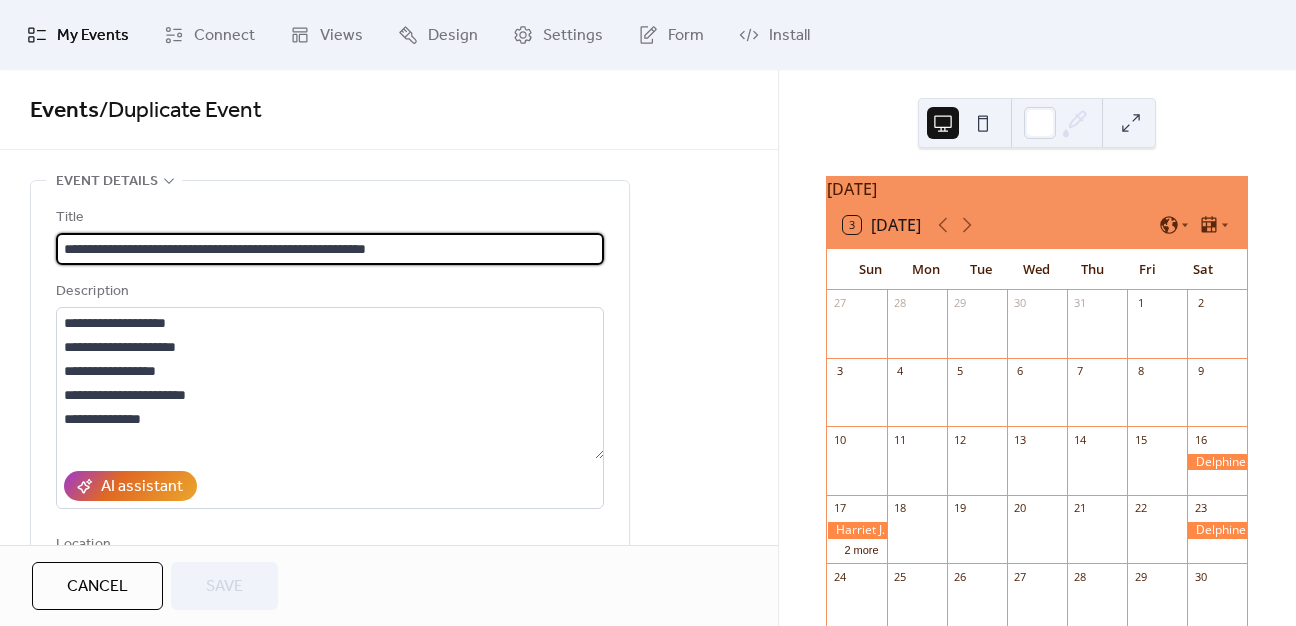 click on "Cancel" at bounding box center [97, 587] 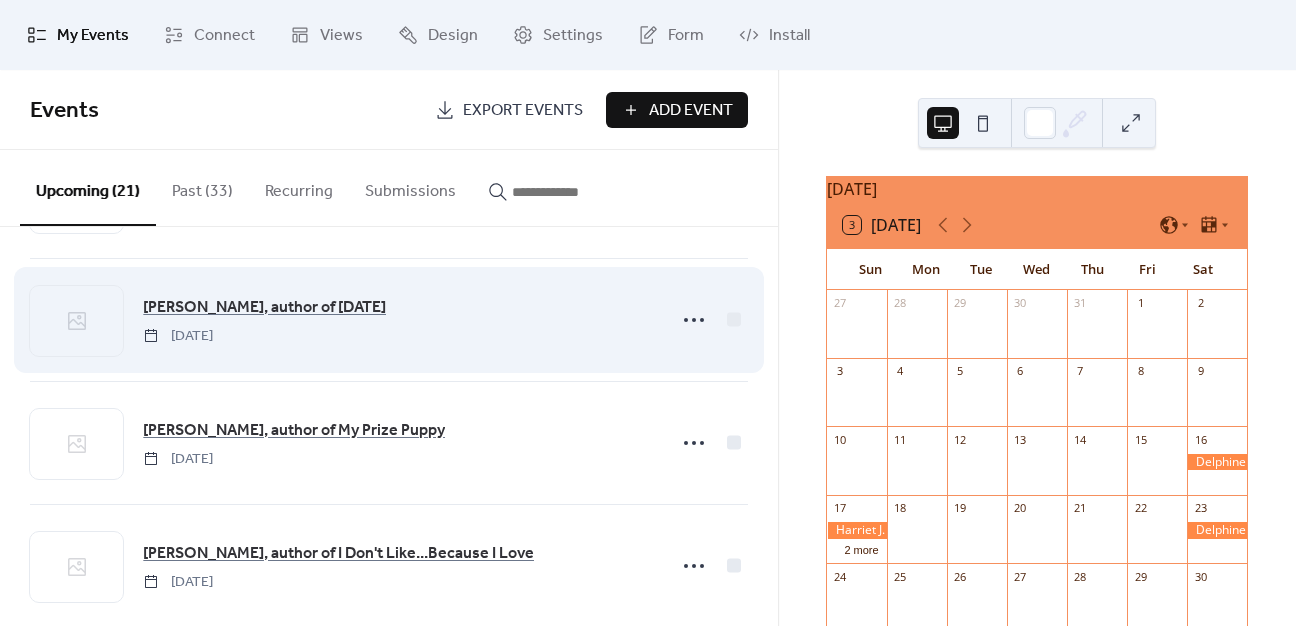 scroll, scrollTop: 200, scrollLeft: 0, axis: vertical 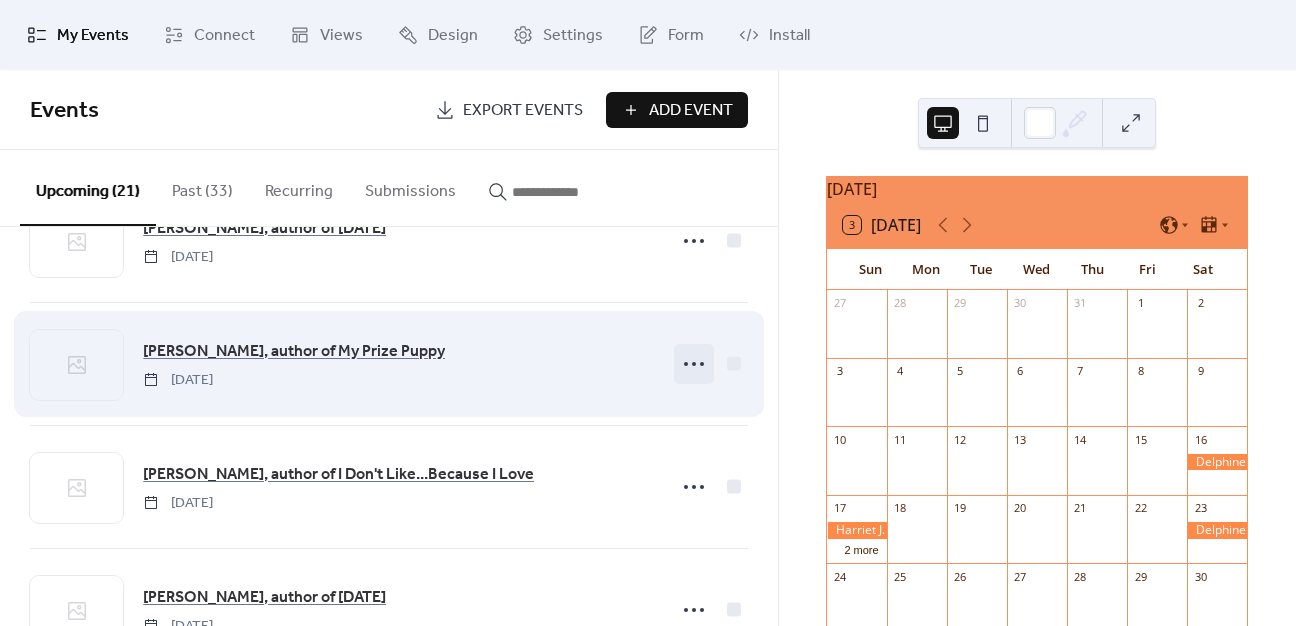 click 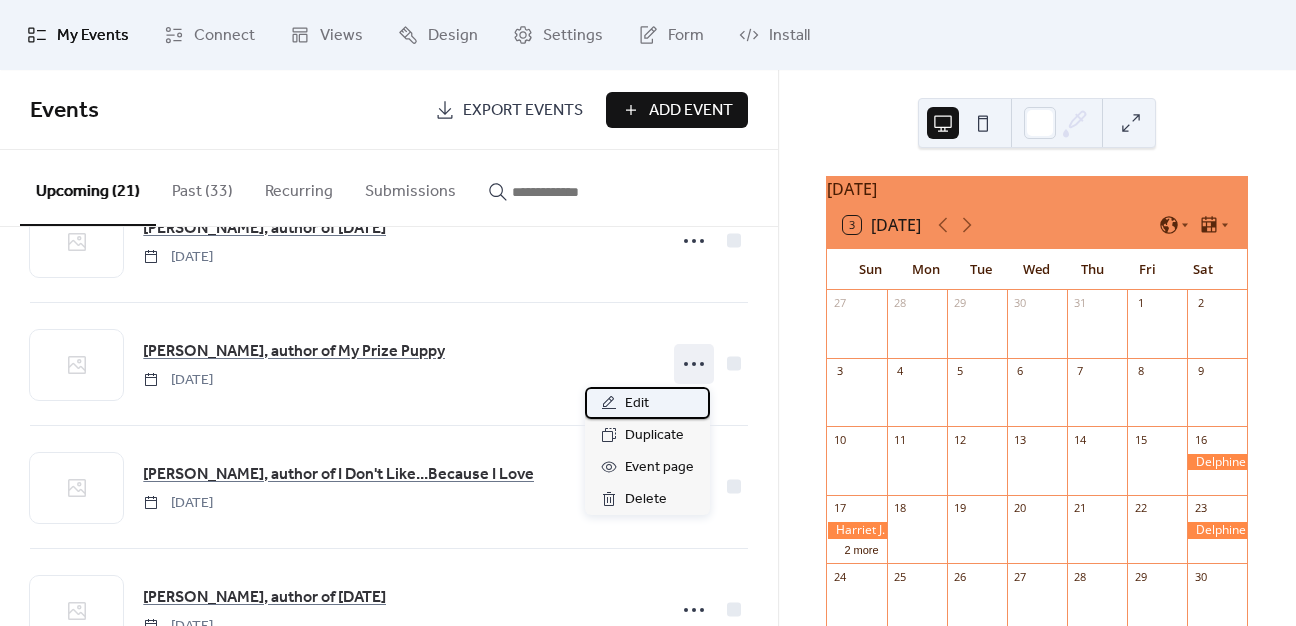 click on "Edit" at bounding box center [647, 403] 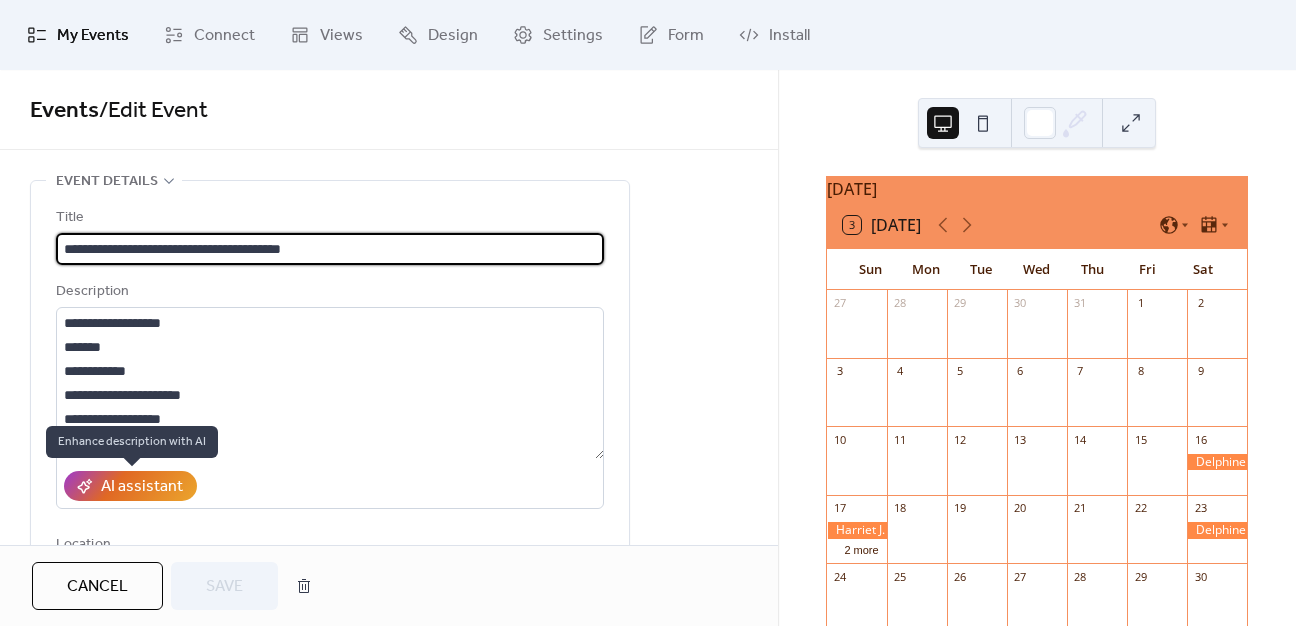 scroll, scrollTop: 500, scrollLeft: 0, axis: vertical 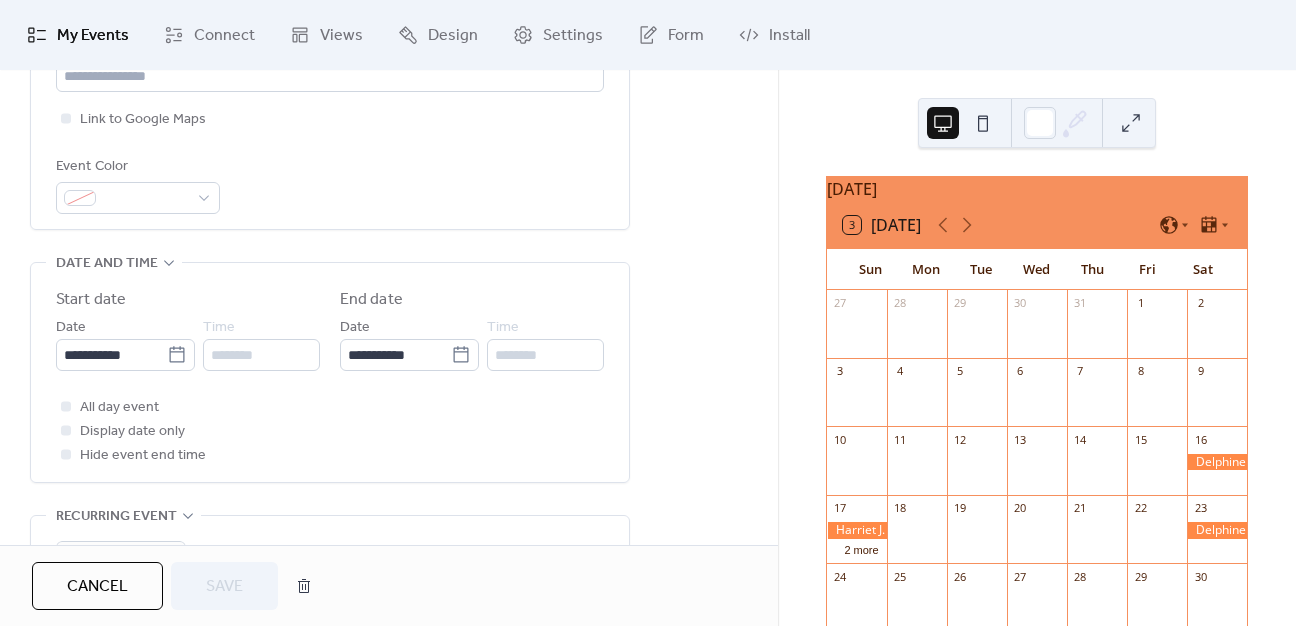 click on "Cancel" at bounding box center (97, 586) 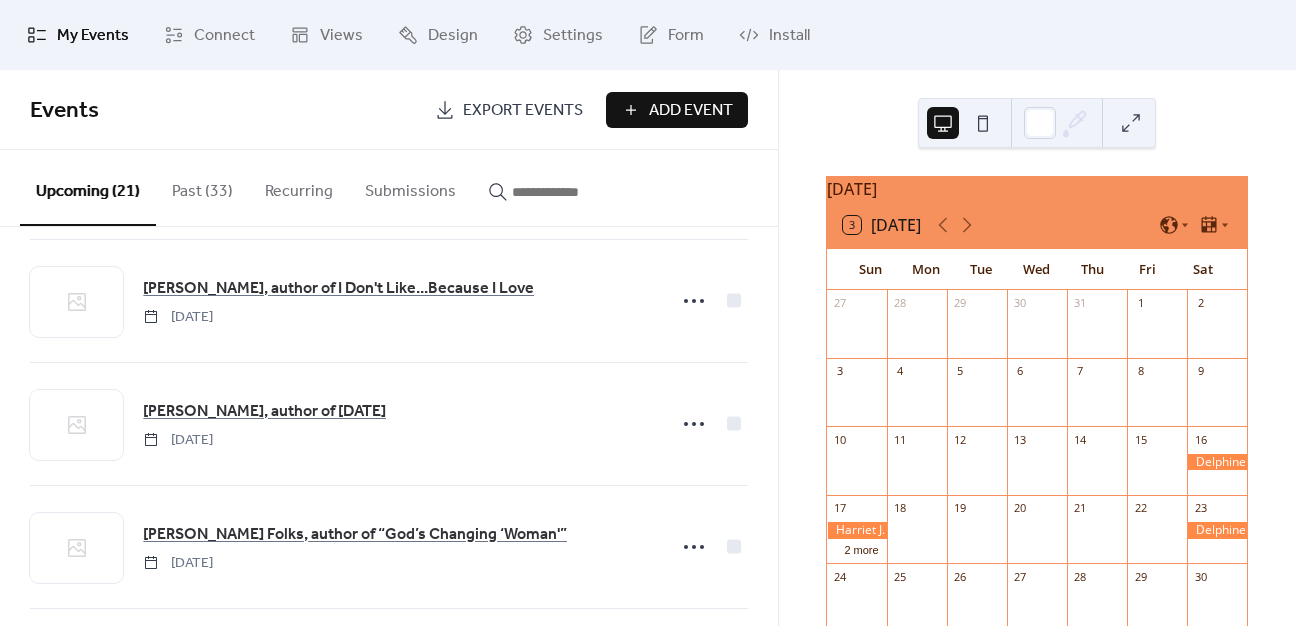 scroll, scrollTop: 400, scrollLeft: 0, axis: vertical 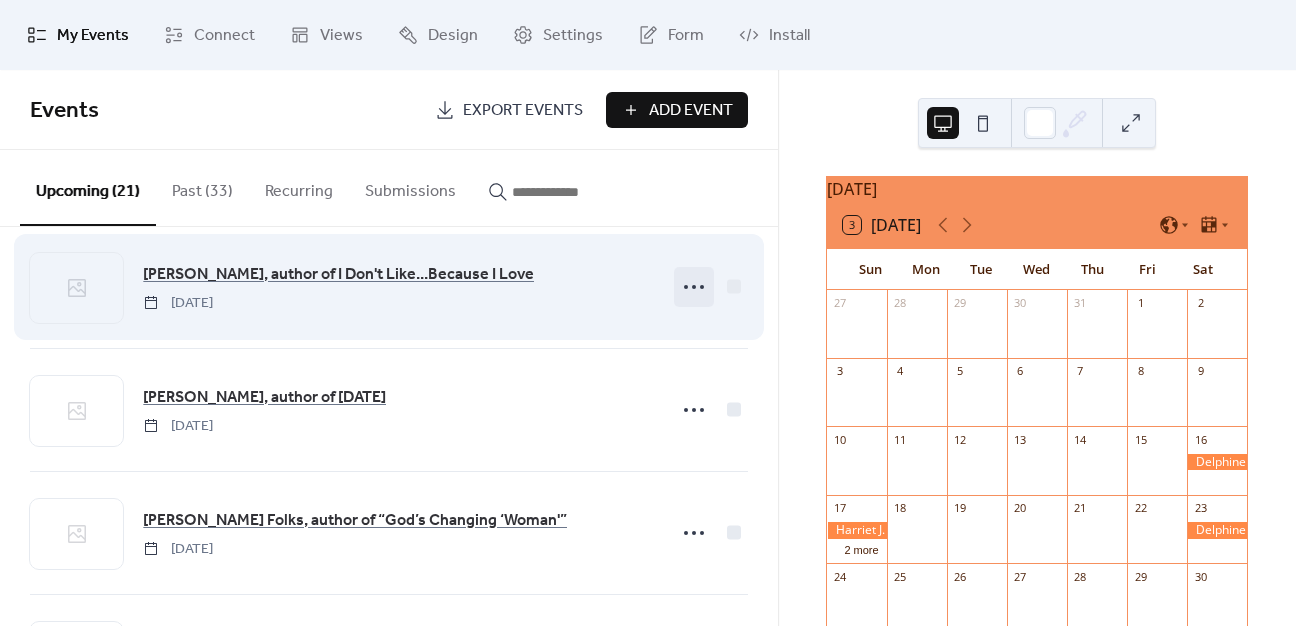 click 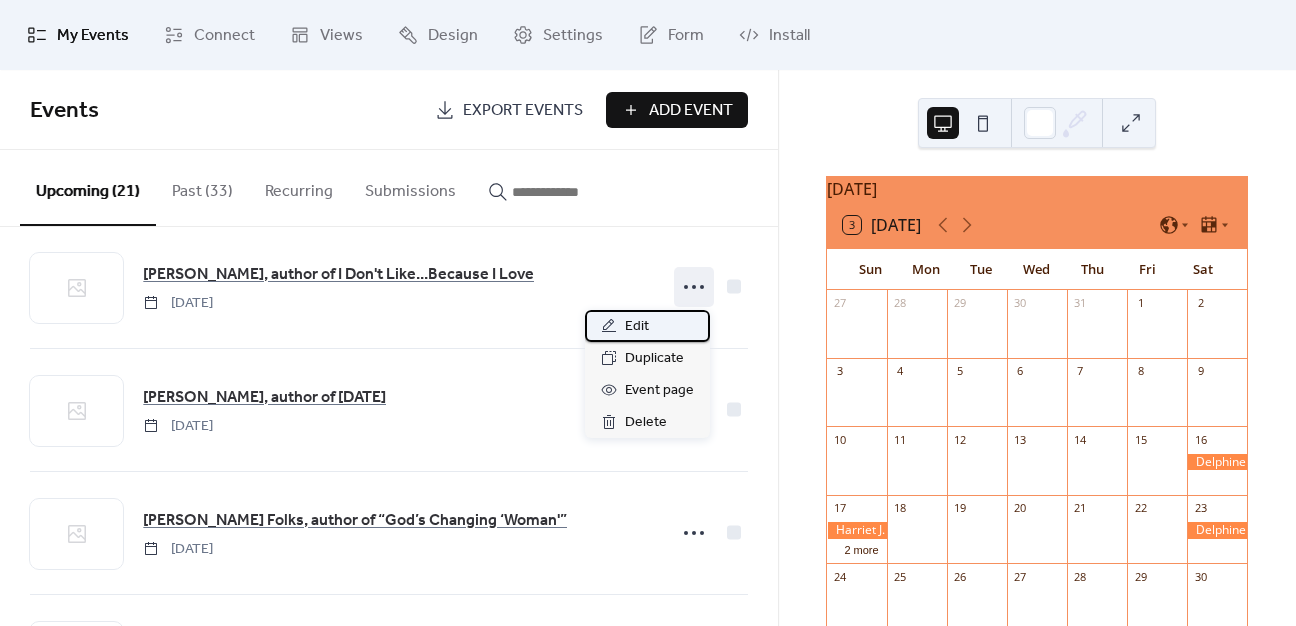 click on "Edit" at bounding box center [647, 326] 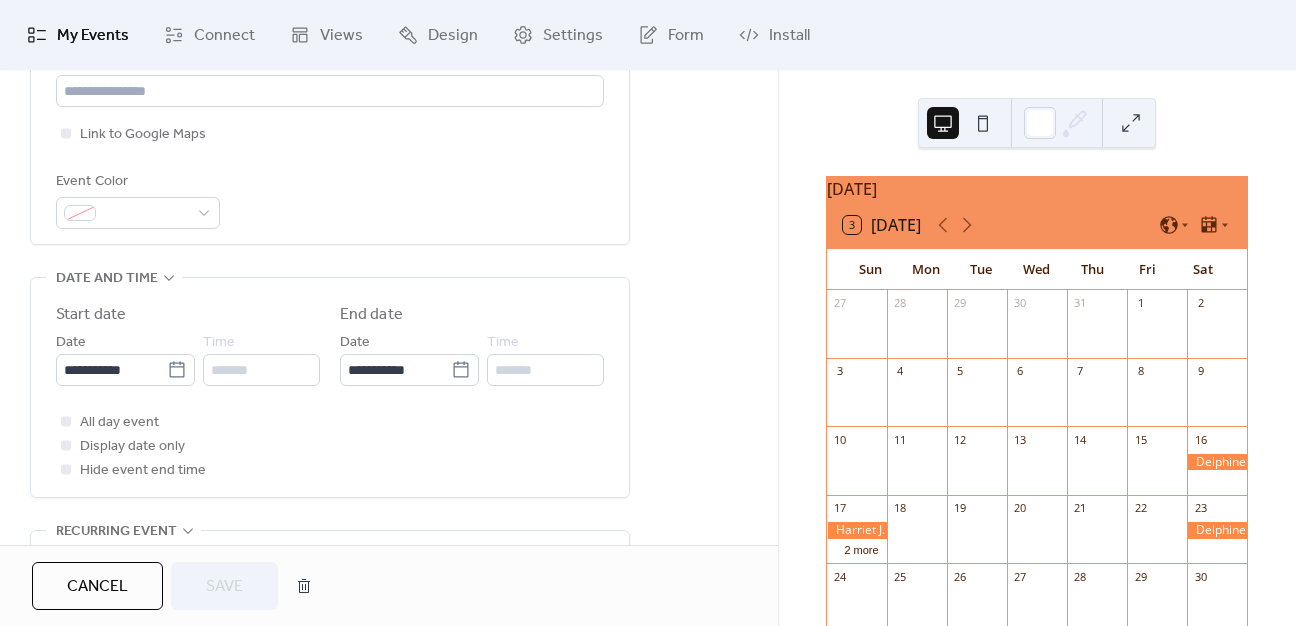 scroll, scrollTop: 600, scrollLeft: 0, axis: vertical 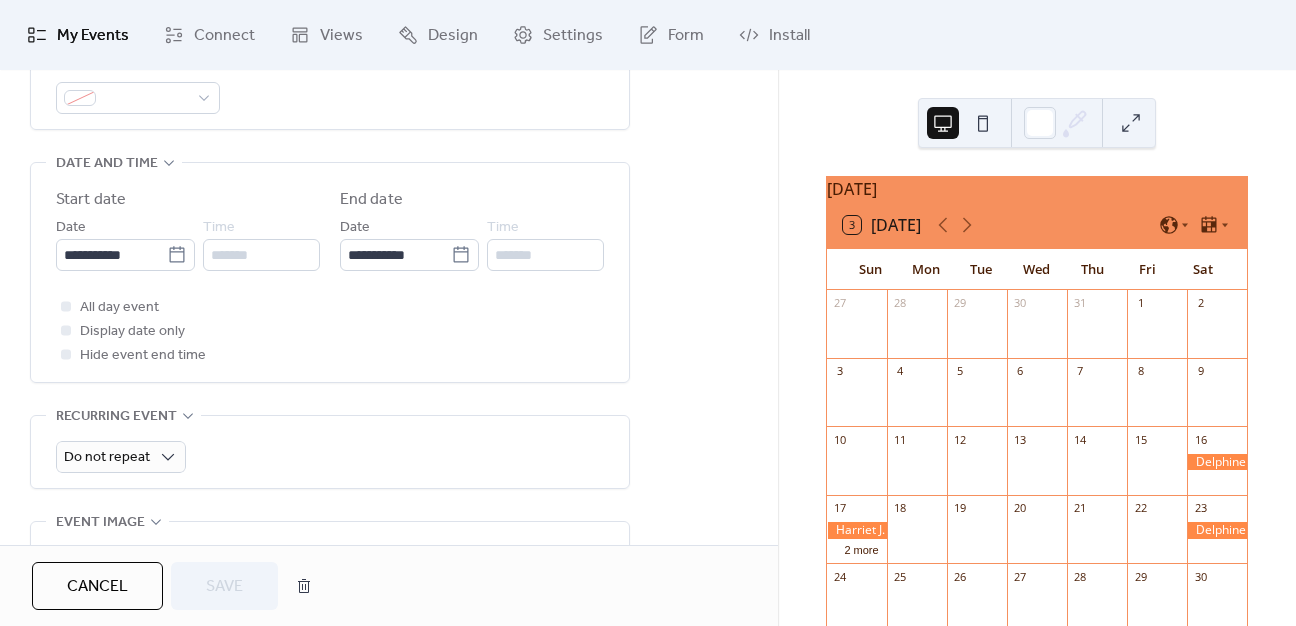 click on "Cancel" at bounding box center [97, 586] 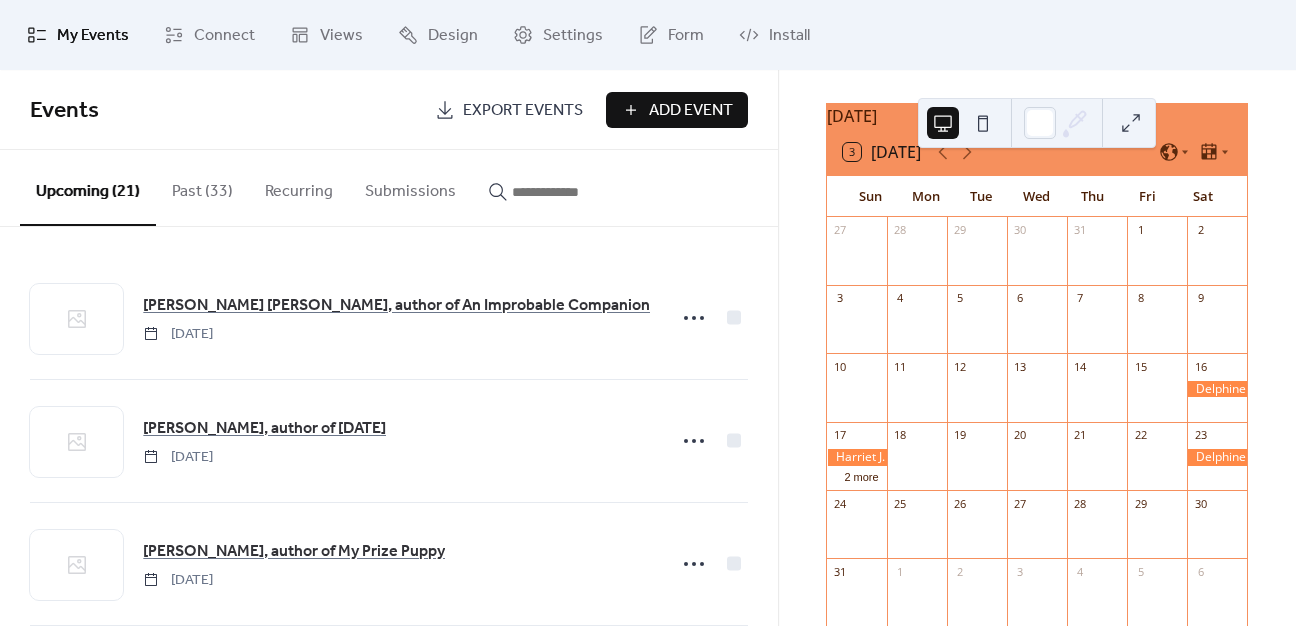 scroll, scrollTop: 192, scrollLeft: 0, axis: vertical 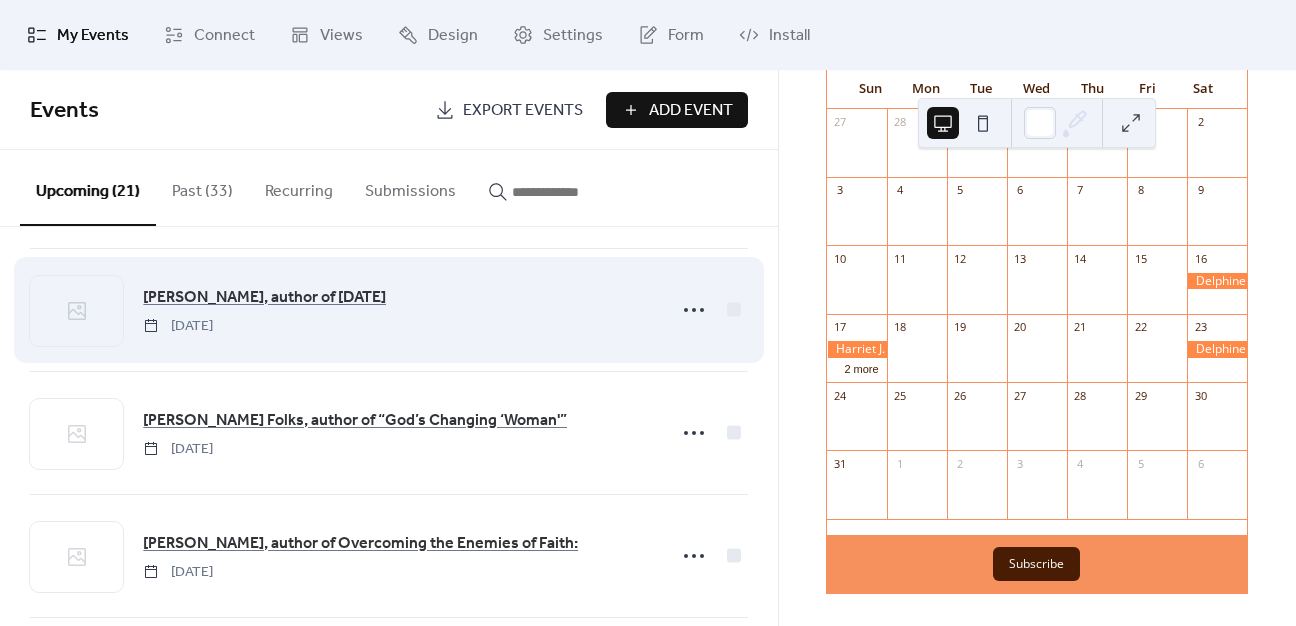 click at bounding box center (711, 310) 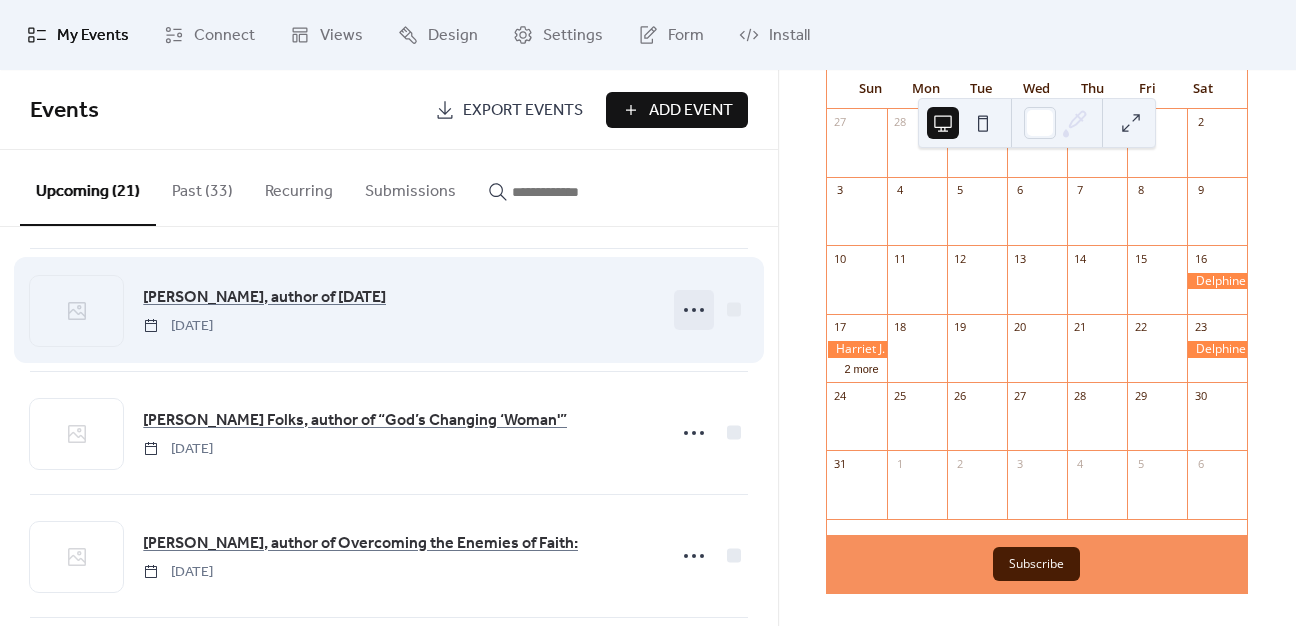 click 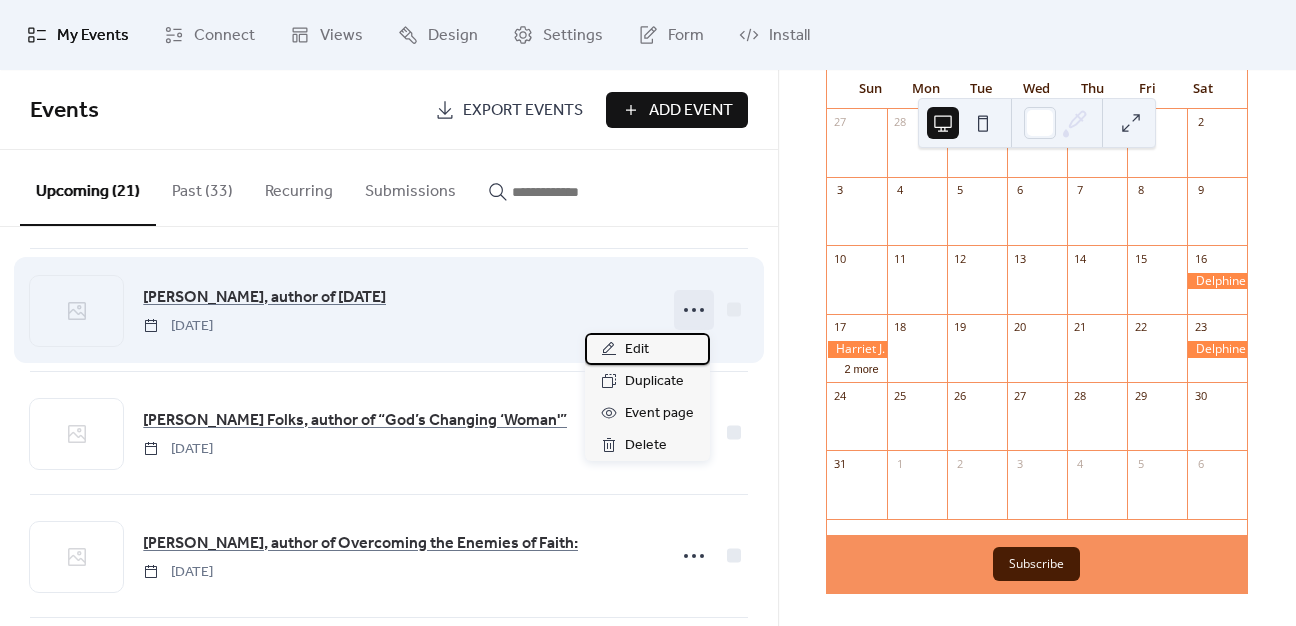 click 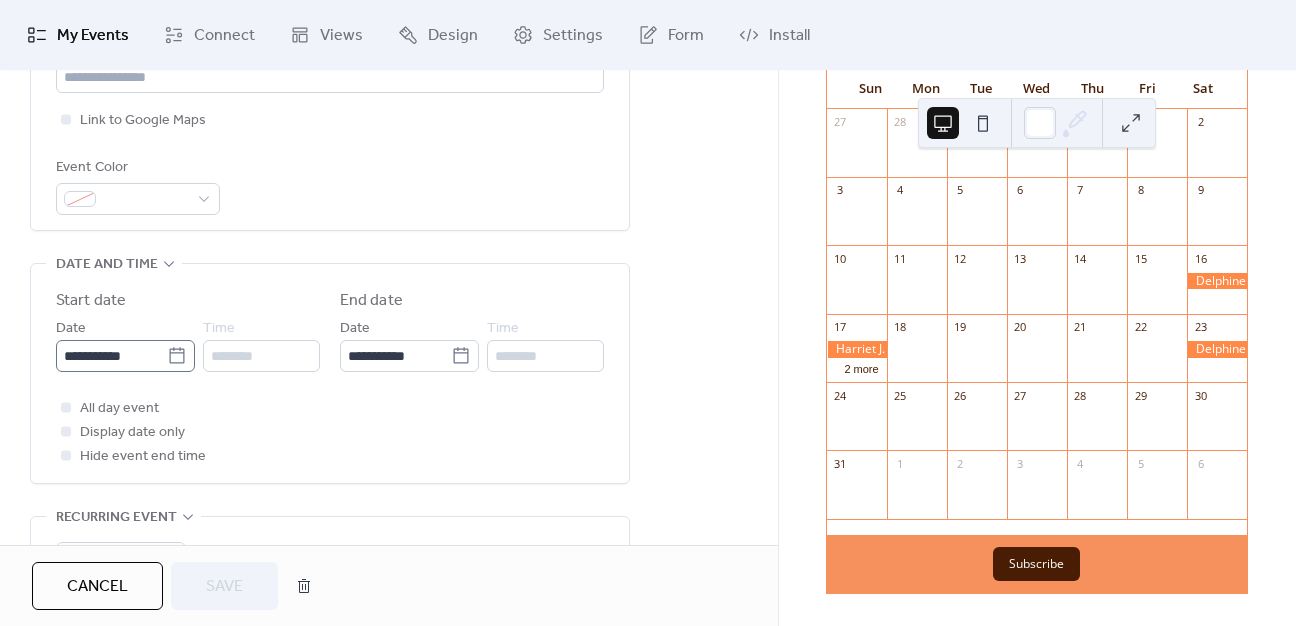 scroll, scrollTop: 500, scrollLeft: 0, axis: vertical 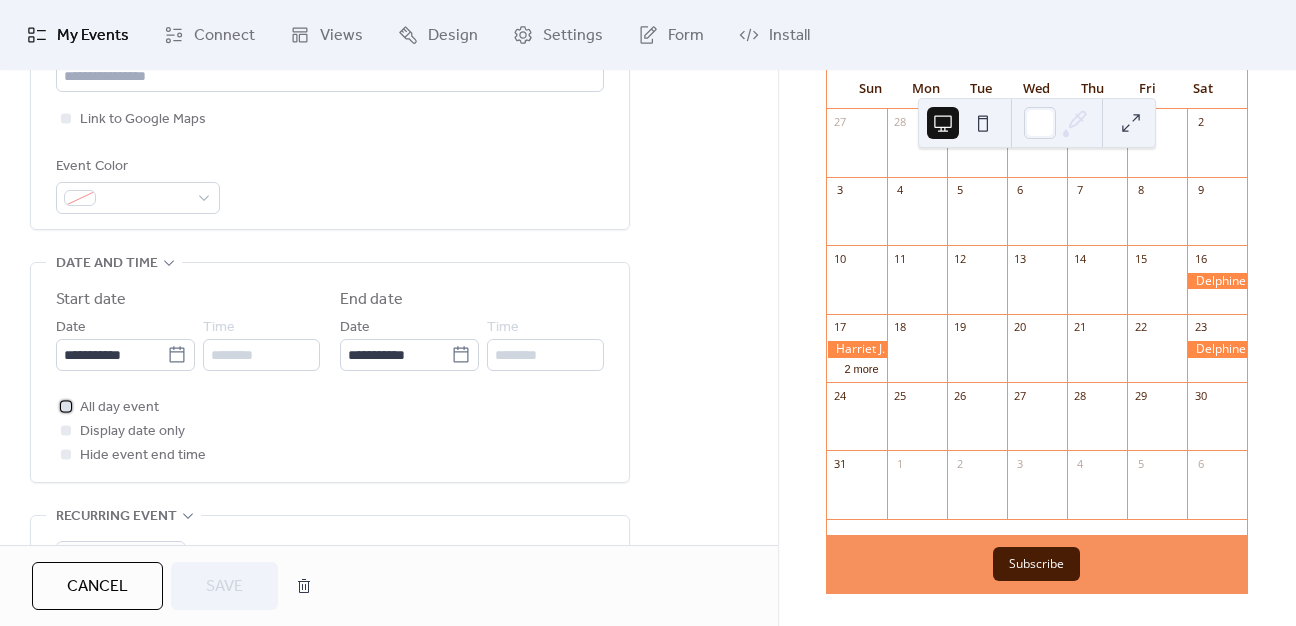 click 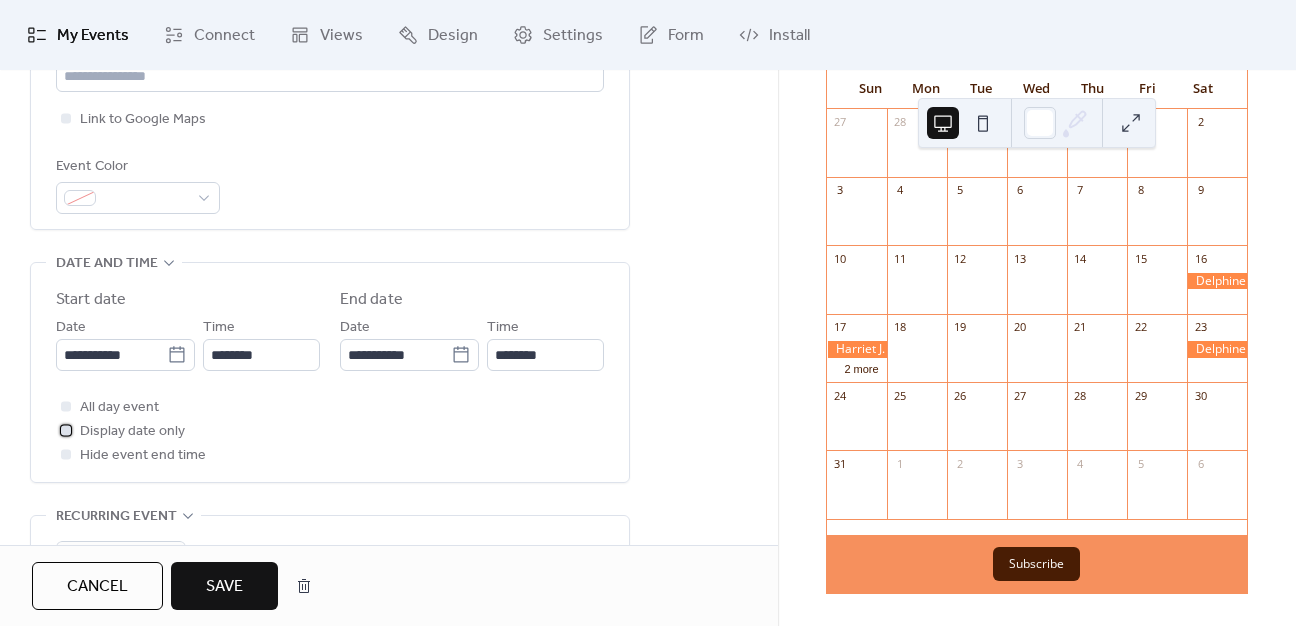 click at bounding box center (66, 430) 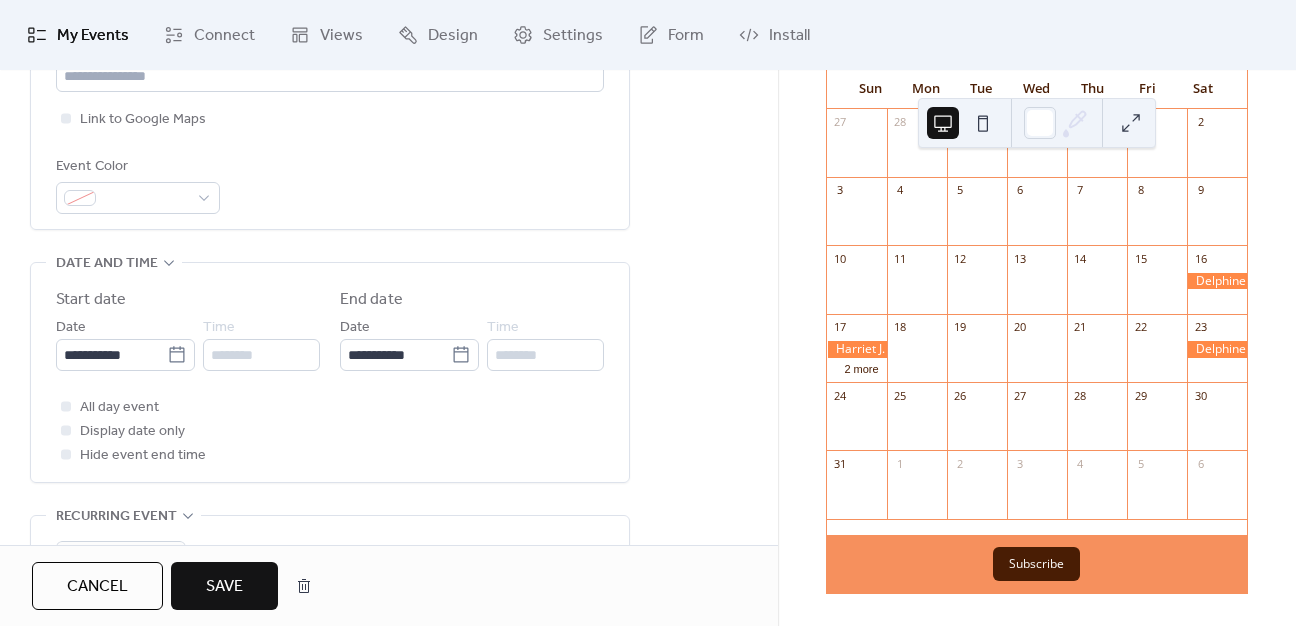 click on "Save" at bounding box center (224, 586) 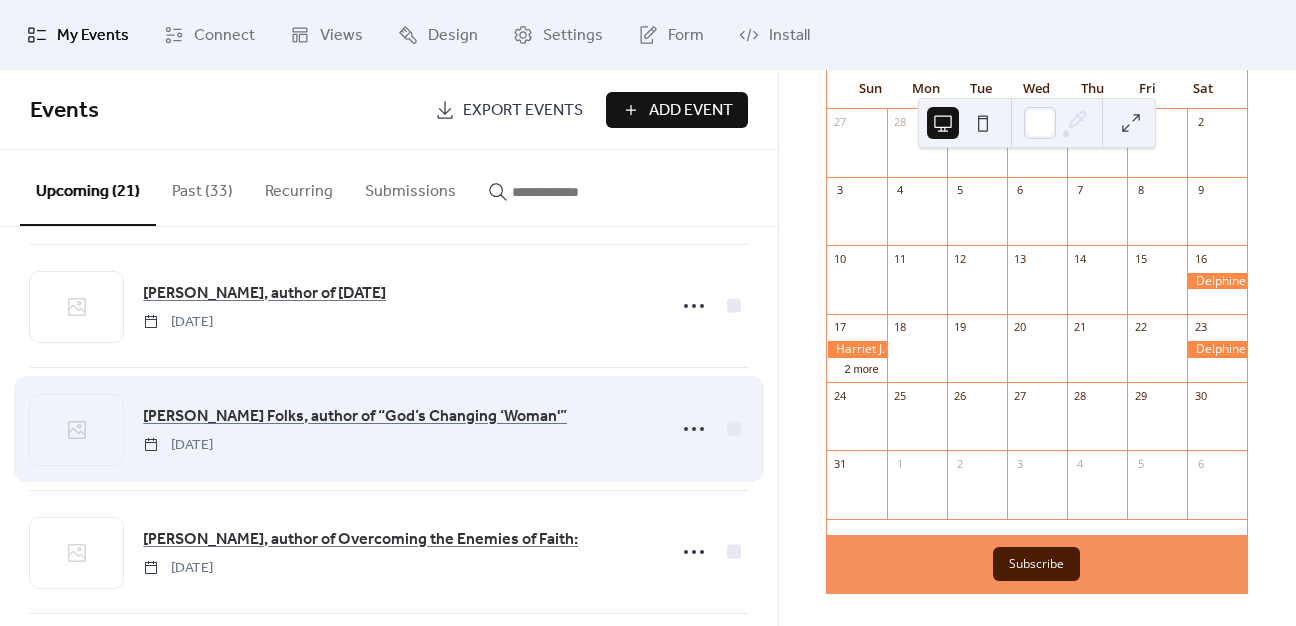 scroll, scrollTop: 500, scrollLeft: 0, axis: vertical 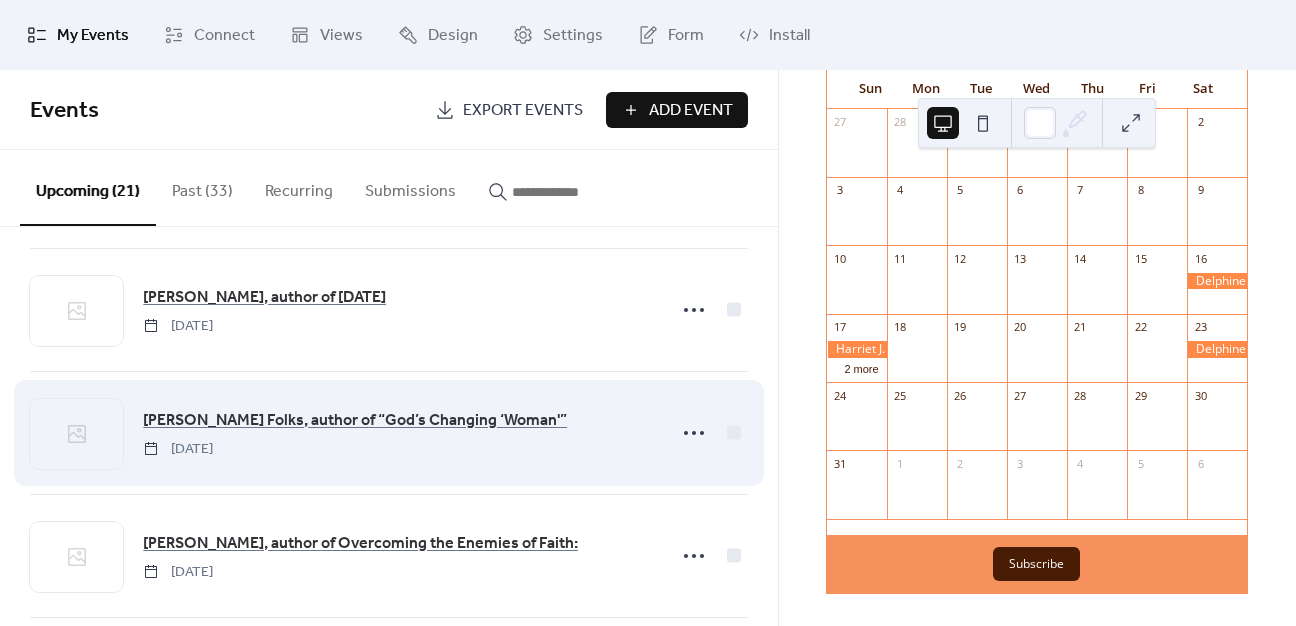 click on "[PERSON_NAME] Folks, author of “God’s Changing ‘Woman'” [DATE]" at bounding box center (389, 433) 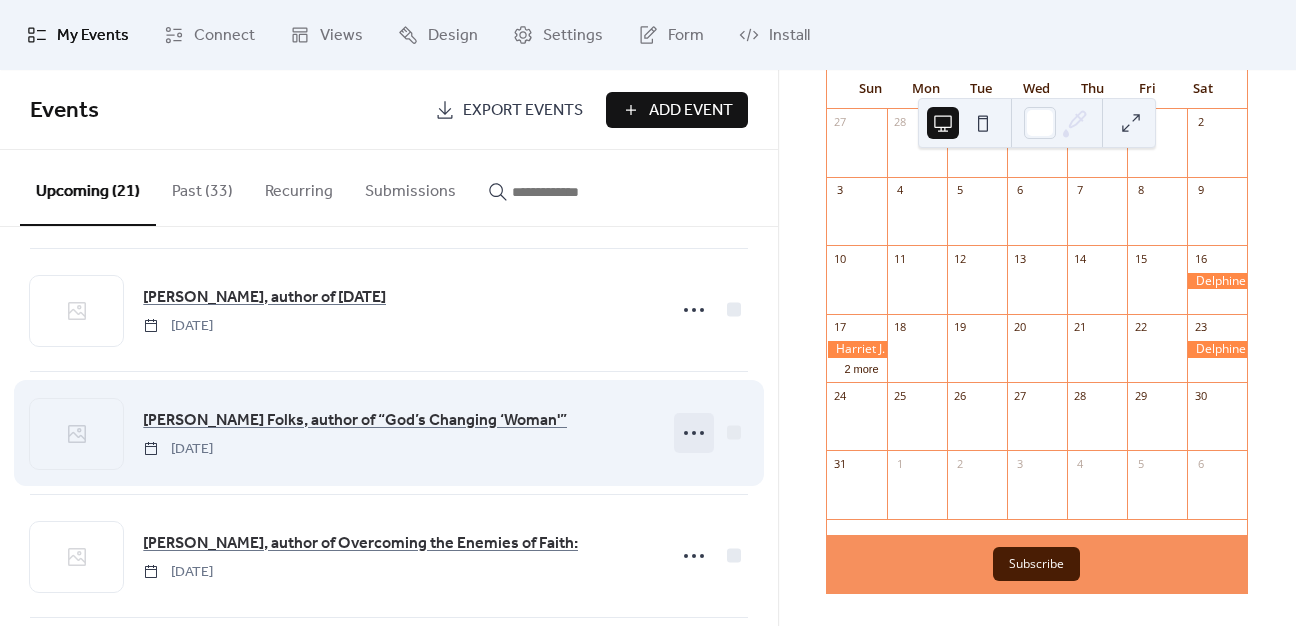 click 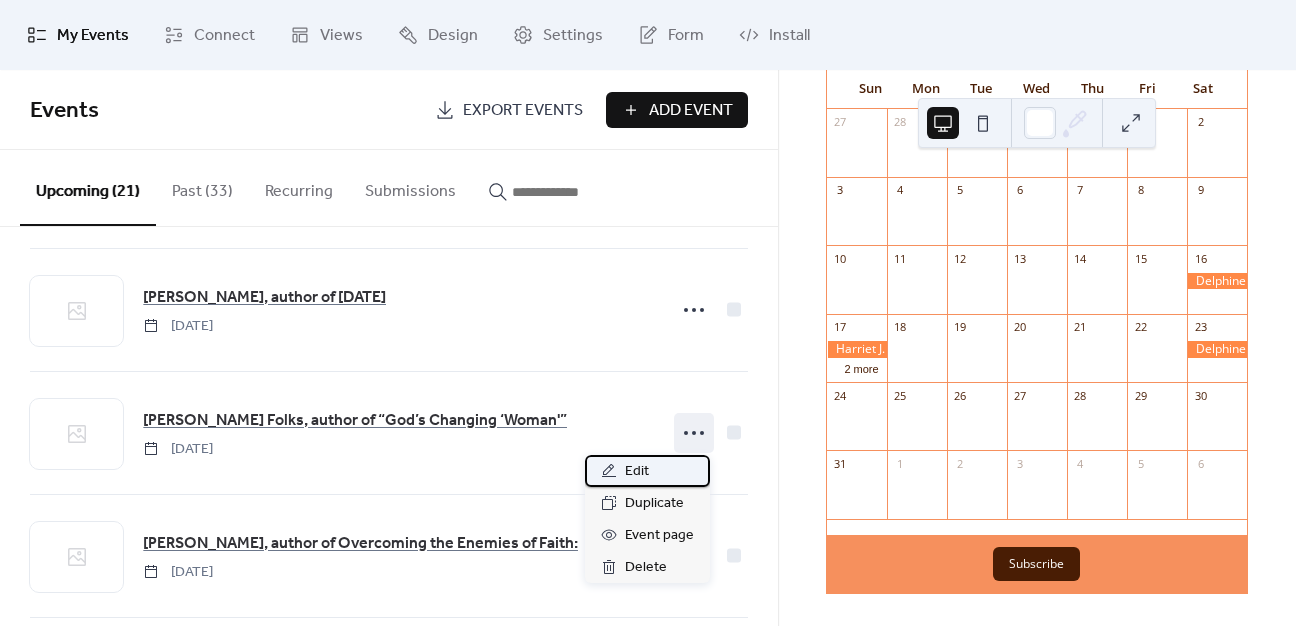 click on "Edit" at bounding box center (647, 471) 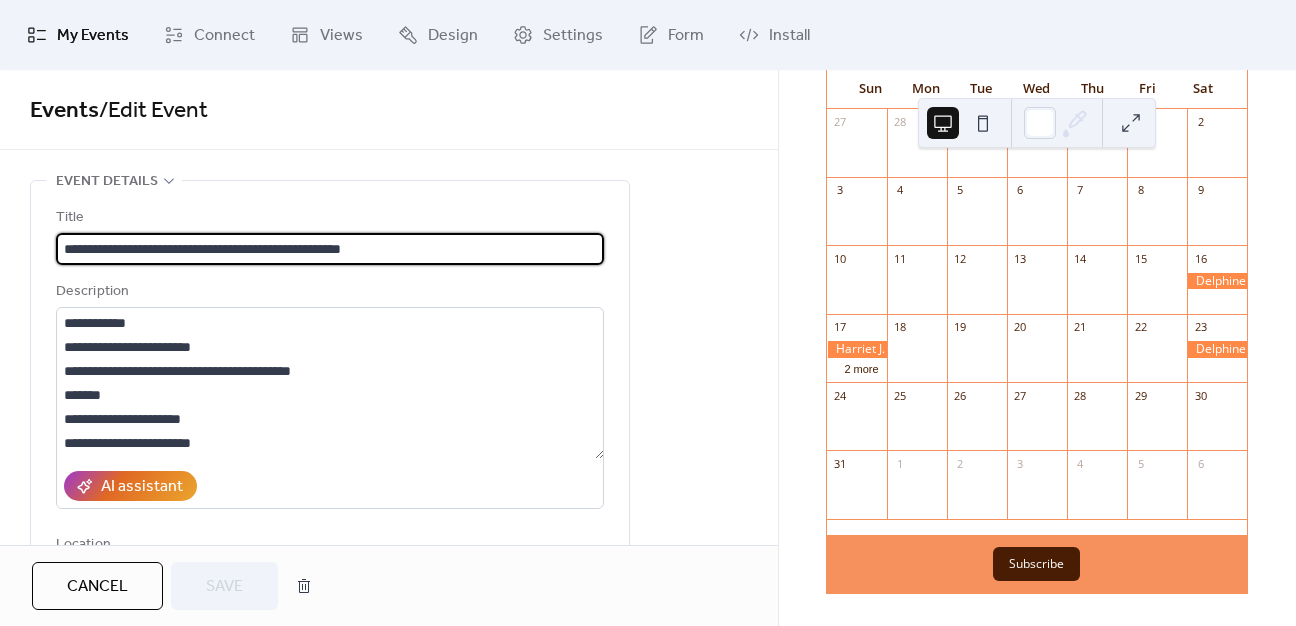 scroll, scrollTop: 600, scrollLeft: 0, axis: vertical 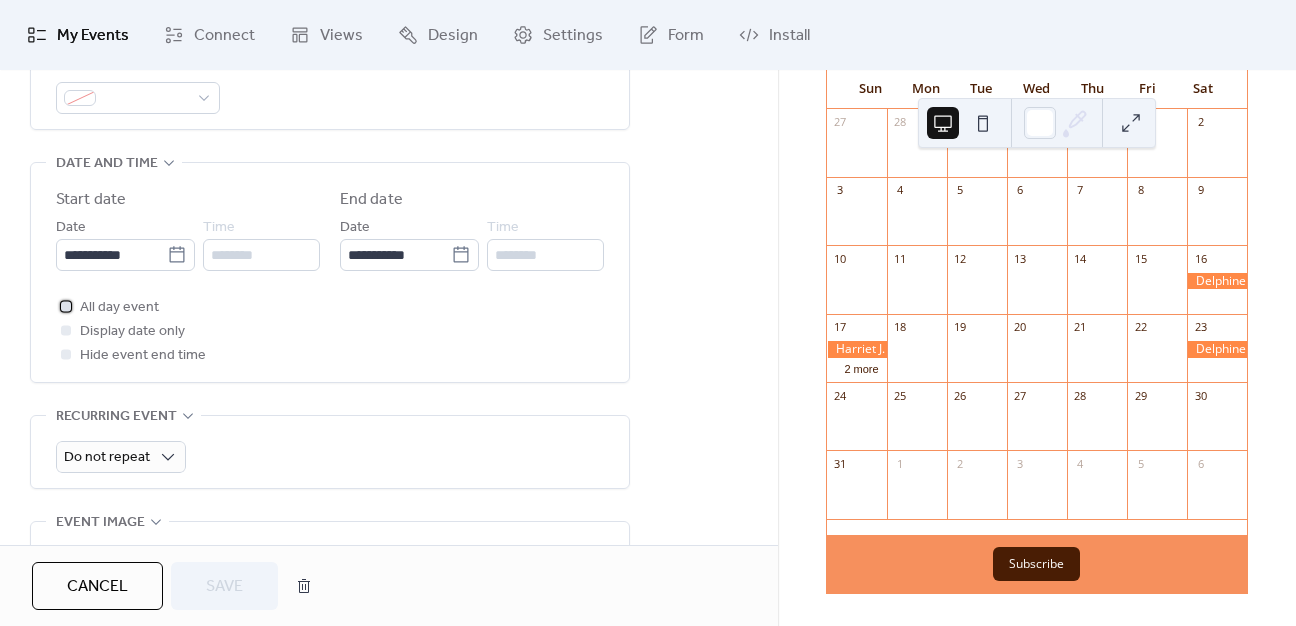 click at bounding box center (66, 306) 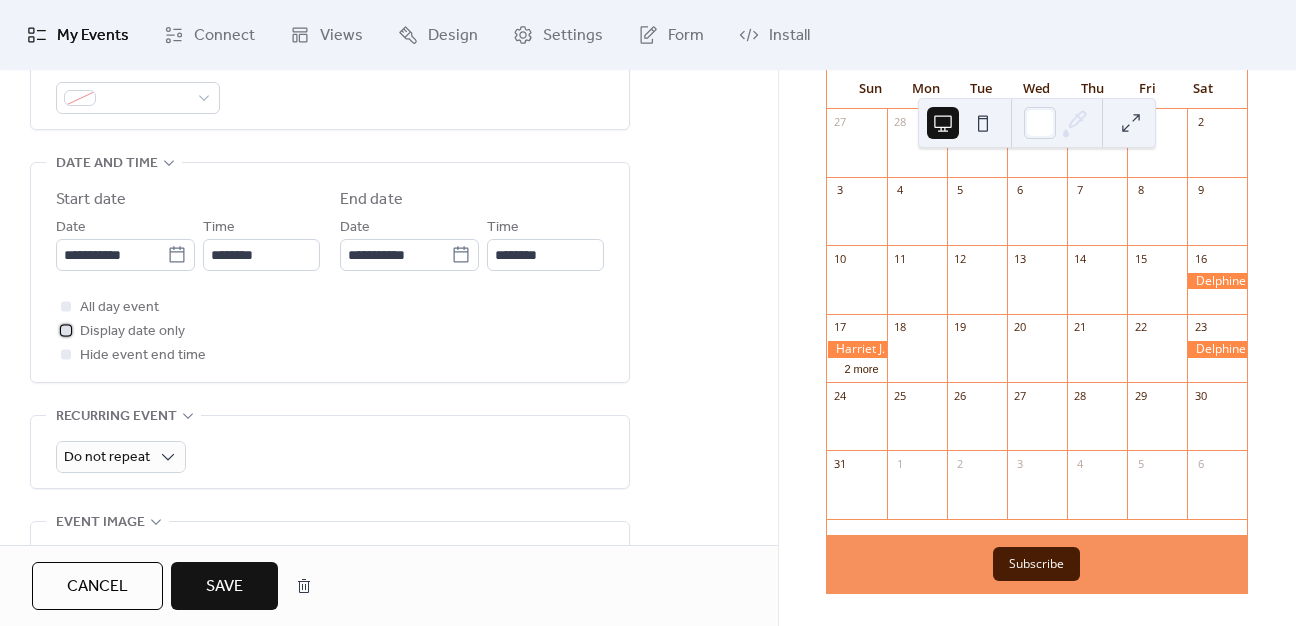 click at bounding box center [66, 330] 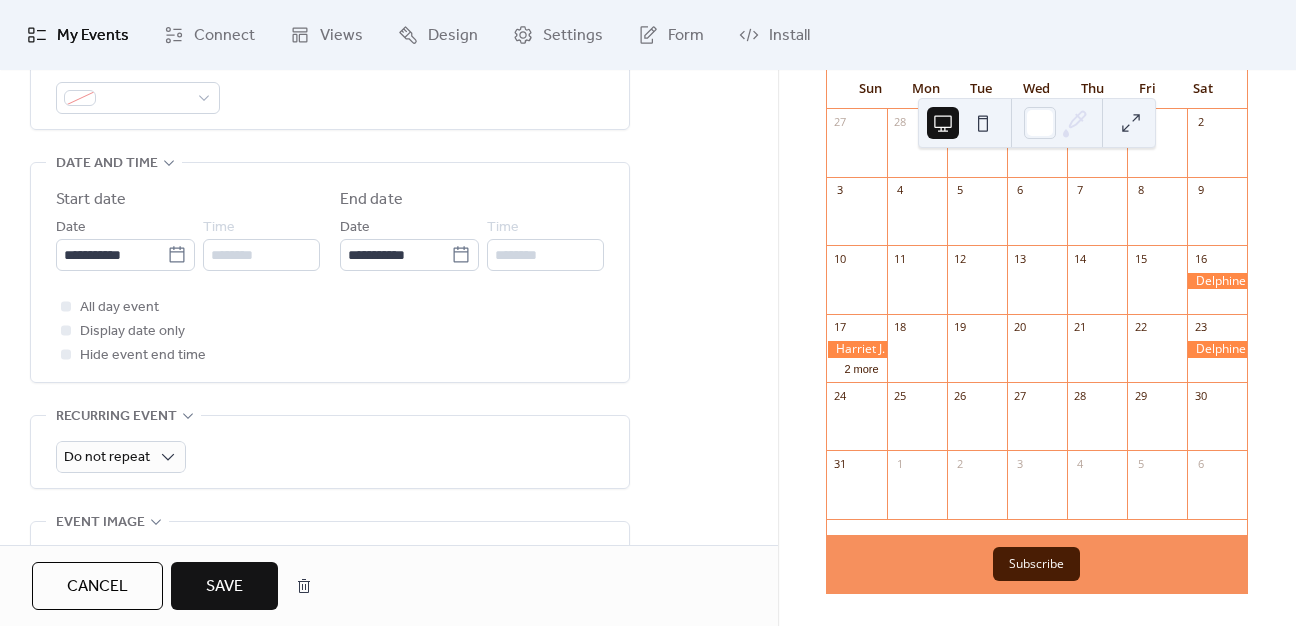 click on "Save" at bounding box center (224, 586) 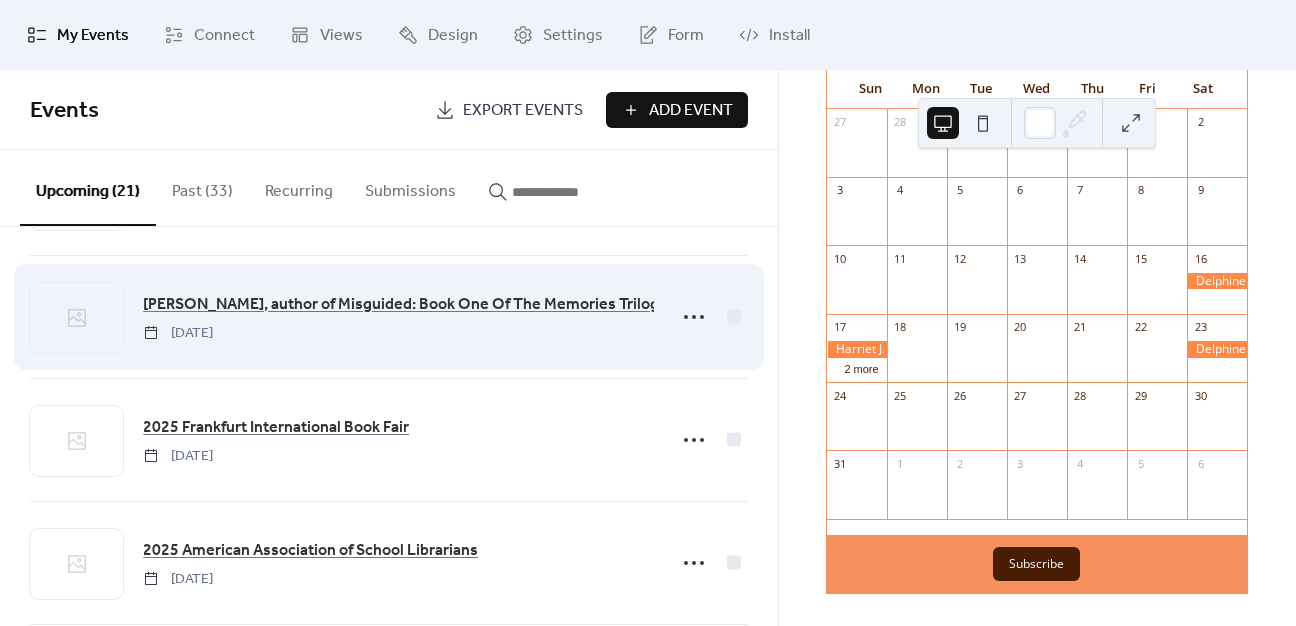 scroll, scrollTop: 1700, scrollLeft: 0, axis: vertical 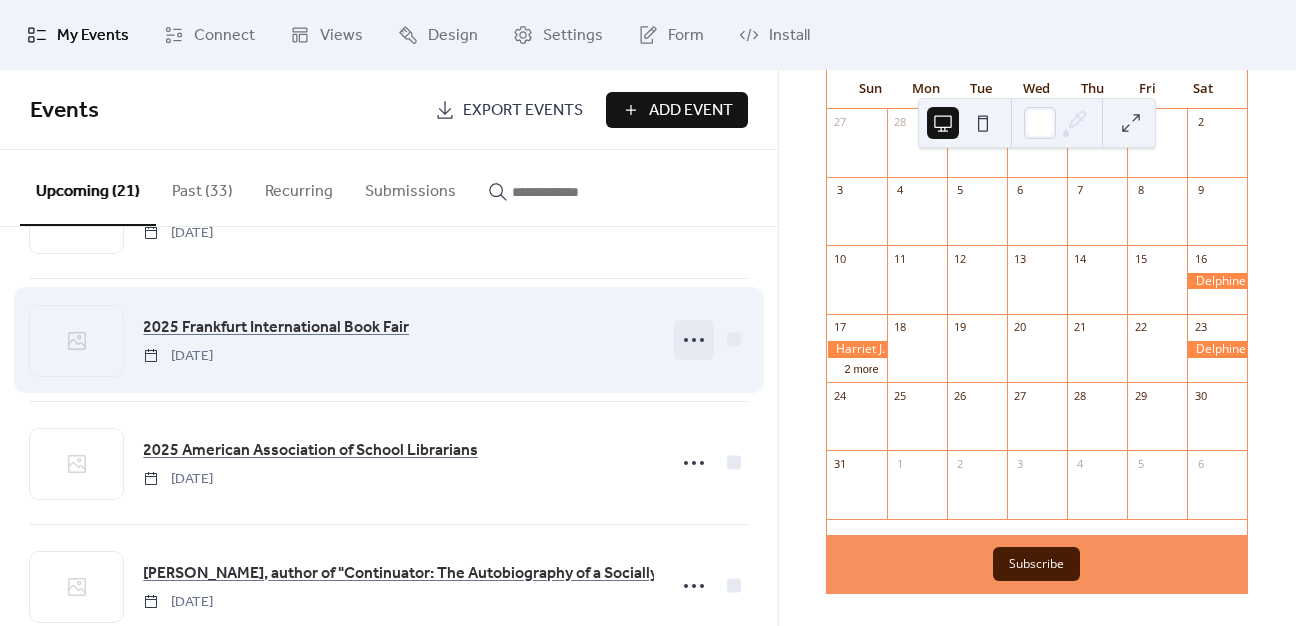 click 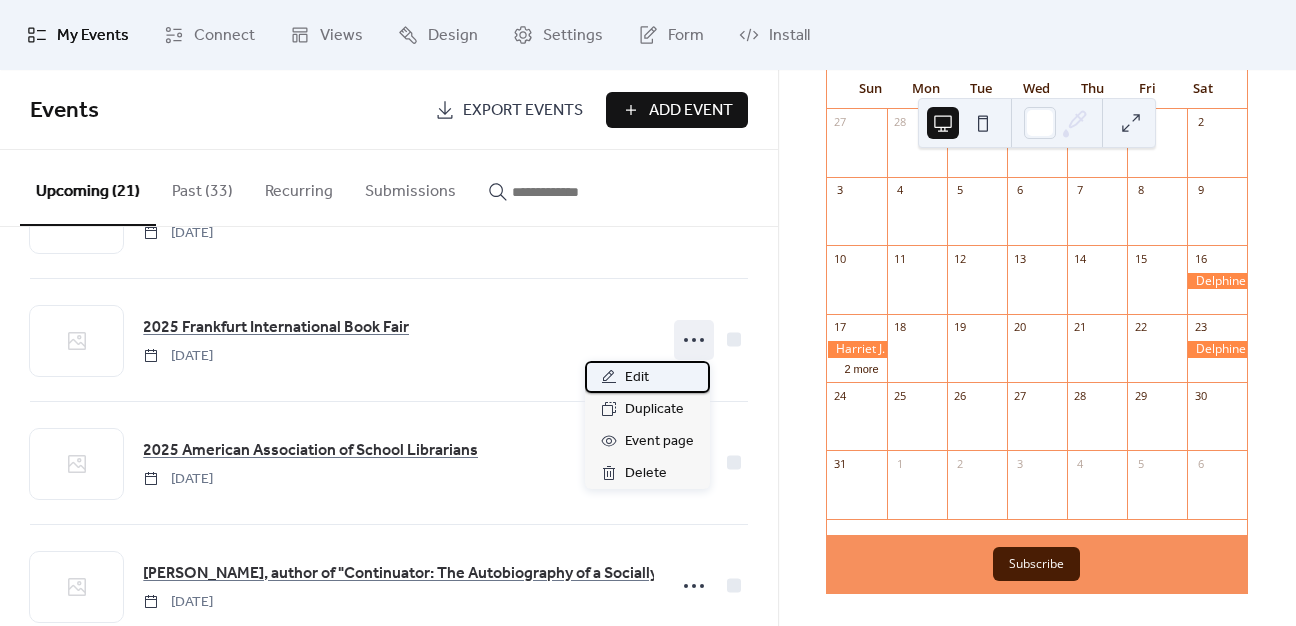 click on "Edit" at bounding box center [647, 377] 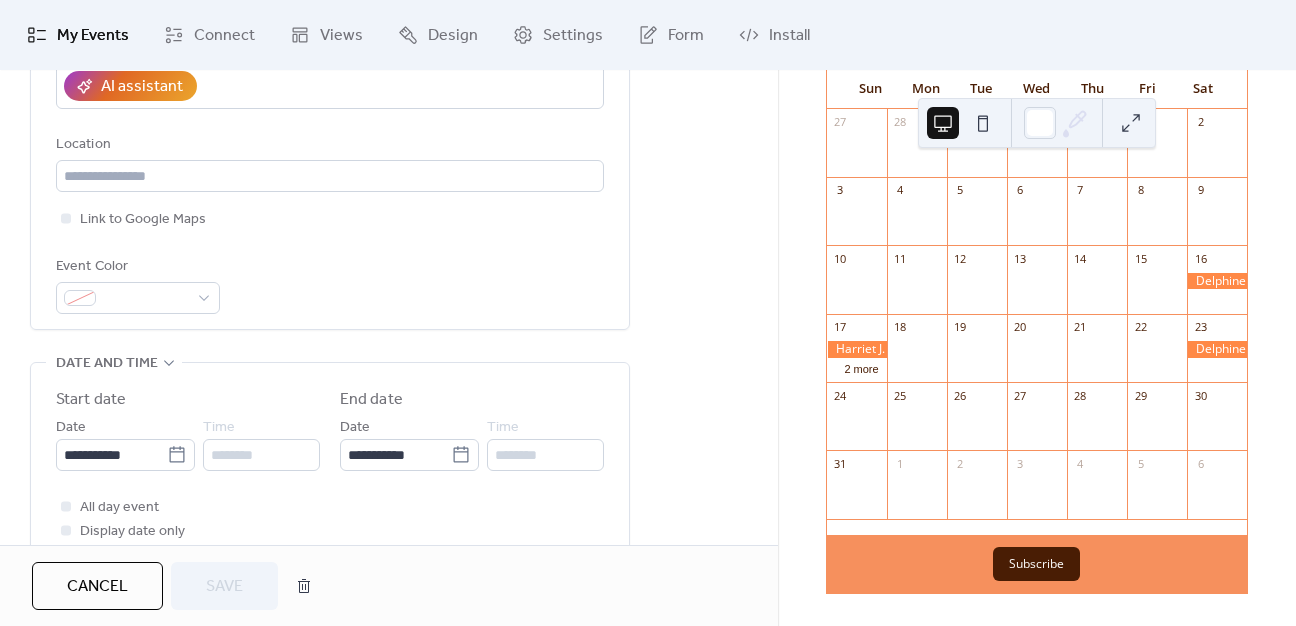 scroll, scrollTop: 500, scrollLeft: 0, axis: vertical 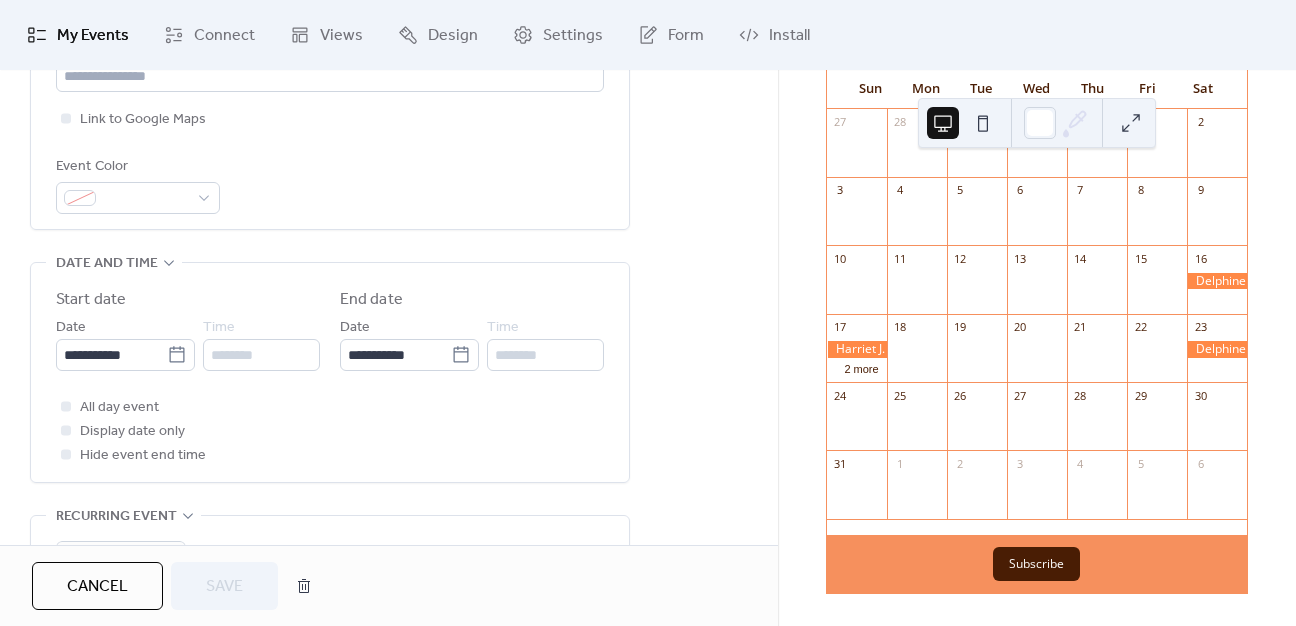 click on "Cancel" at bounding box center [97, 587] 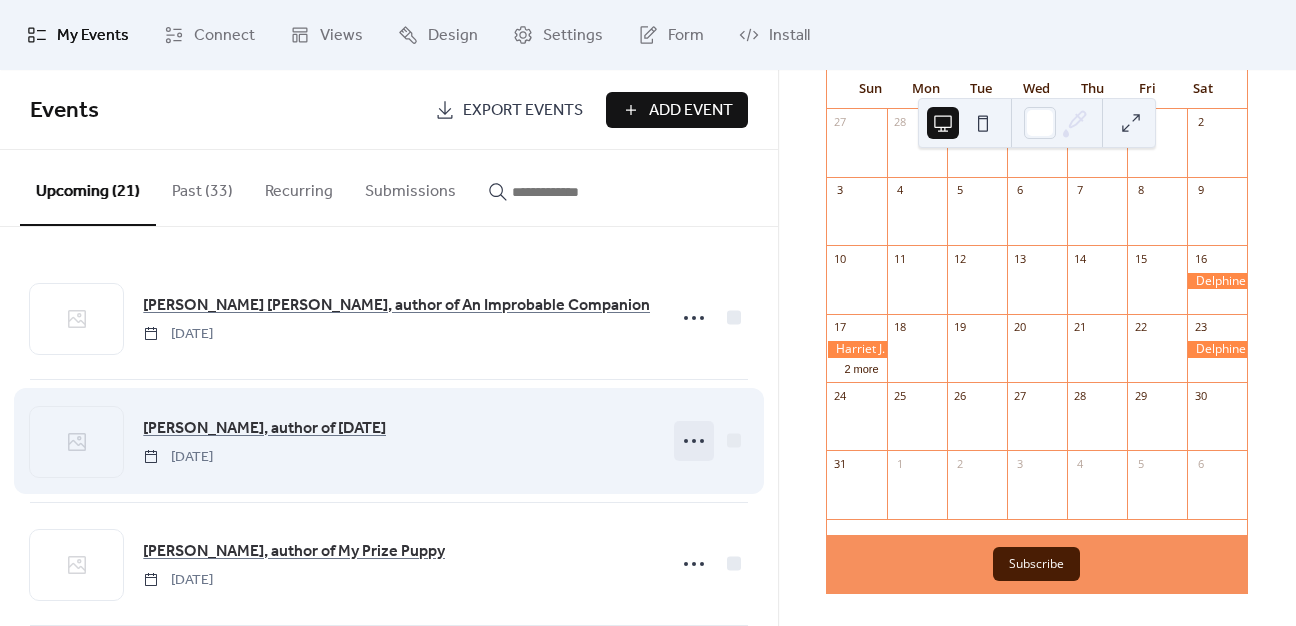 click 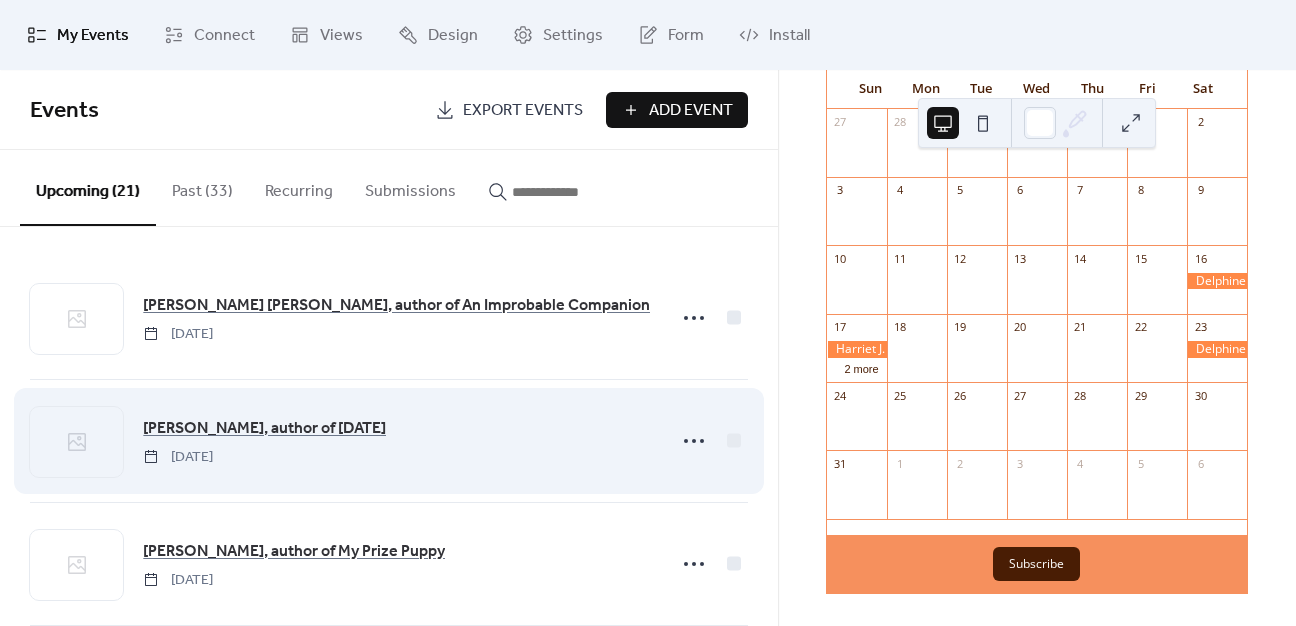 click on "[PERSON_NAME], author of [DATE] [DATE]" at bounding box center (398, 441) 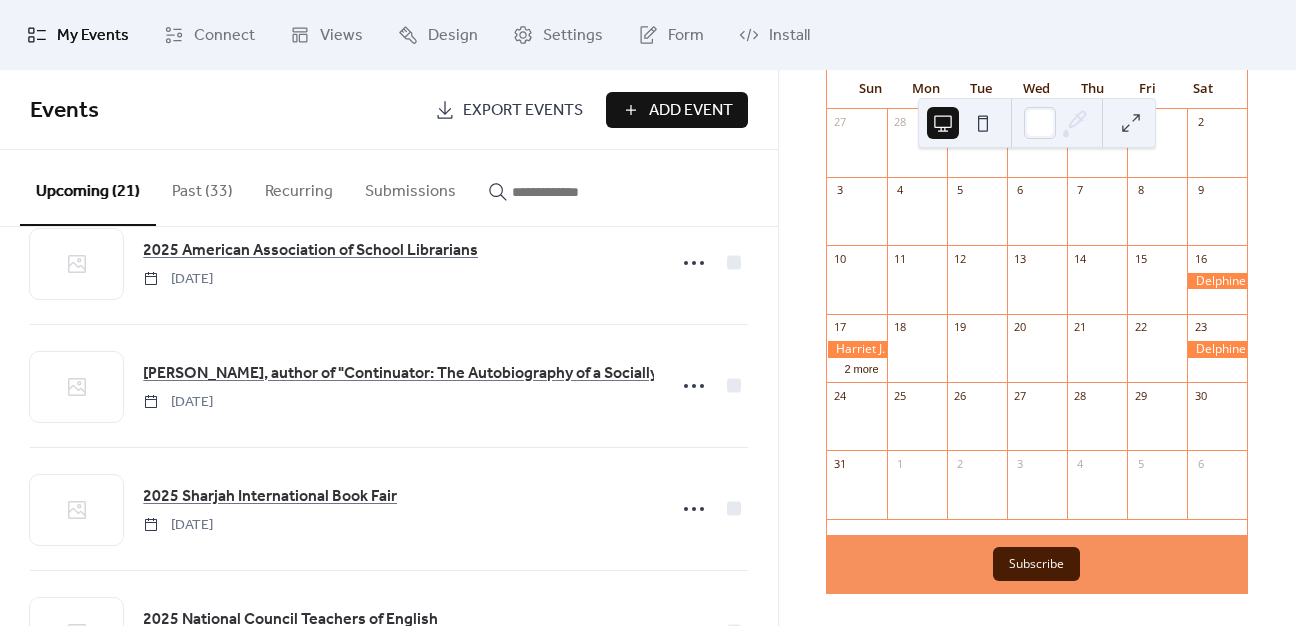 scroll, scrollTop: 2000, scrollLeft: 0, axis: vertical 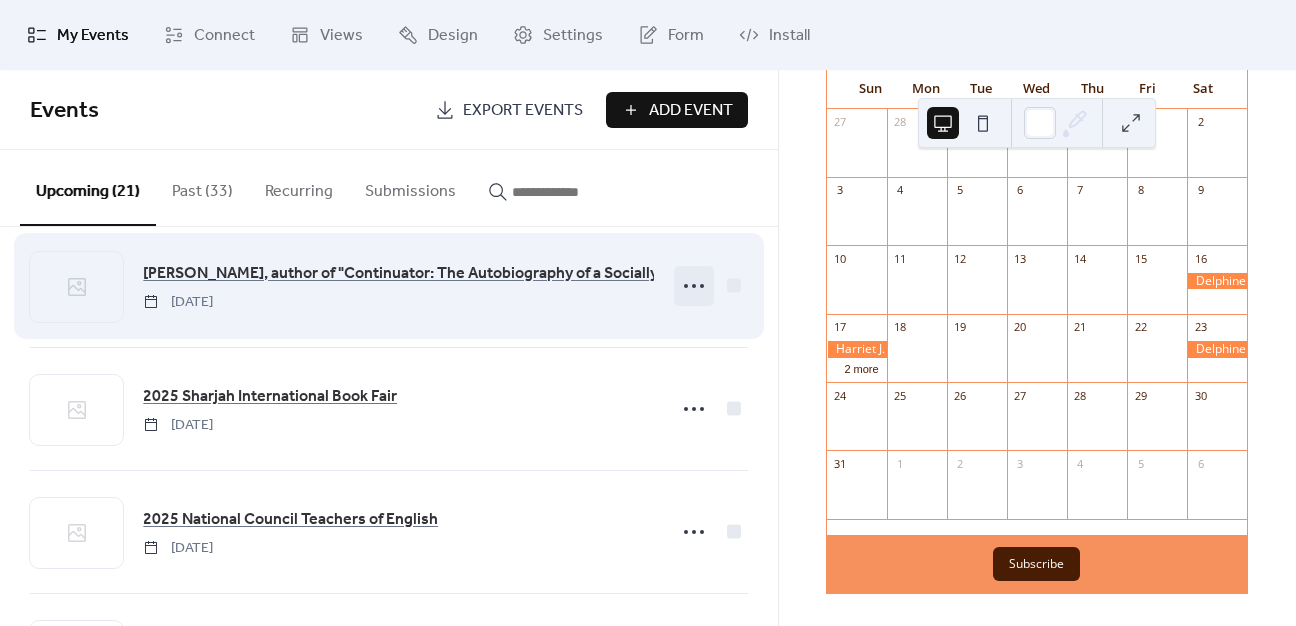 click 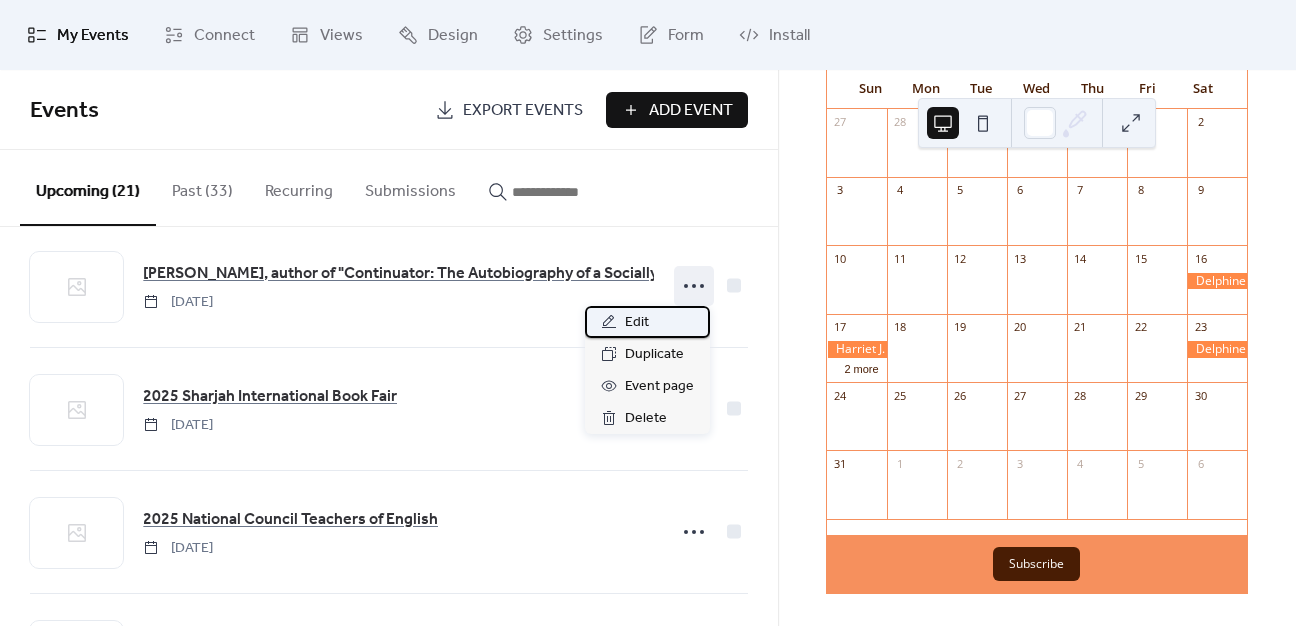 click on "Edit" at bounding box center (647, 322) 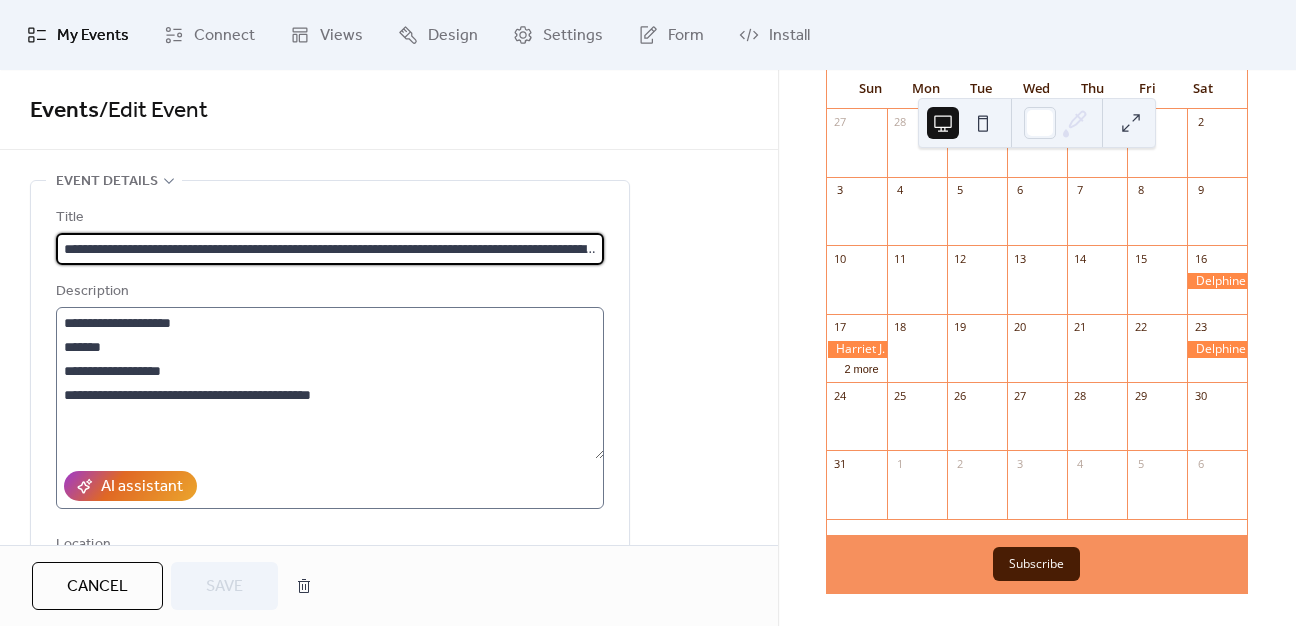 scroll, scrollTop: 0, scrollLeft: 157, axis: horizontal 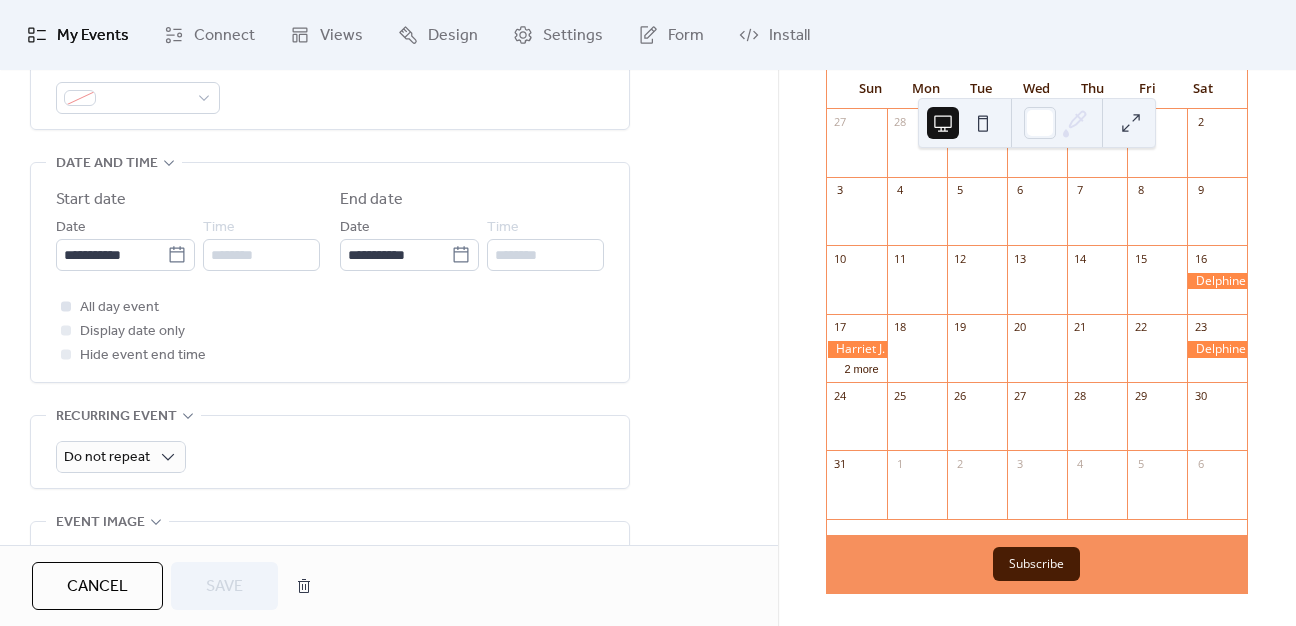 drag, startPoint x: 72, startPoint y: 321, endPoint x: 63, endPoint y: 309, distance: 15 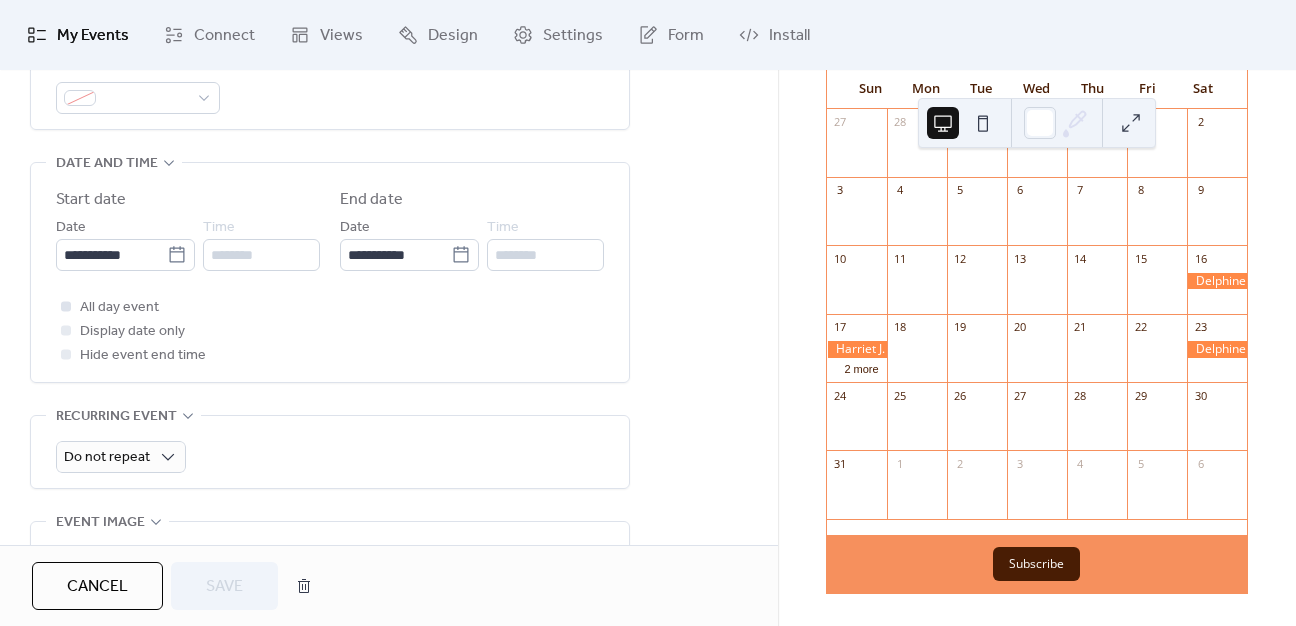 click on "All day event Display date only Hide event end time" at bounding box center (330, 331) 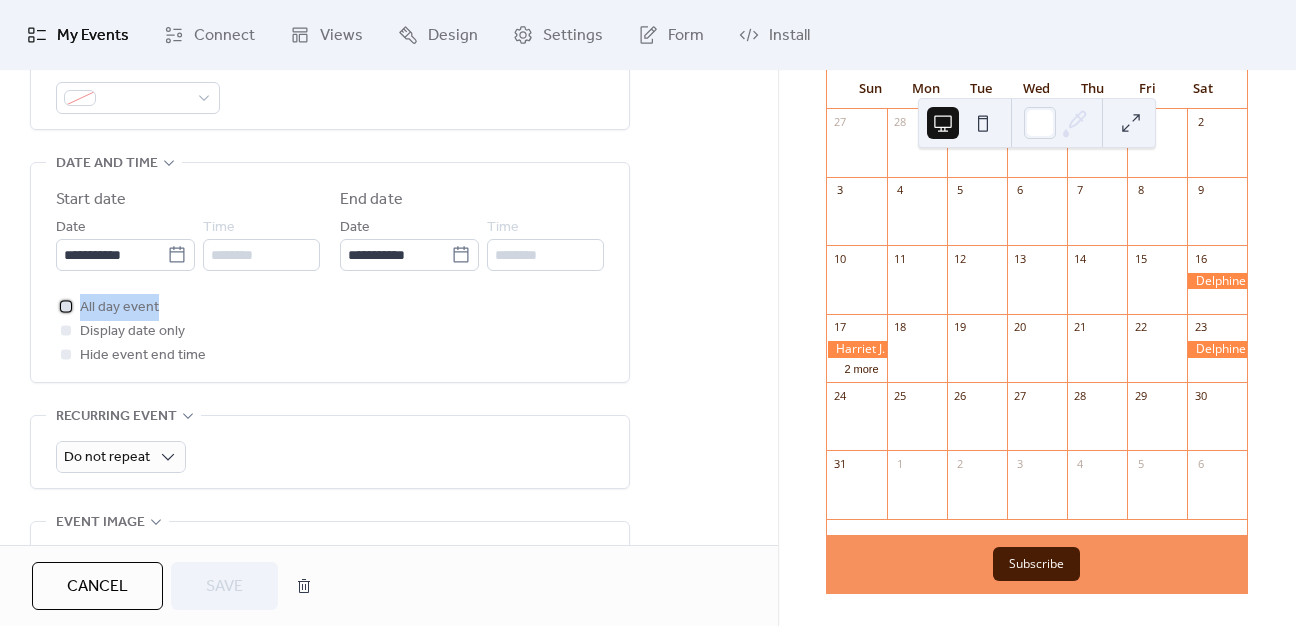 click 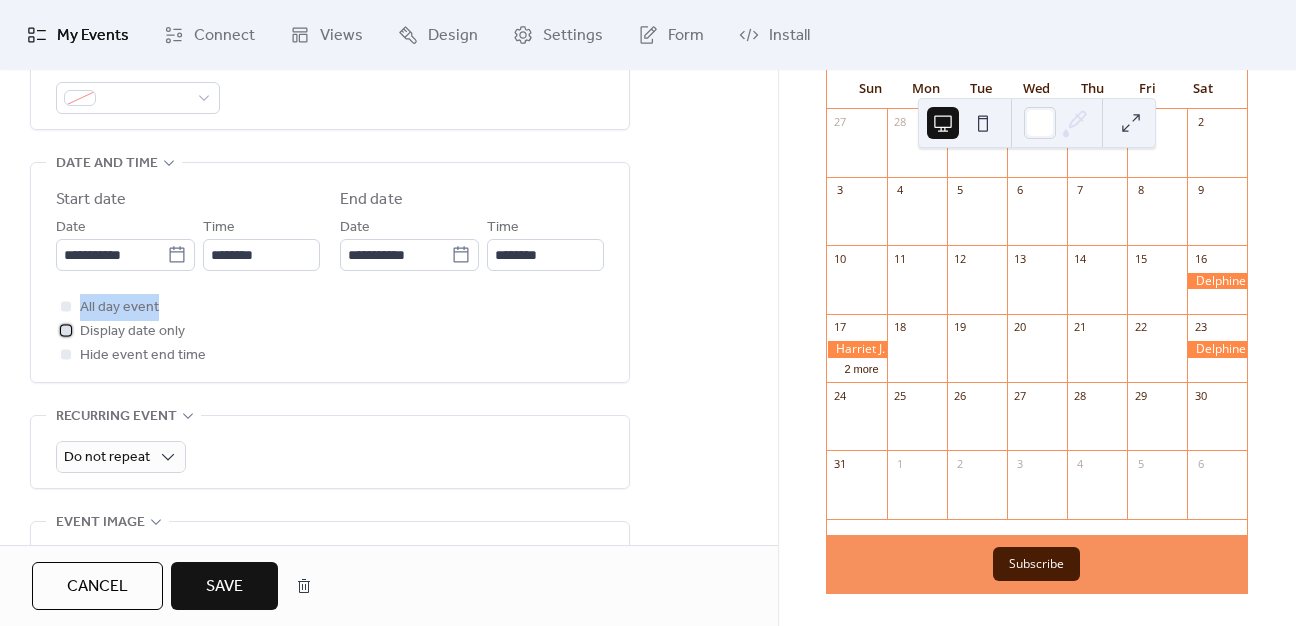 click at bounding box center [66, 330] 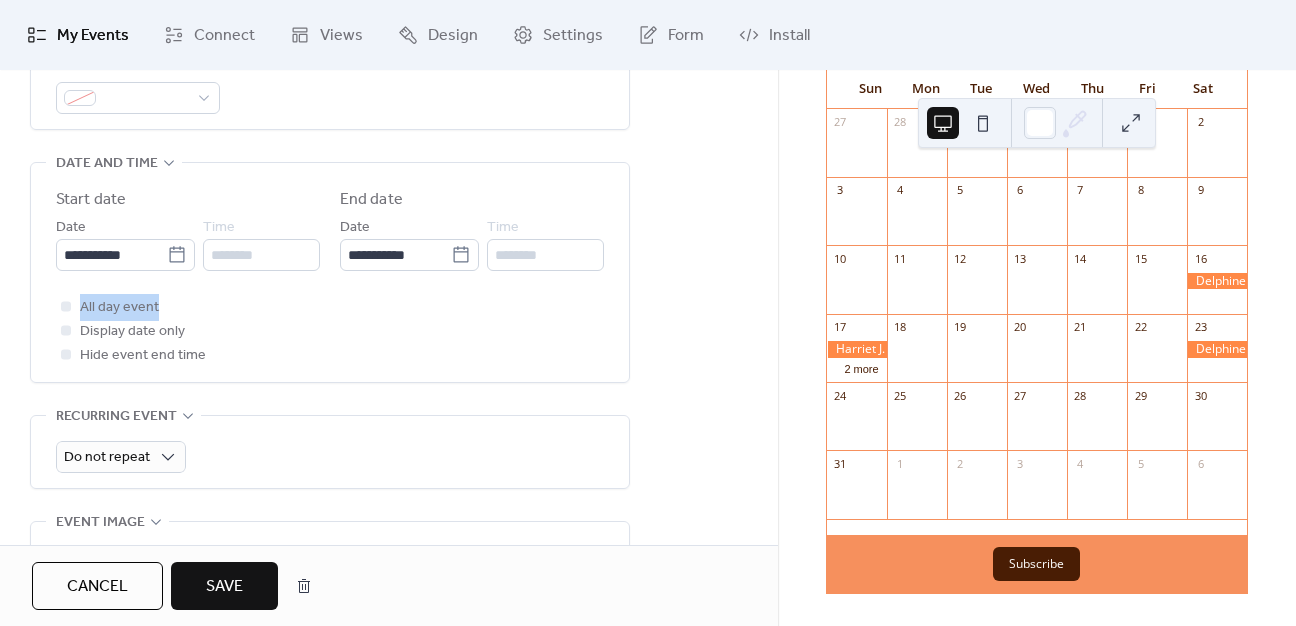 click on "Save" at bounding box center [224, 587] 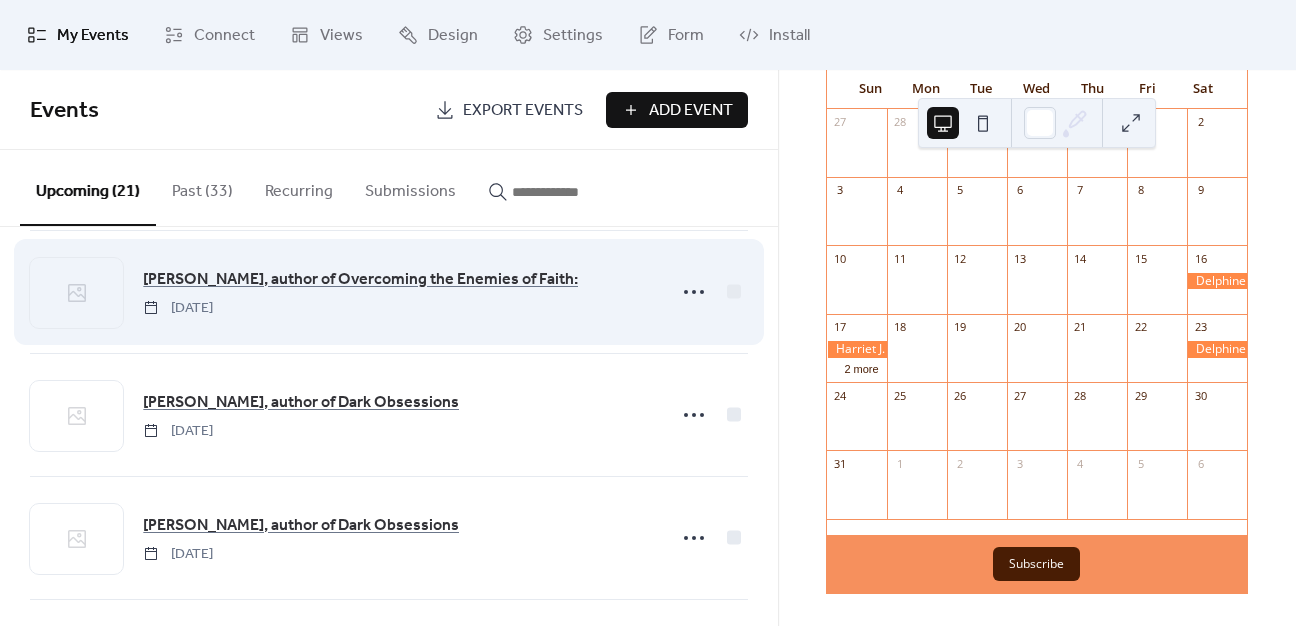scroll, scrollTop: 600, scrollLeft: 0, axis: vertical 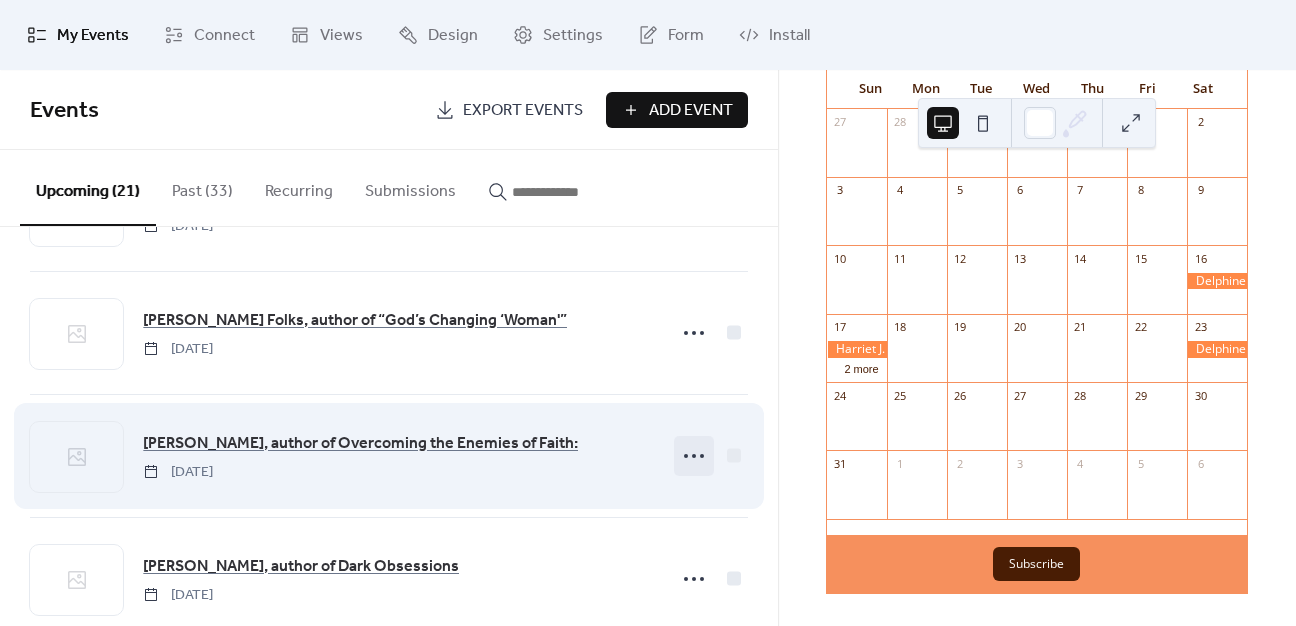 click 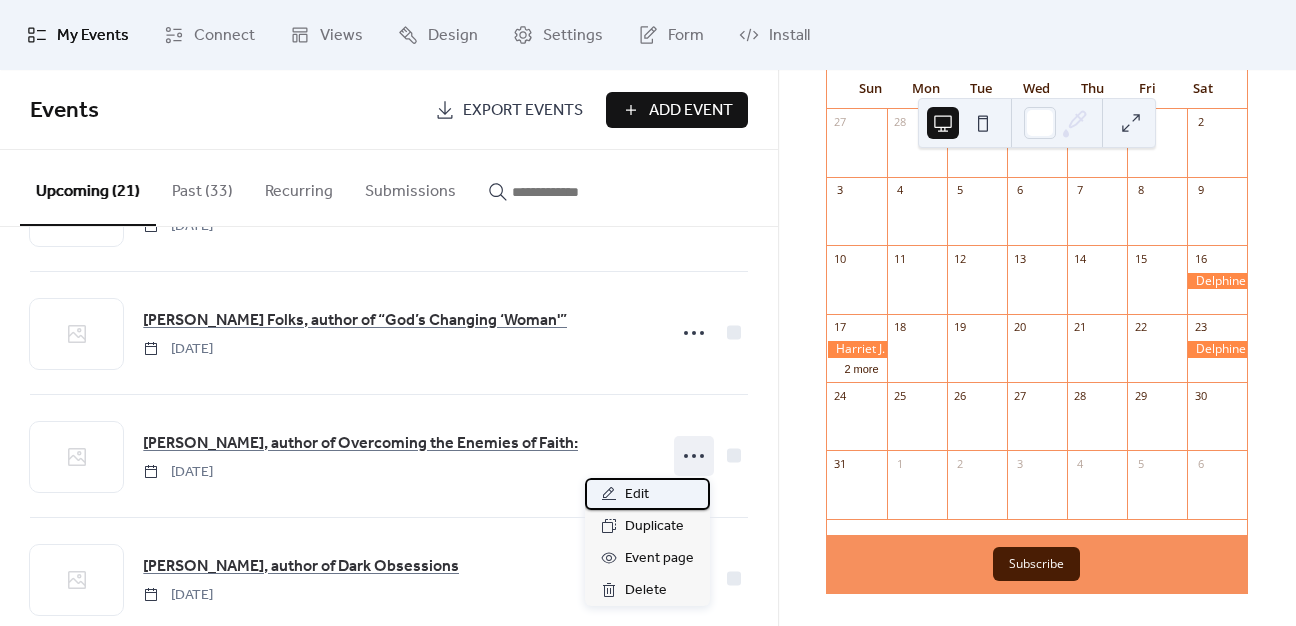 click on "Edit" at bounding box center (647, 494) 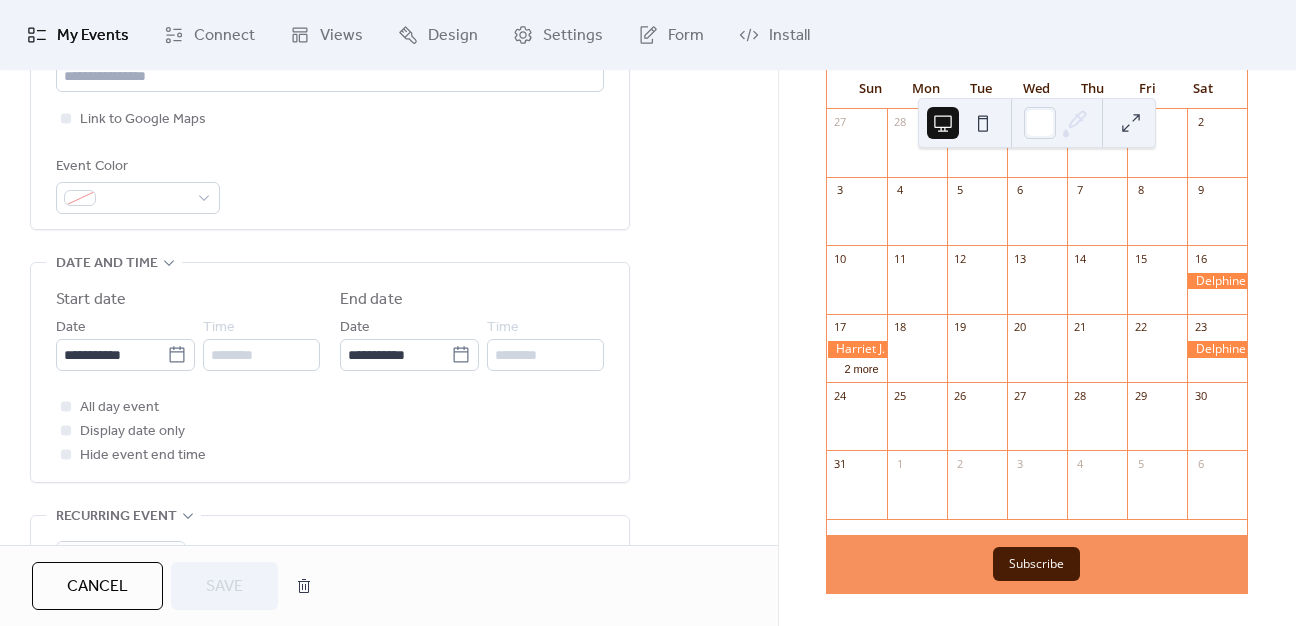 scroll, scrollTop: 500, scrollLeft: 0, axis: vertical 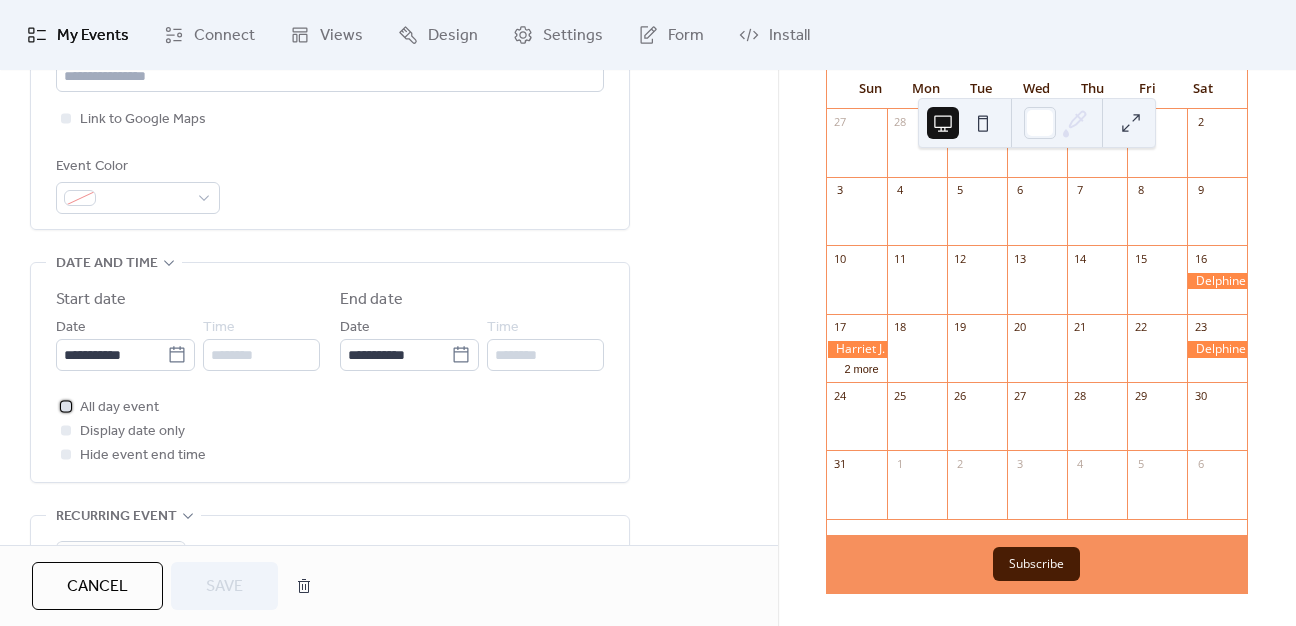 click 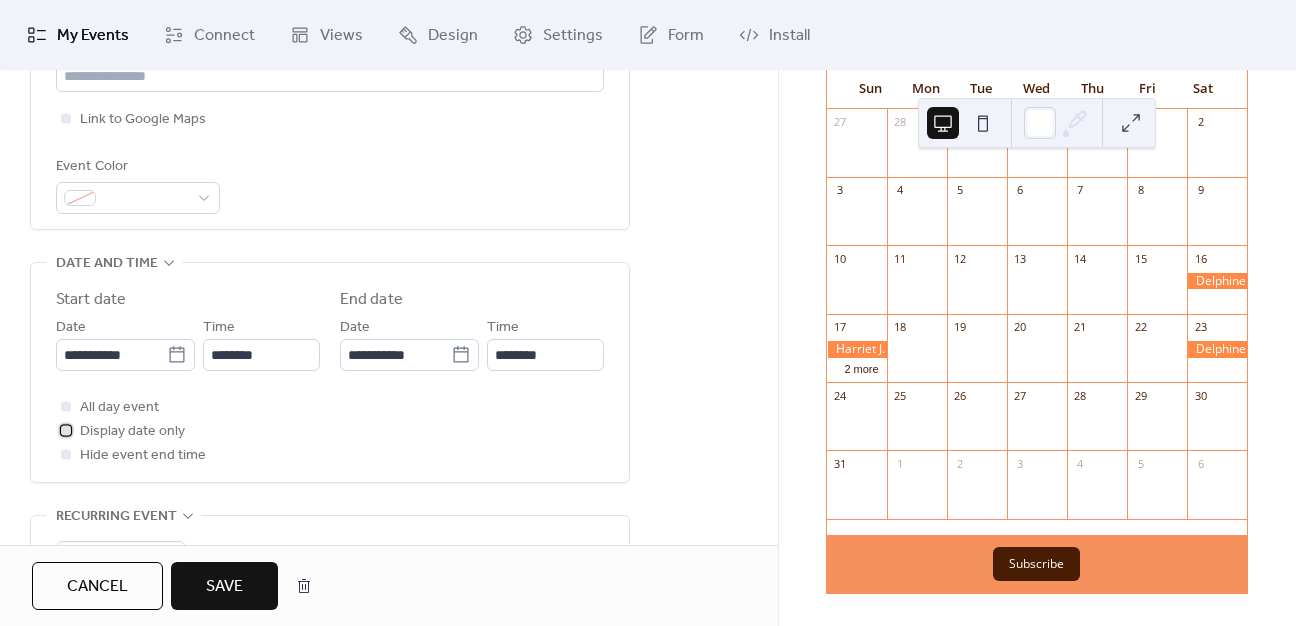 click at bounding box center [66, 430] 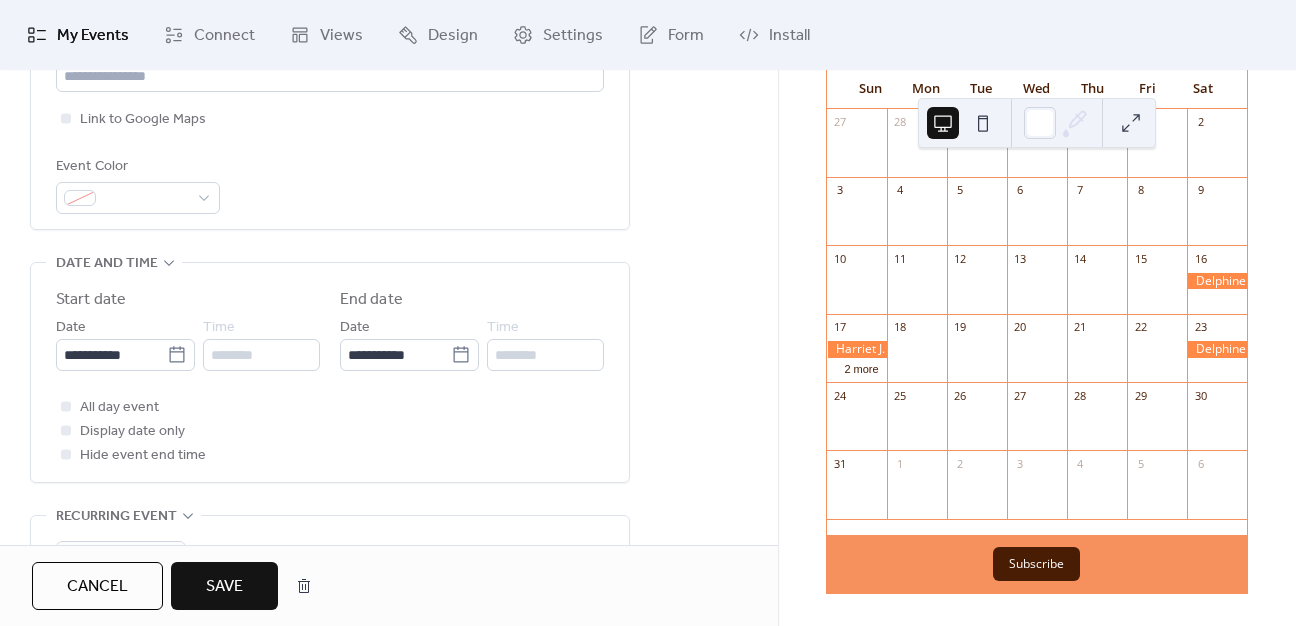 drag, startPoint x: 240, startPoint y: 572, endPoint x: 264, endPoint y: 555, distance: 29.410883 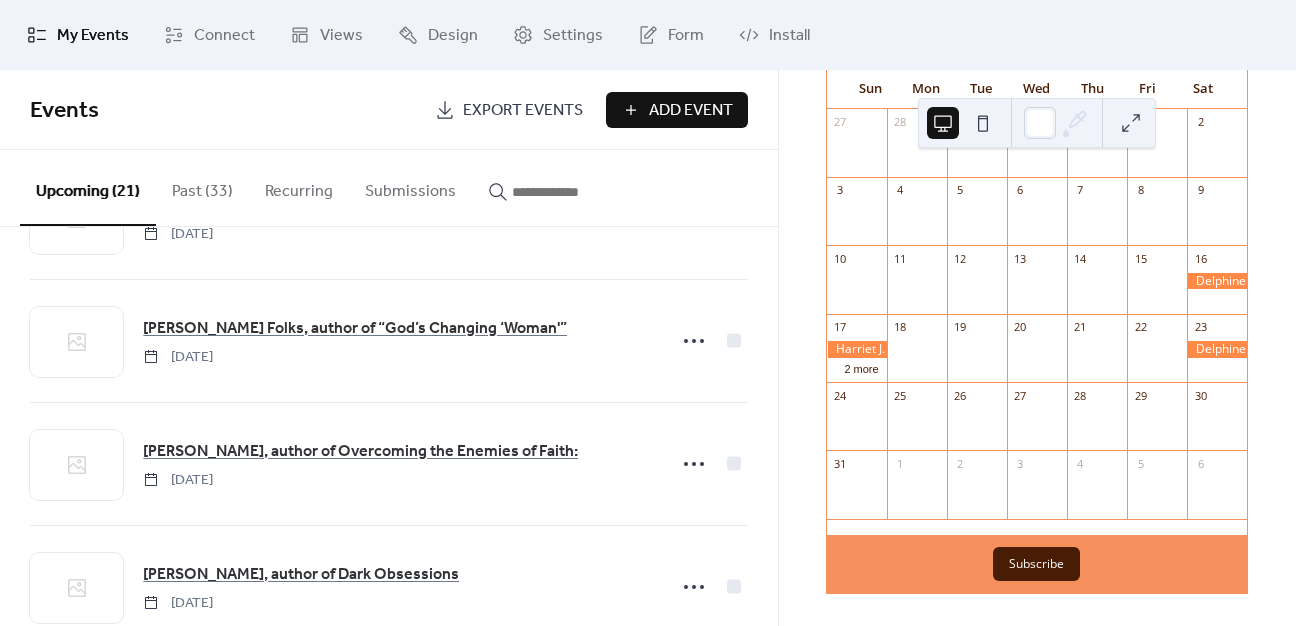 scroll, scrollTop: 700, scrollLeft: 0, axis: vertical 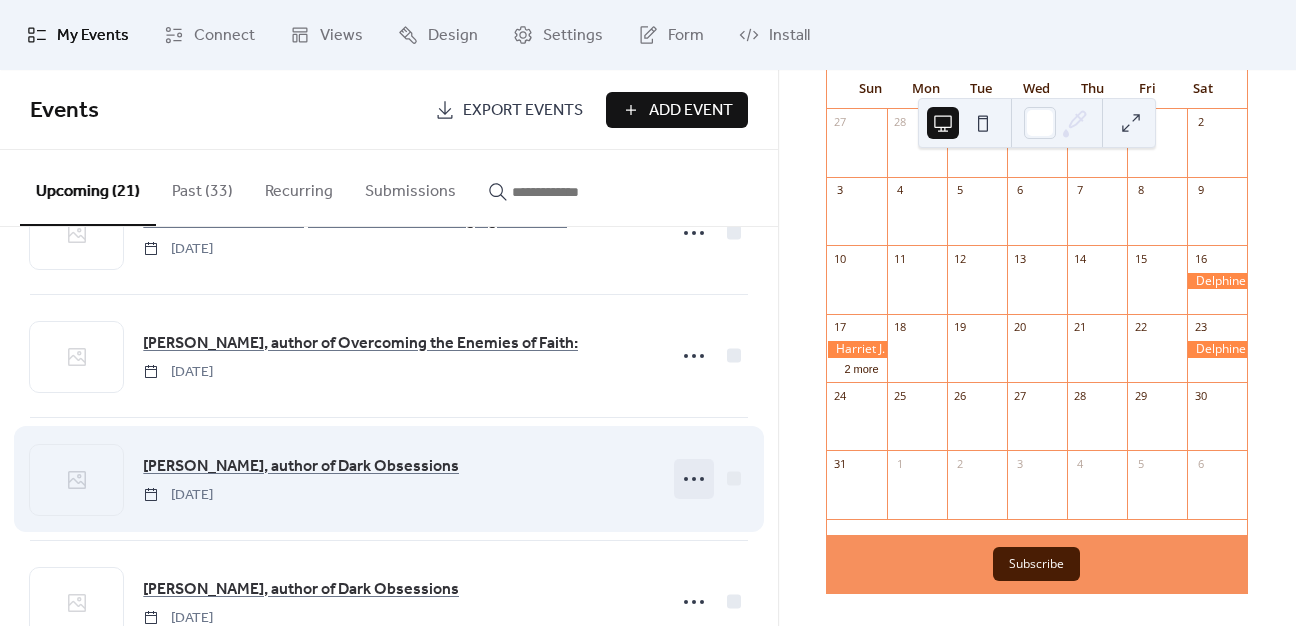 click 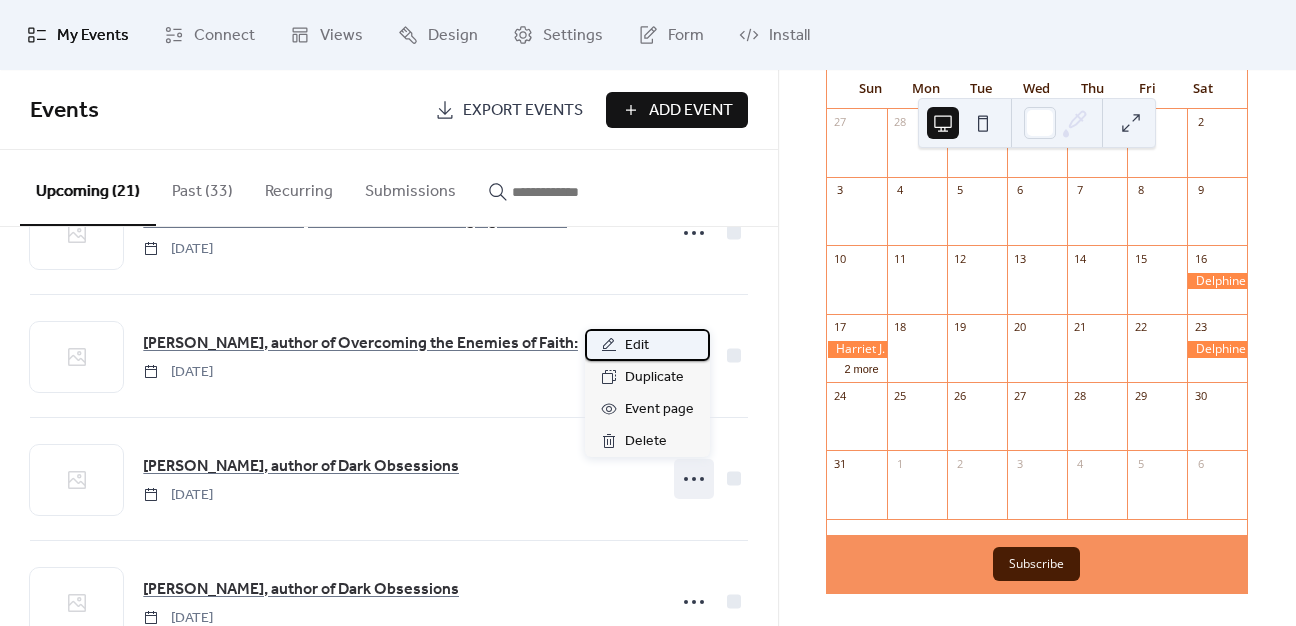 click on "Edit" at bounding box center (637, 346) 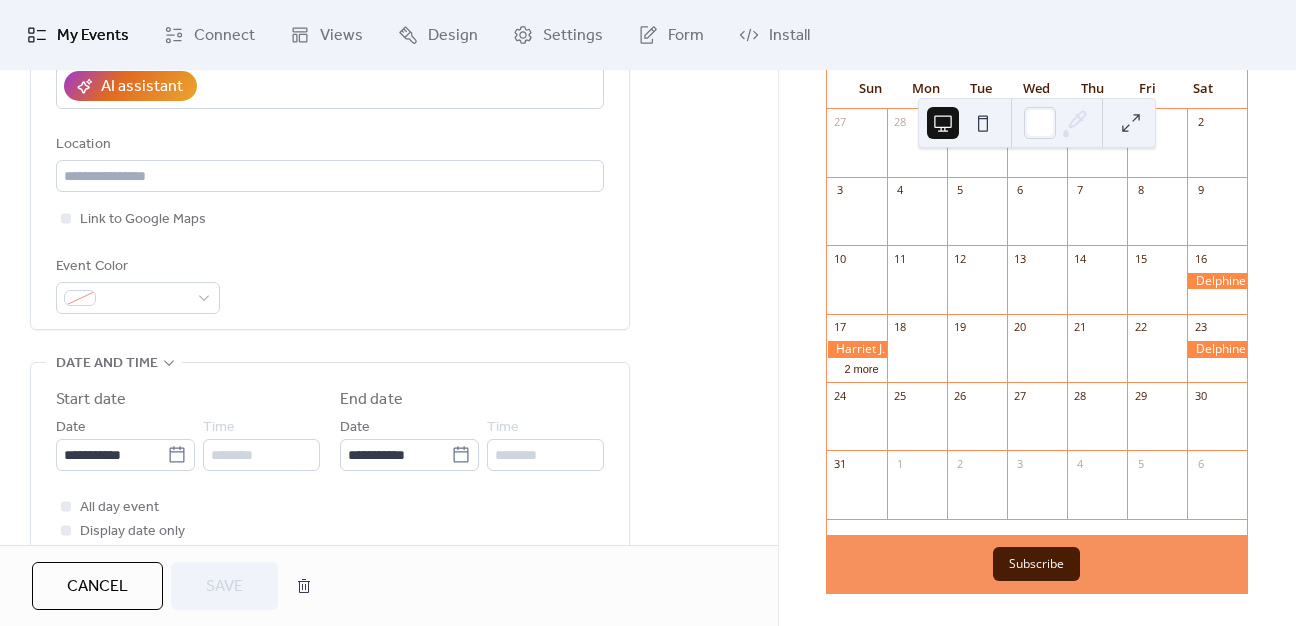 scroll, scrollTop: 500, scrollLeft: 0, axis: vertical 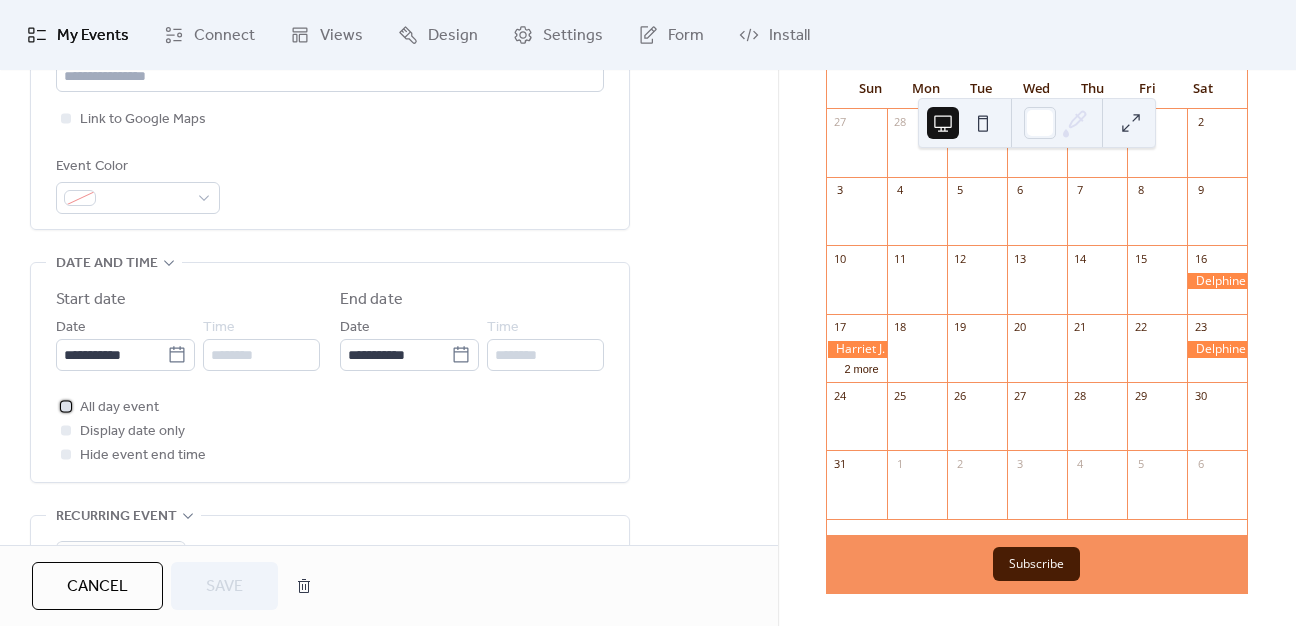 click at bounding box center [66, 406] 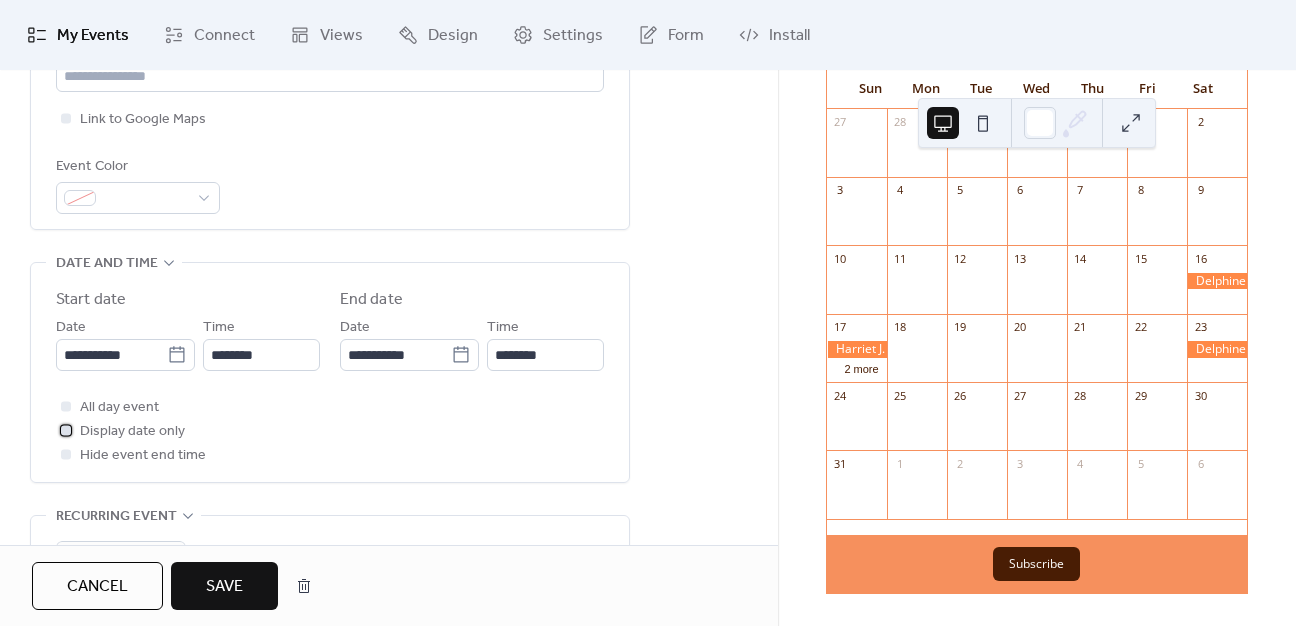 click at bounding box center (66, 430) 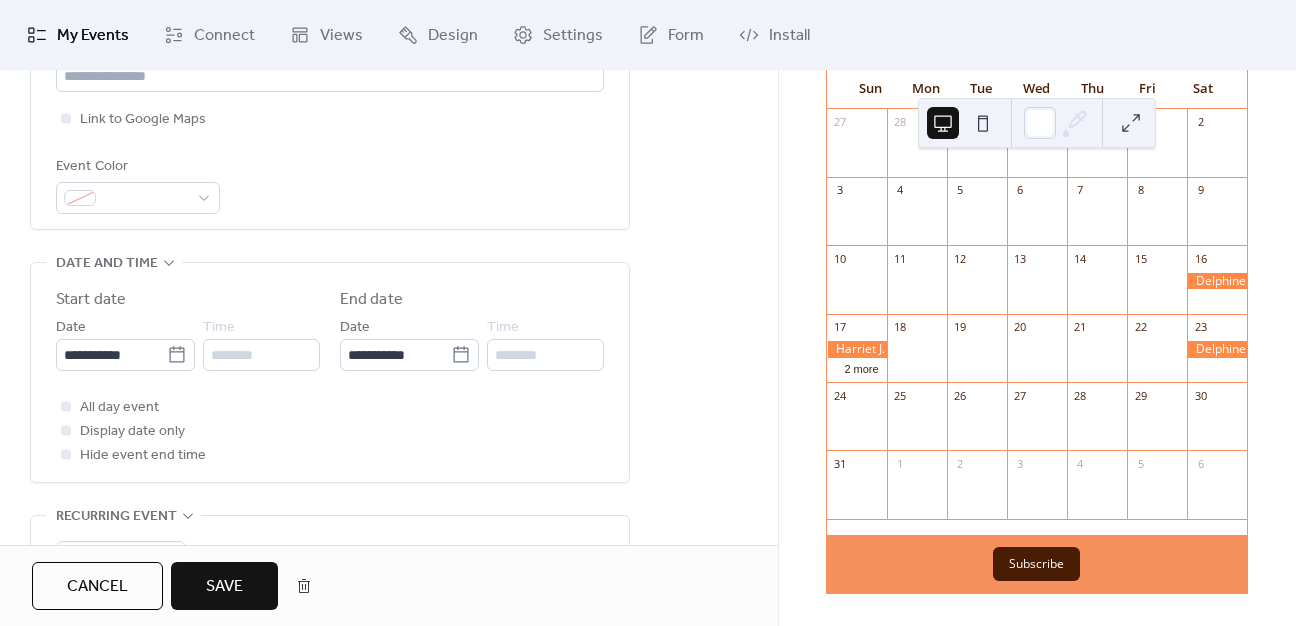 click on "Save" at bounding box center [224, 587] 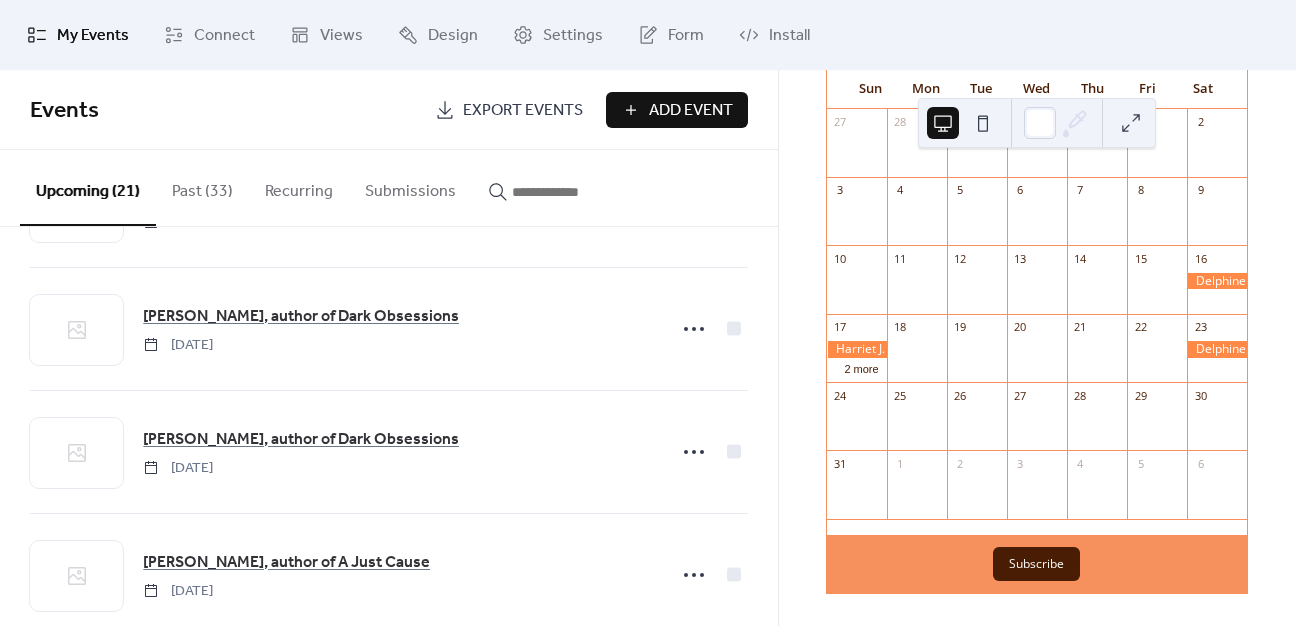 scroll, scrollTop: 1000, scrollLeft: 0, axis: vertical 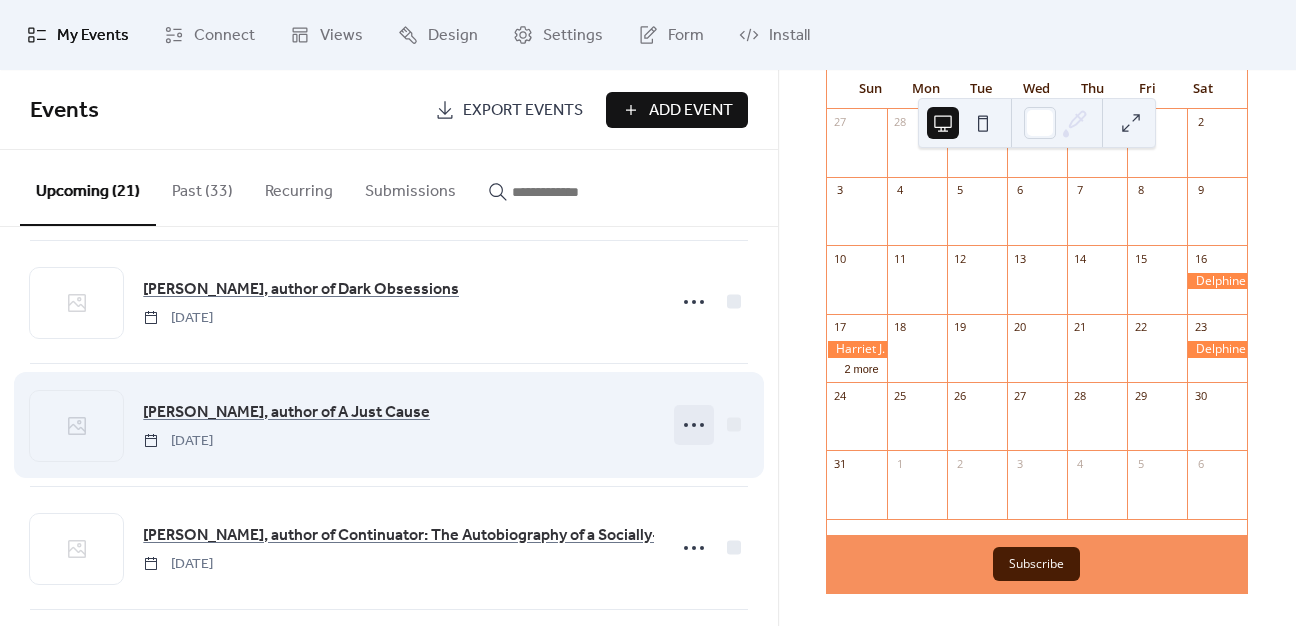 click 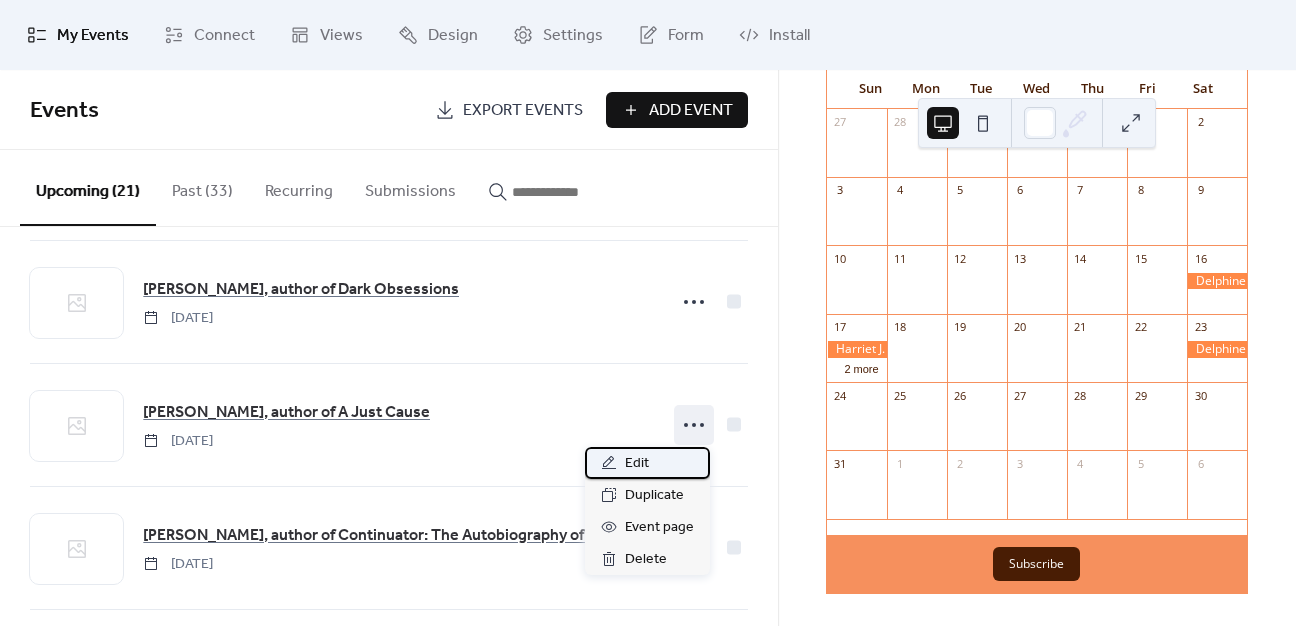 click on "Edit" at bounding box center [647, 463] 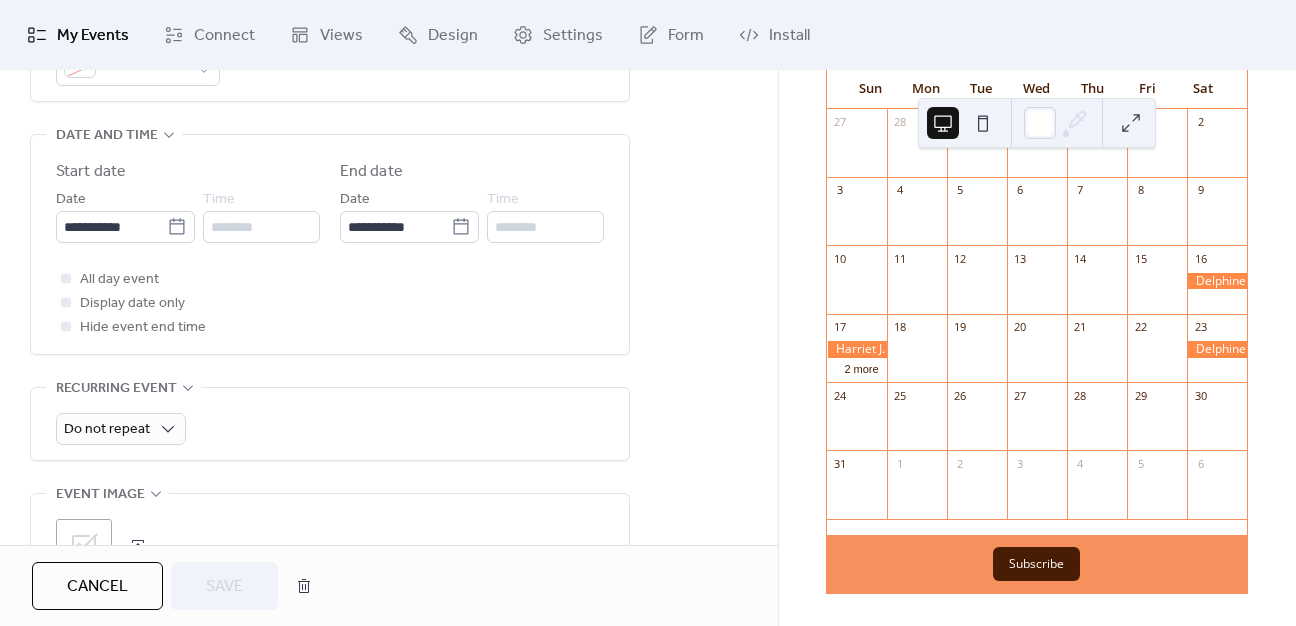 scroll, scrollTop: 700, scrollLeft: 0, axis: vertical 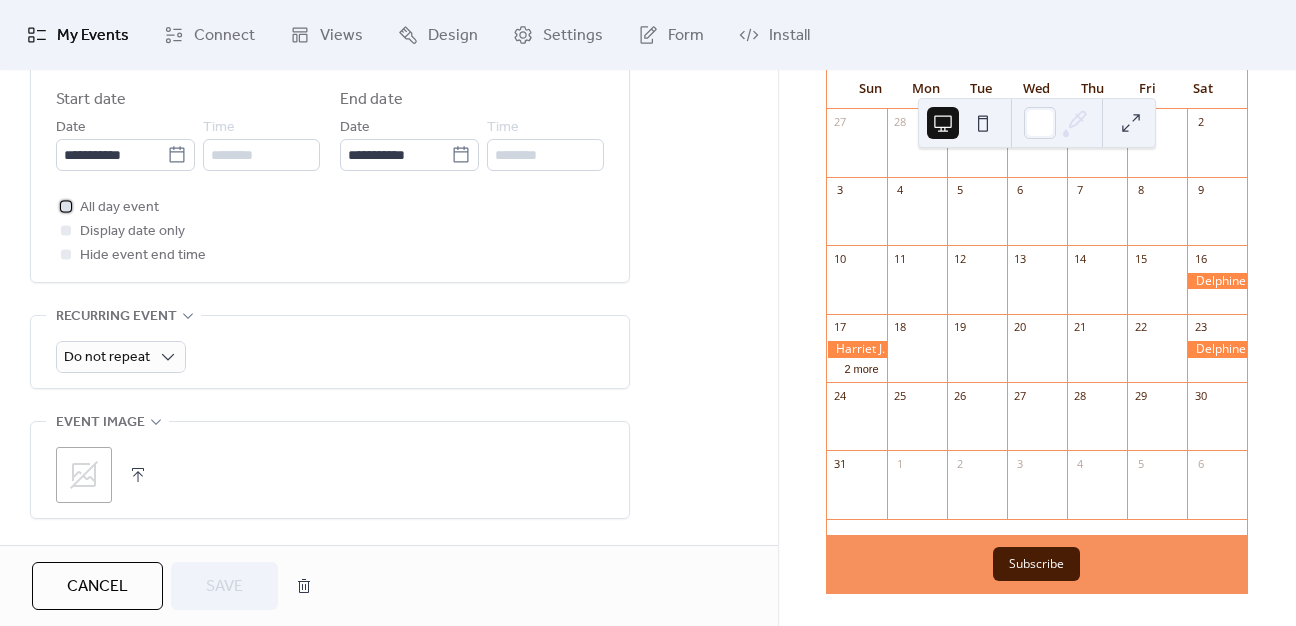 click 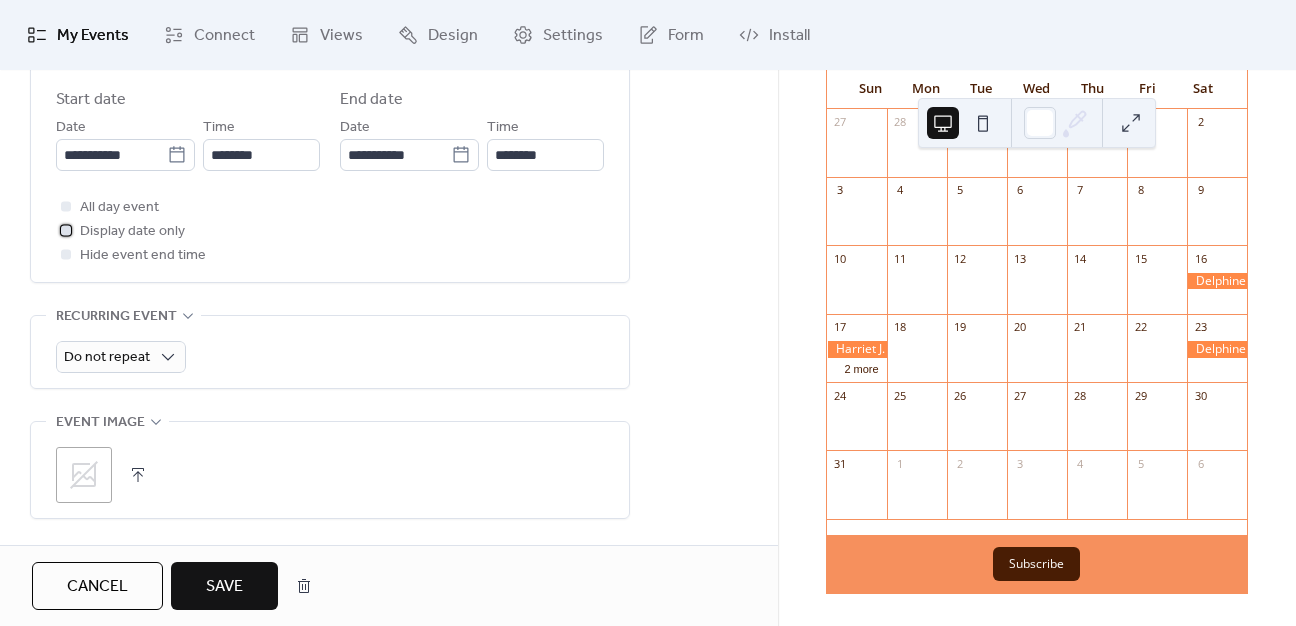 click at bounding box center [66, 230] 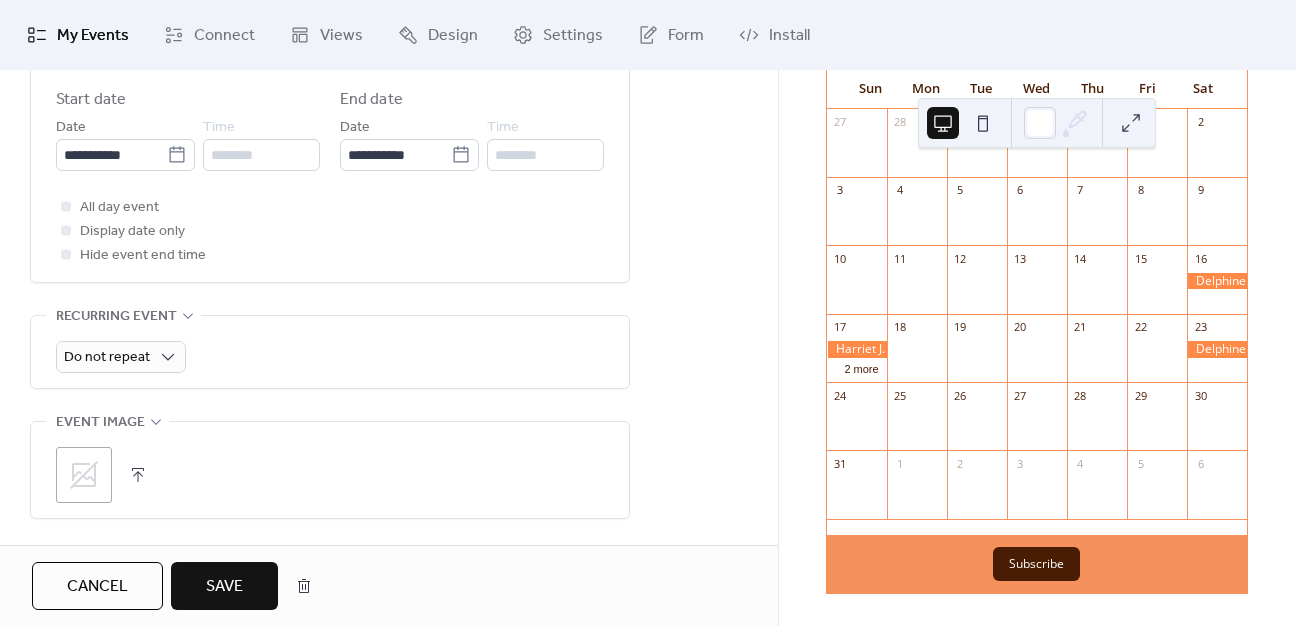 click on "Save" at bounding box center [224, 587] 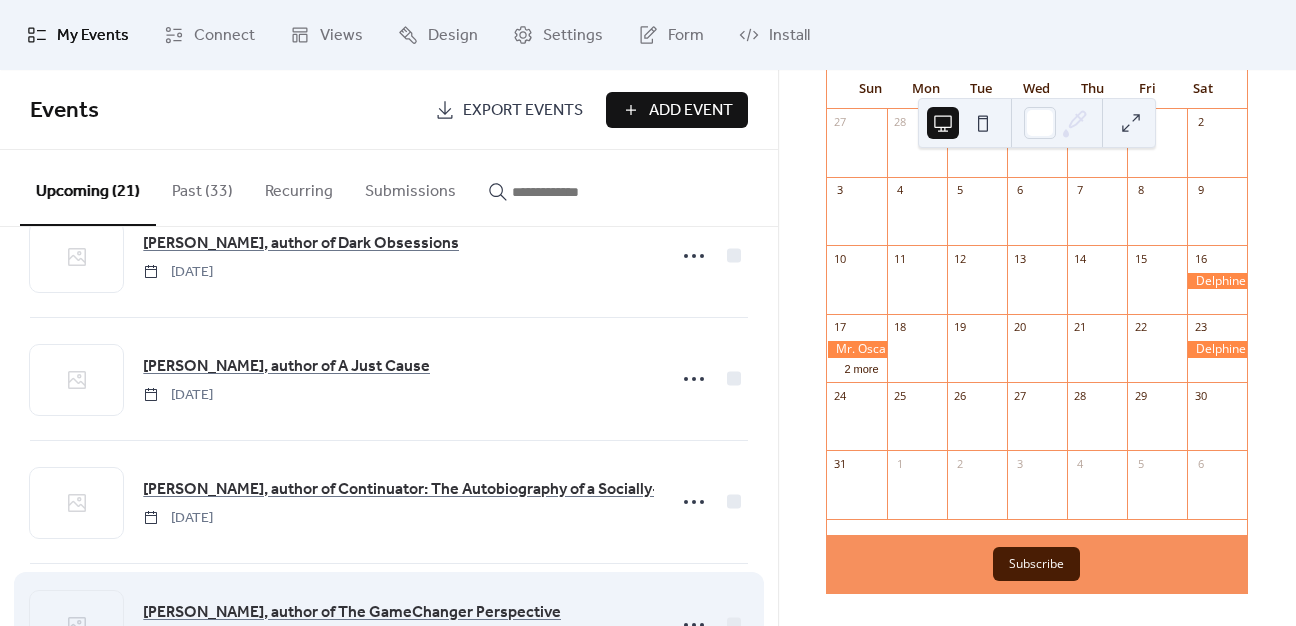 scroll, scrollTop: 1200, scrollLeft: 0, axis: vertical 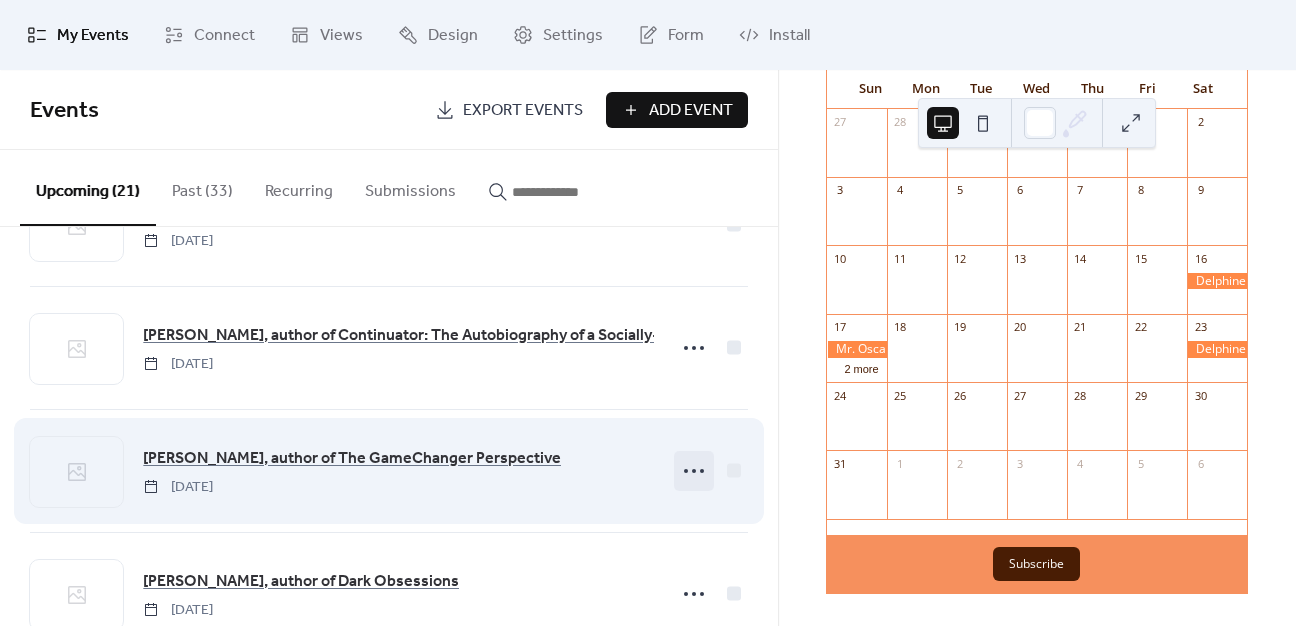 click 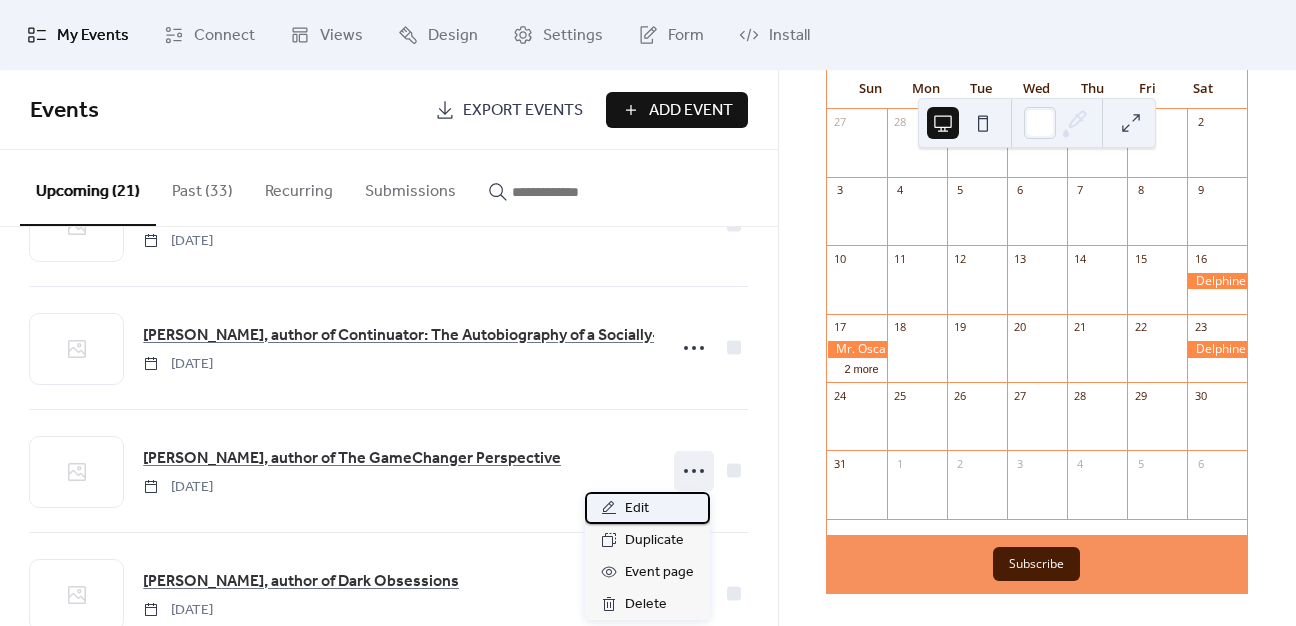 click on "Edit" at bounding box center (647, 508) 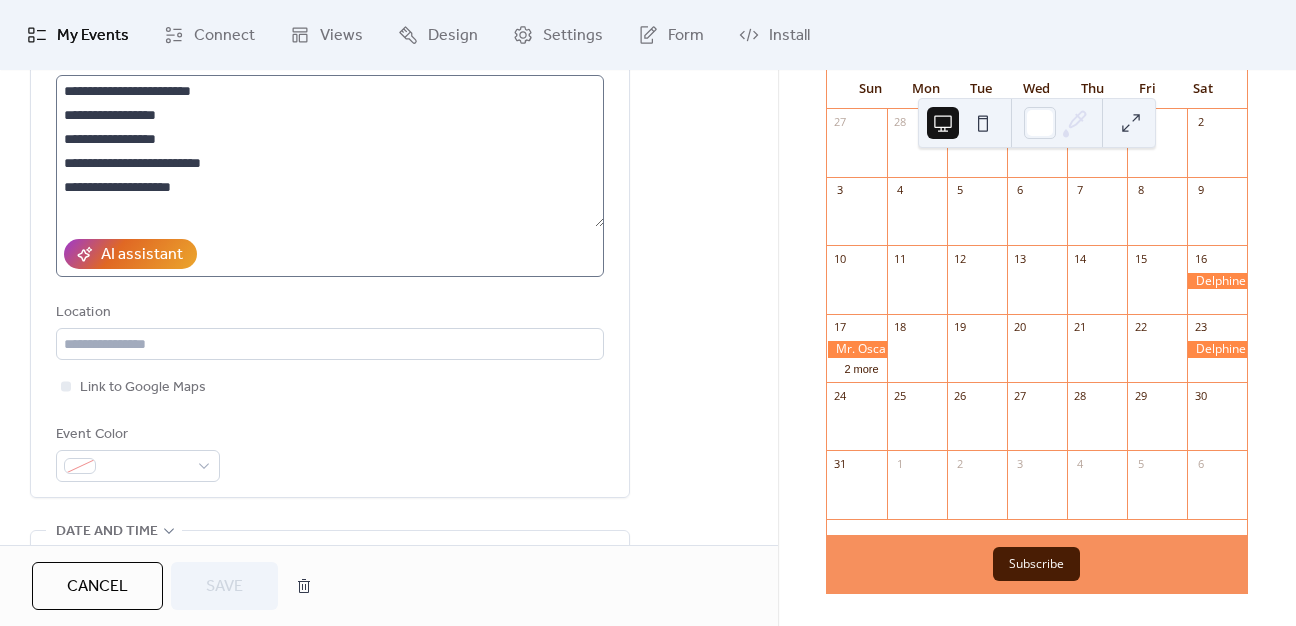 scroll, scrollTop: 600, scrollLeft: 0, axis: vertical 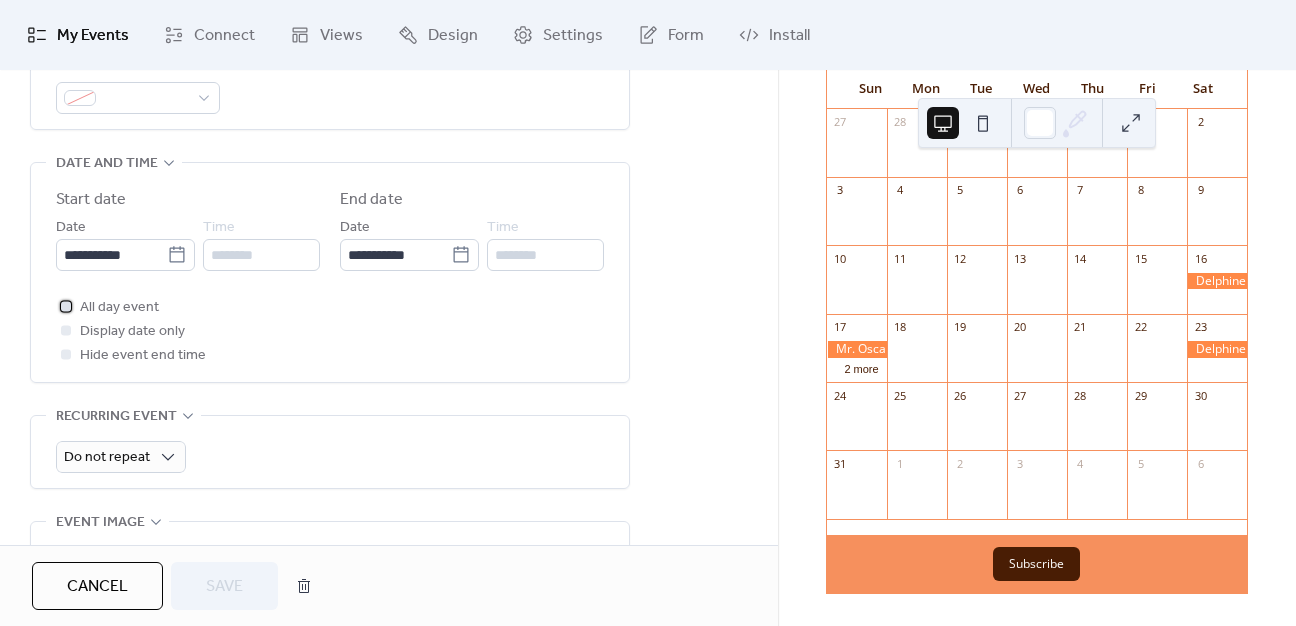 click at bounding box center [66, 306] 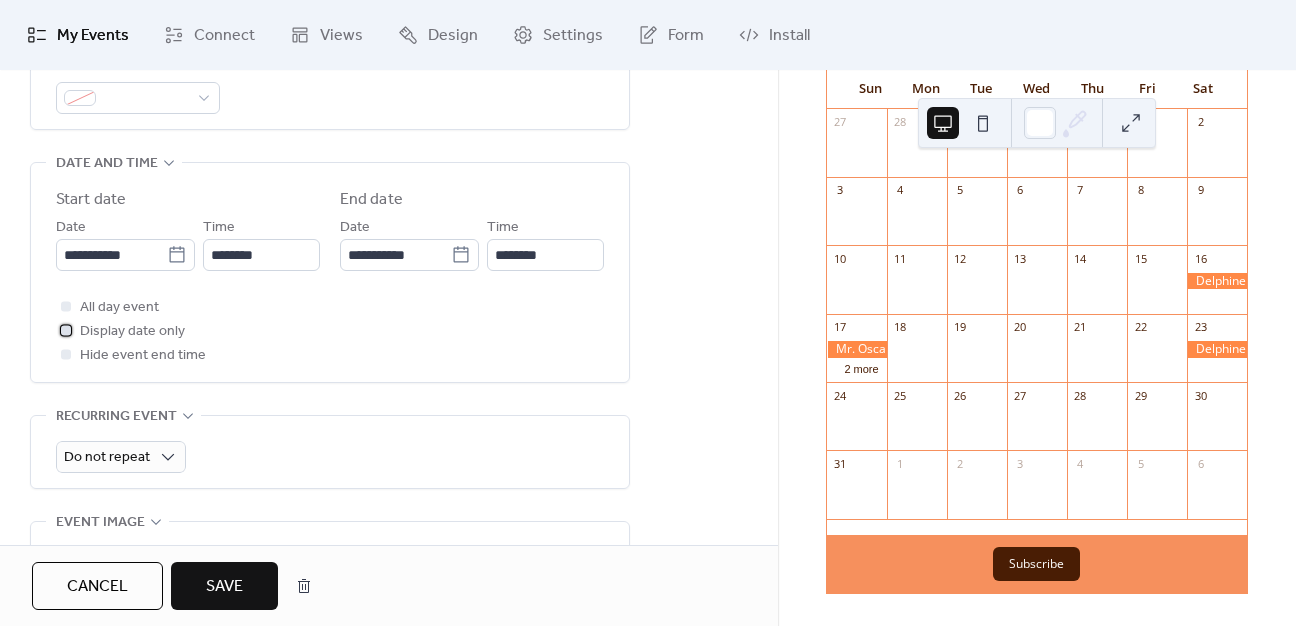 click at bounding box center [66, 330] 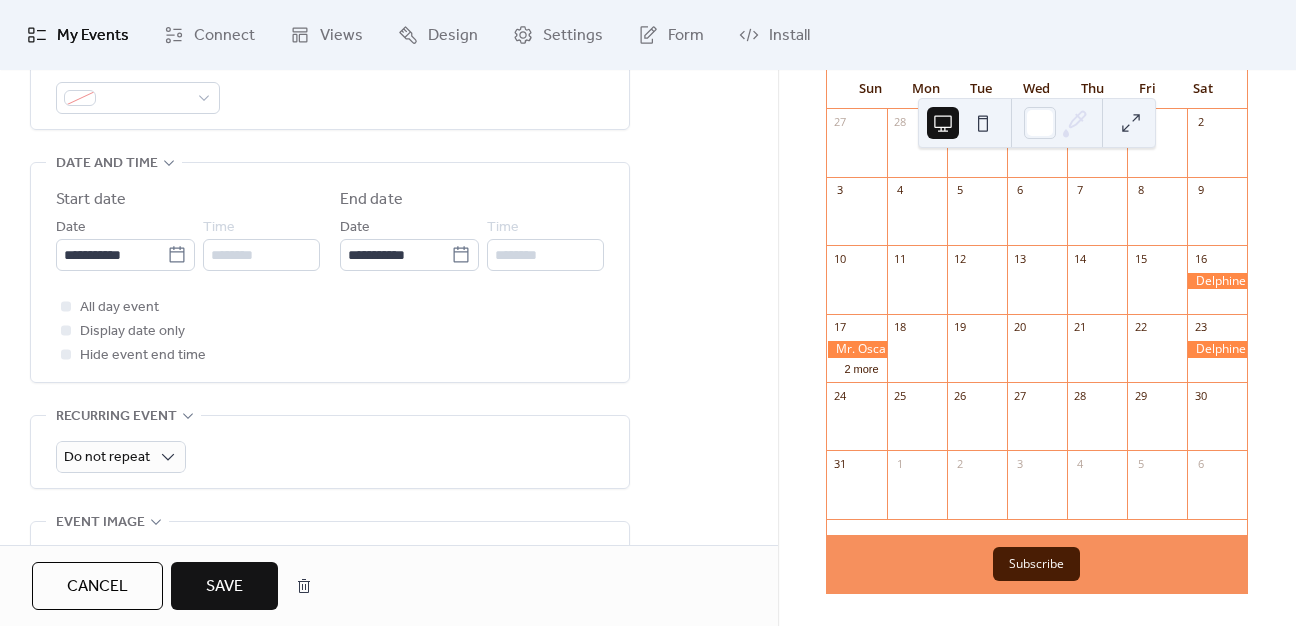 click on "Save" at bounding box center (224, 586) 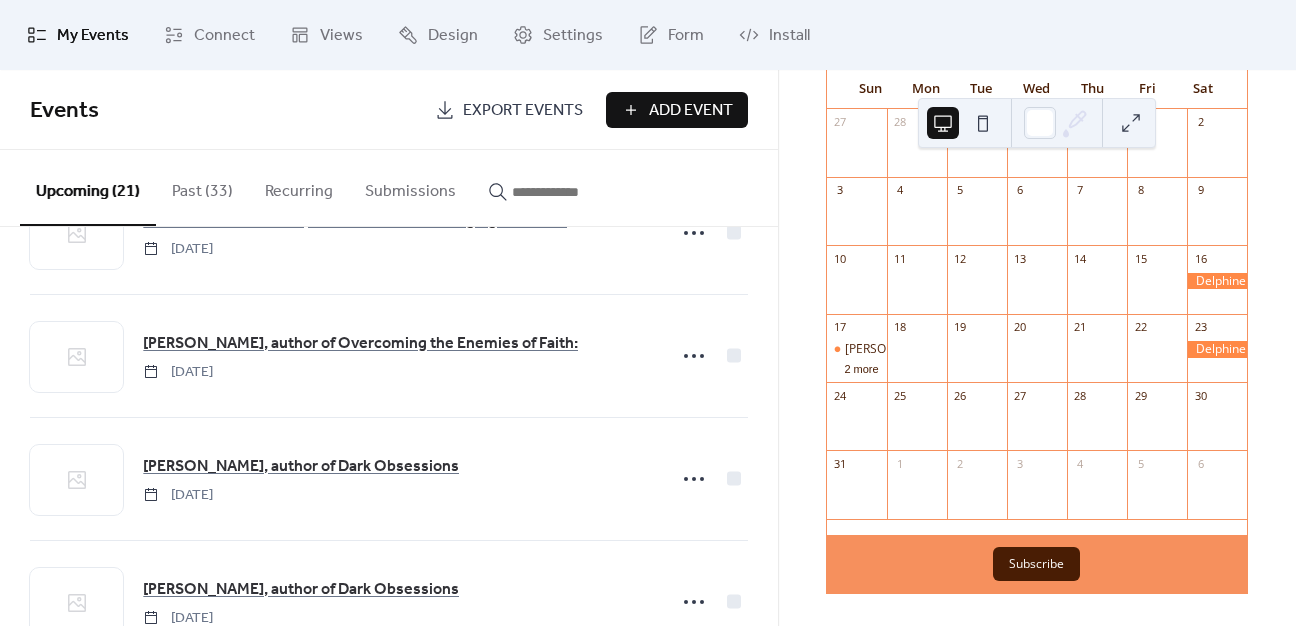 scroll, scrollTop: 1400, scrollLeft: 0, axis: vertical 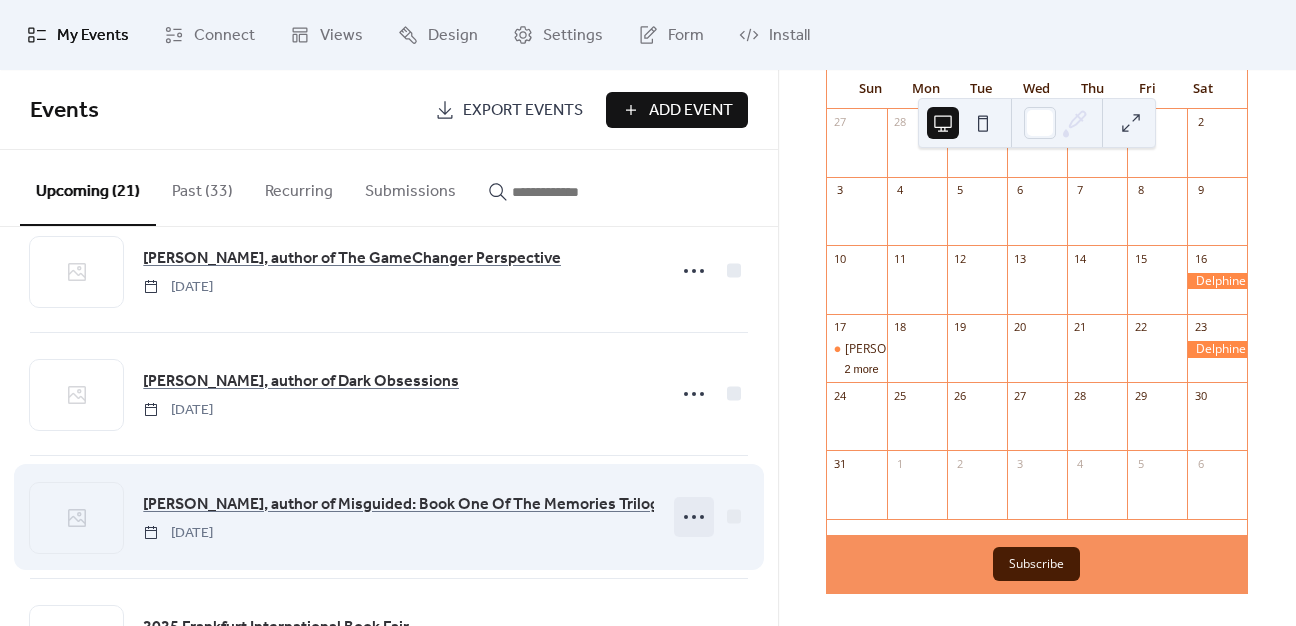 click 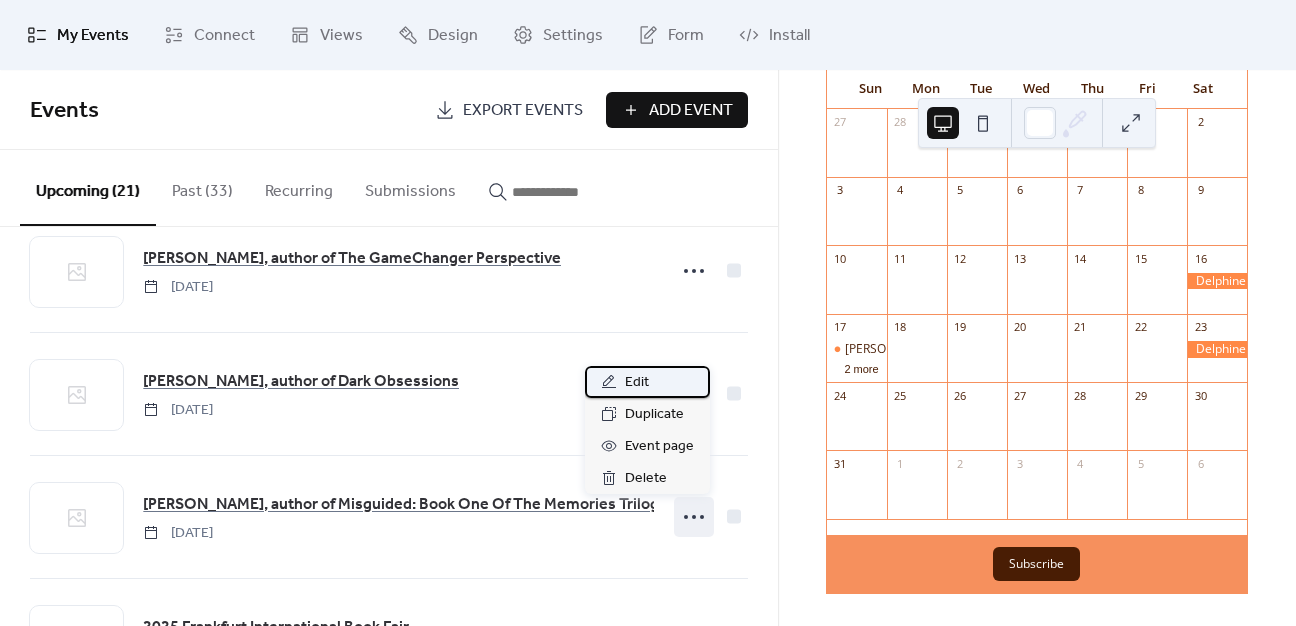 click on "Edit" at bounding box center (647, 382) 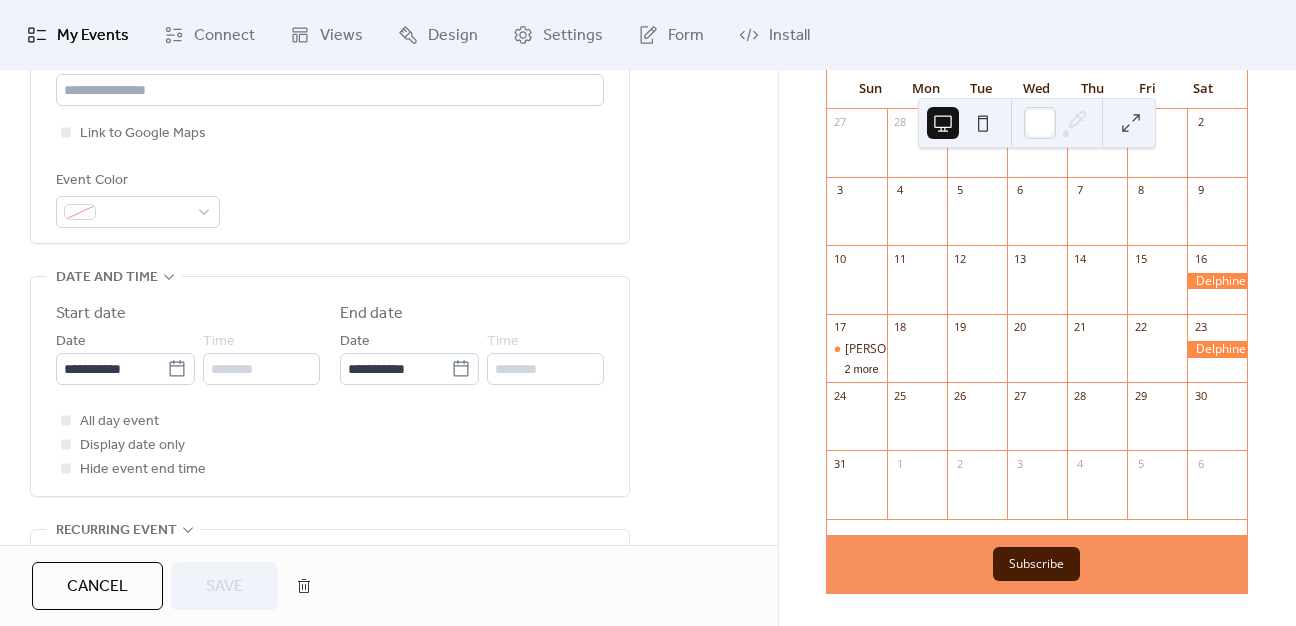 scroll, scrollTop: 600, scrollLeft: 0, axis: vertical 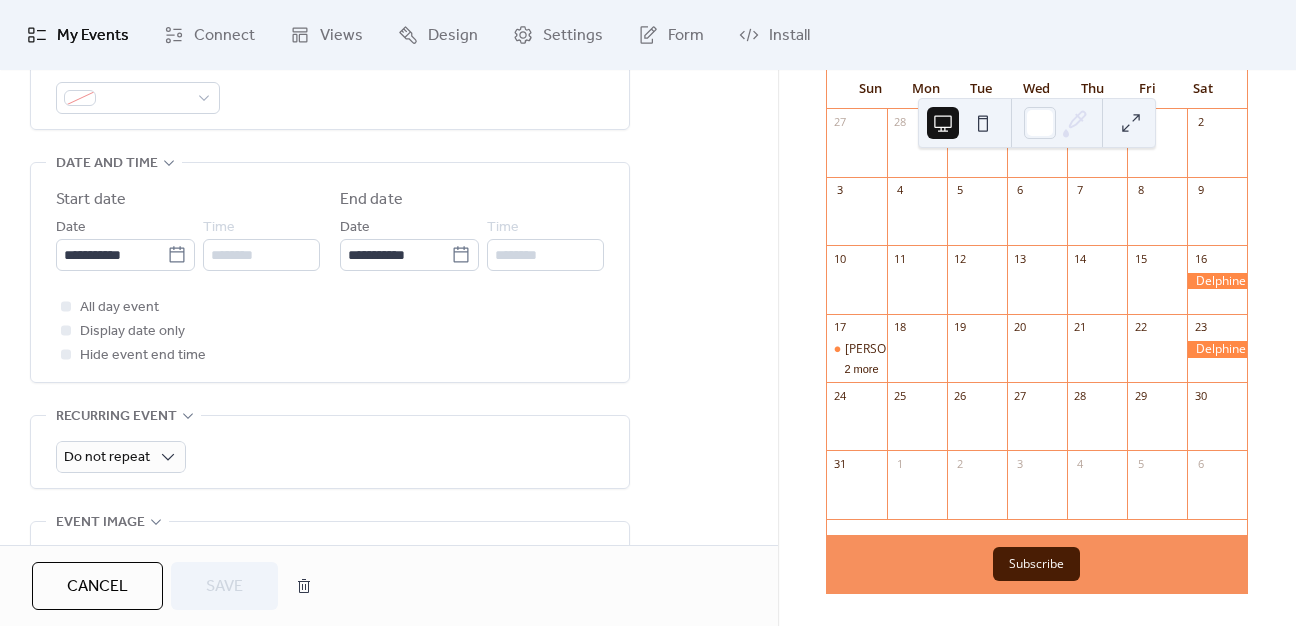 click at bounding box center (66, 330) 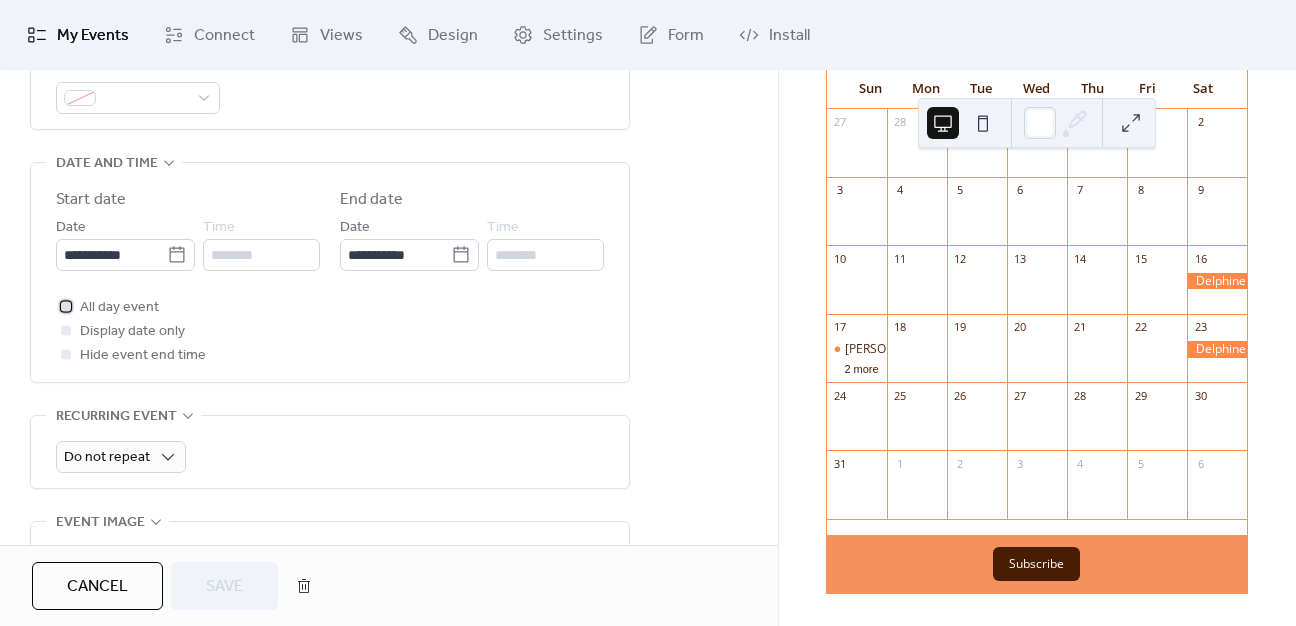 click at bounding box center [66, 306] 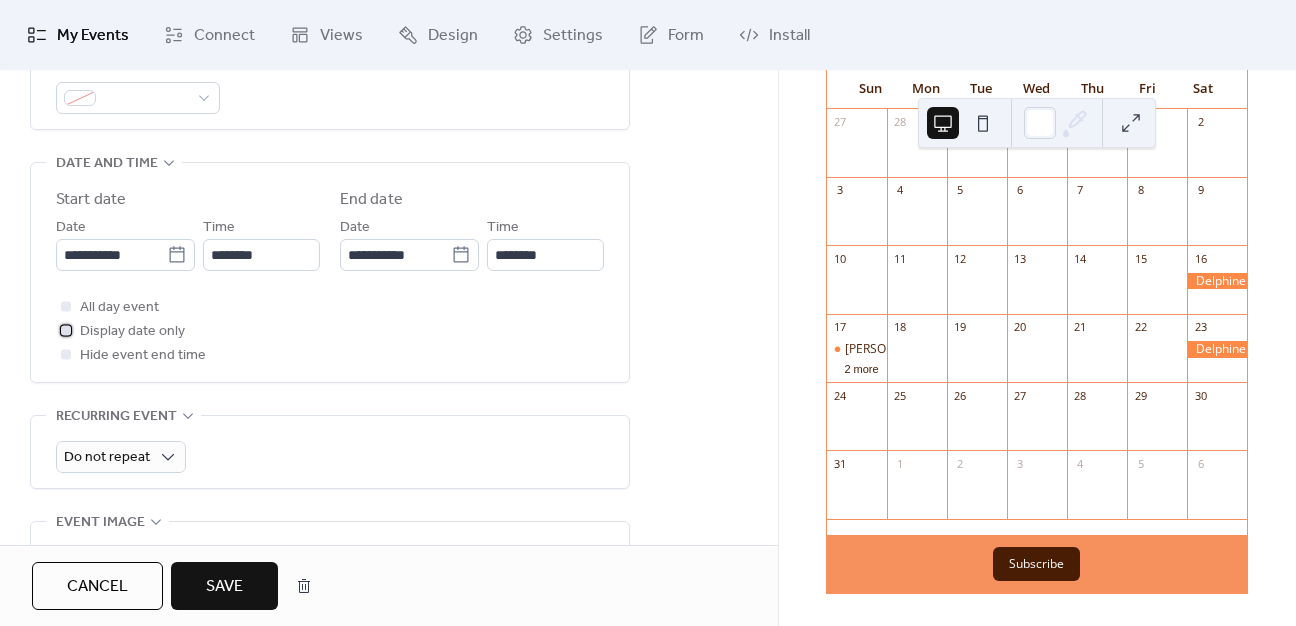 click at bounding box center (66, 330) 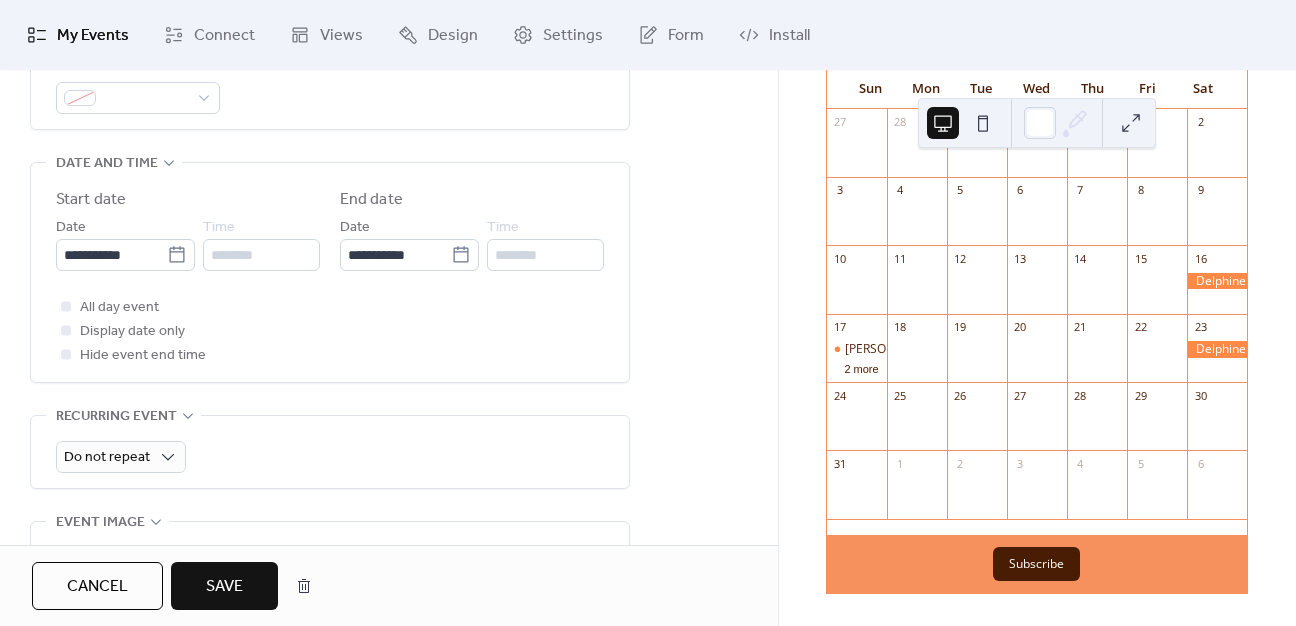 click on "Save" at bounding box center (224, 586) 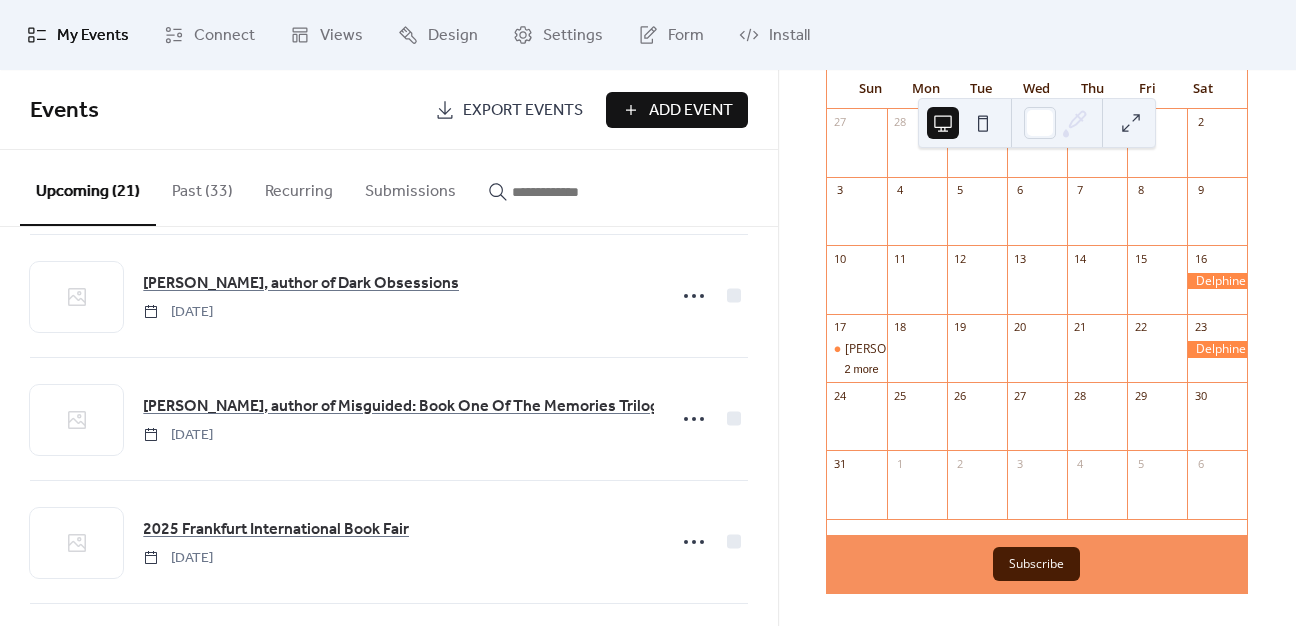 scroll, scrollTop: 1700, scrollLeft: 0, axis: vertical 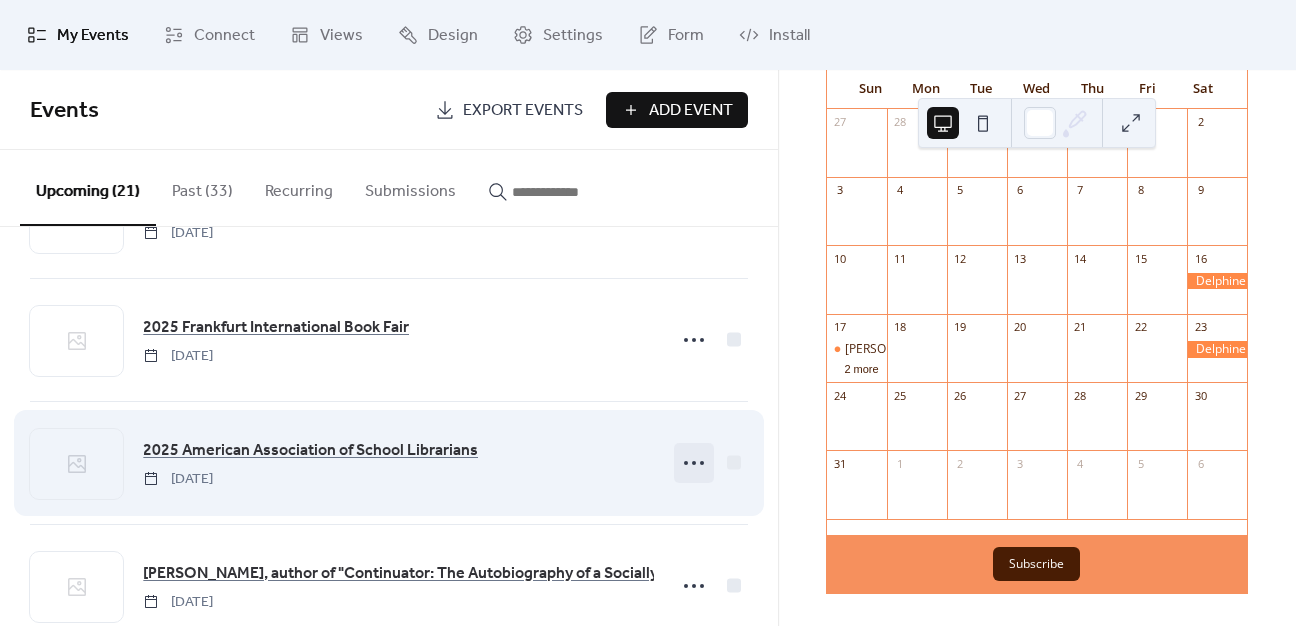 click 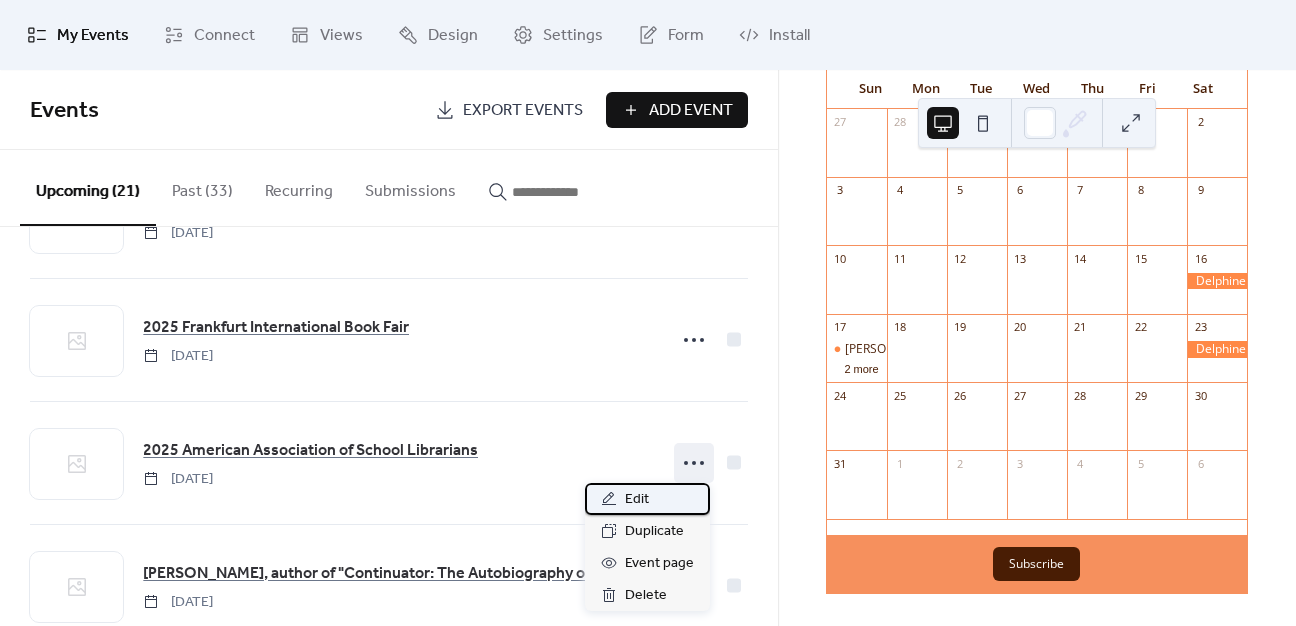 click 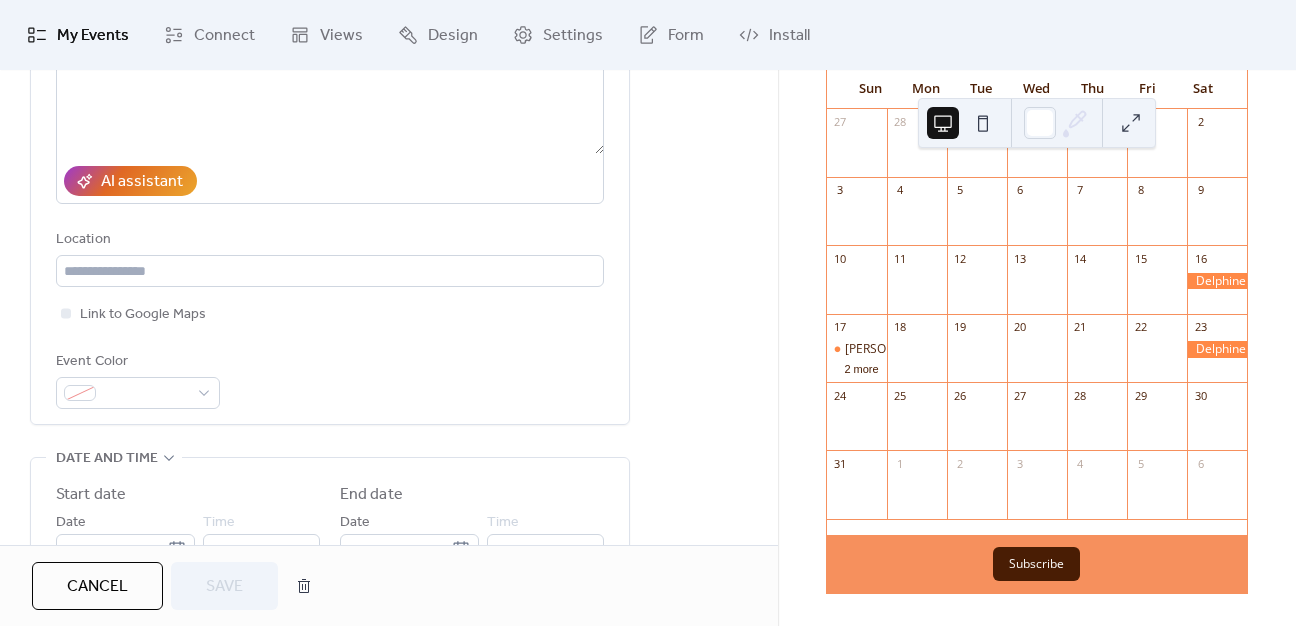scroll, scrollTop: 700, scrollLeft: 0, axis: vertical 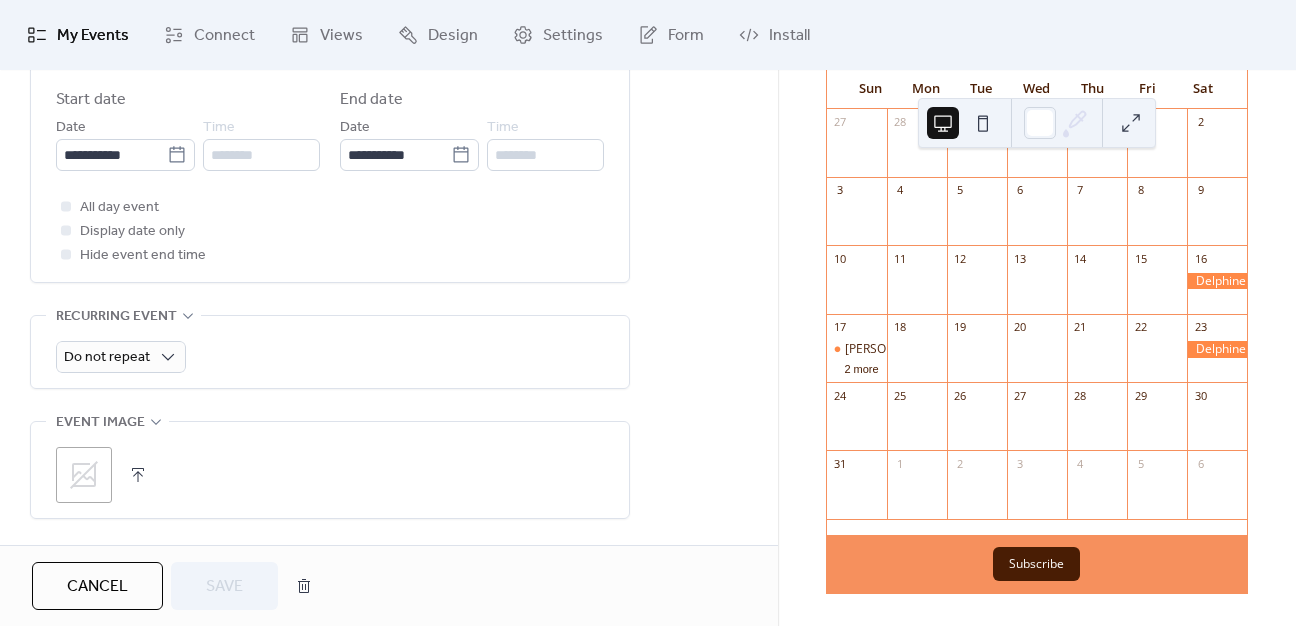 click at bounding box center [66, 230] 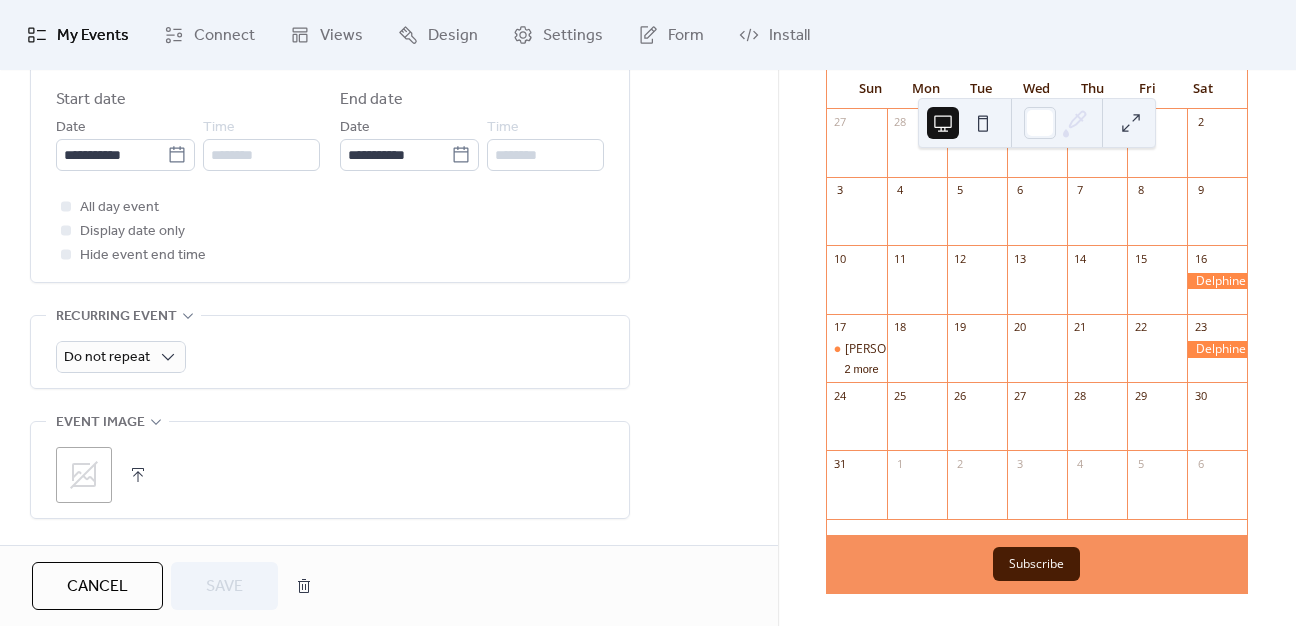 click at bounding box center [66, 230] 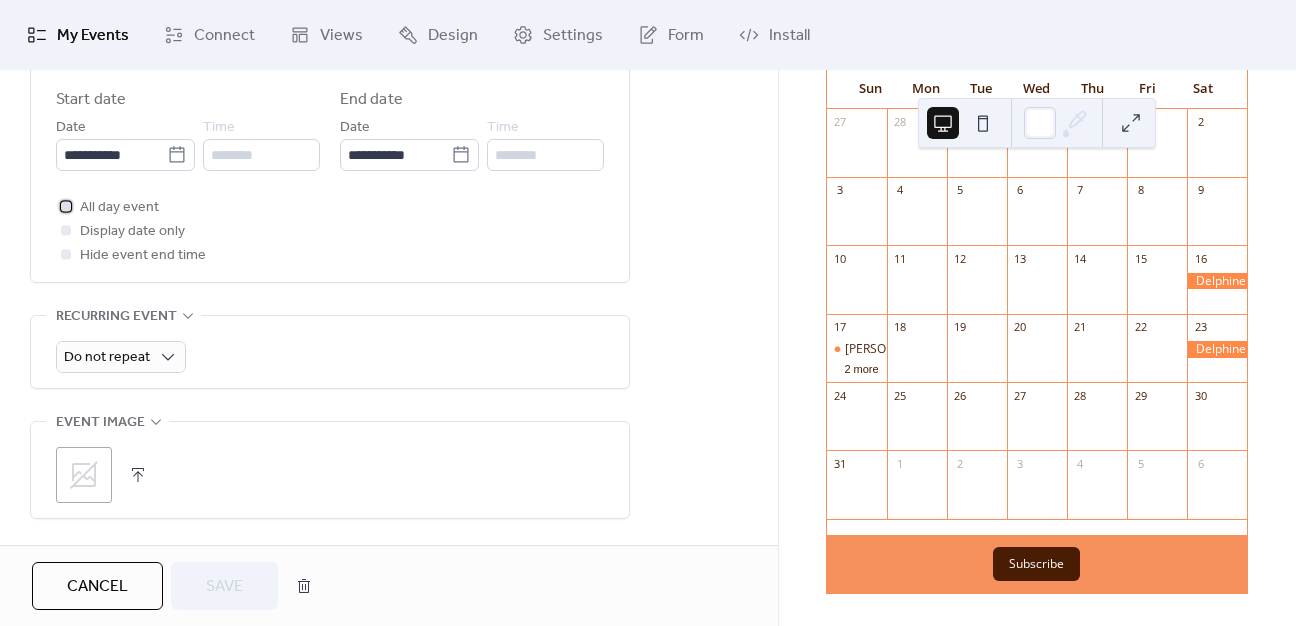 click at bounding box center (66, 206) 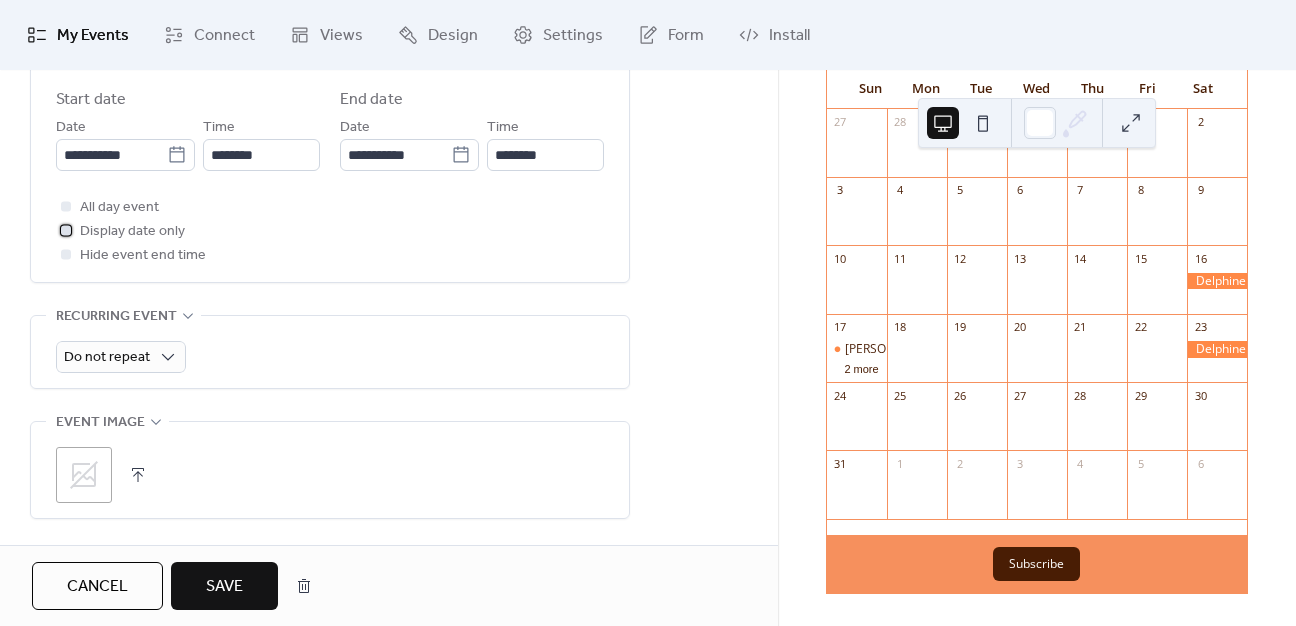 click at bounding box center (66, 230) 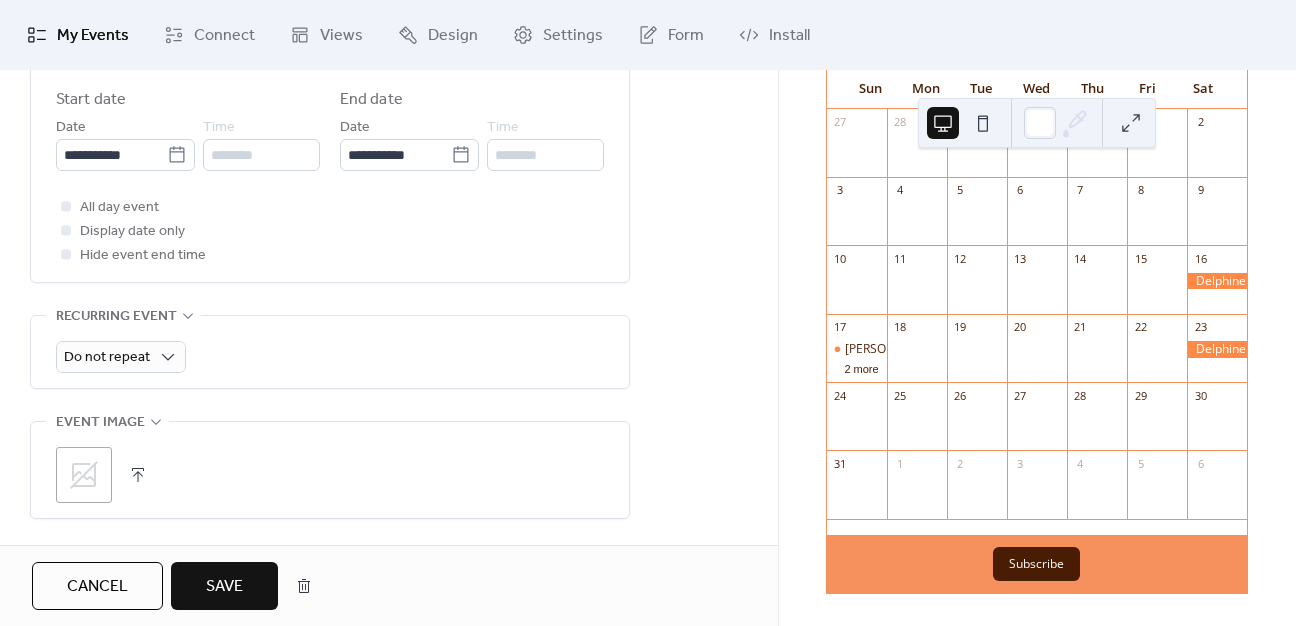 click on "Save" at bounding box center (224, 586) 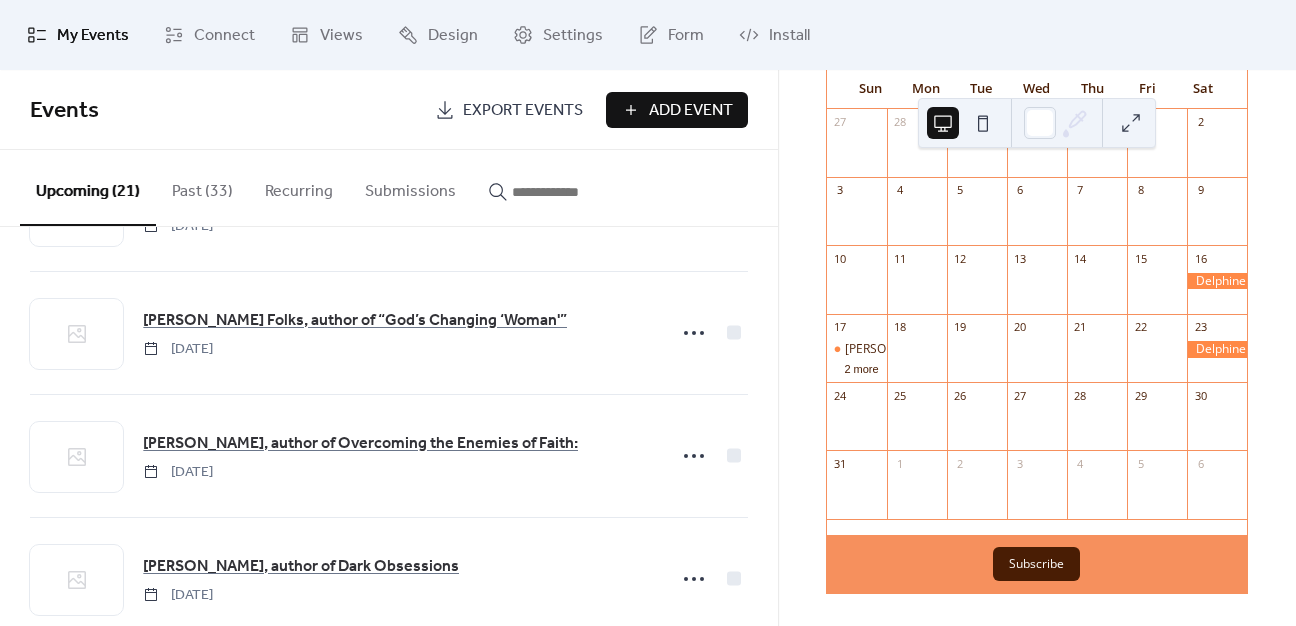 scroll, scrollTop: 1300, scrollLeft: 0, axis: vertical 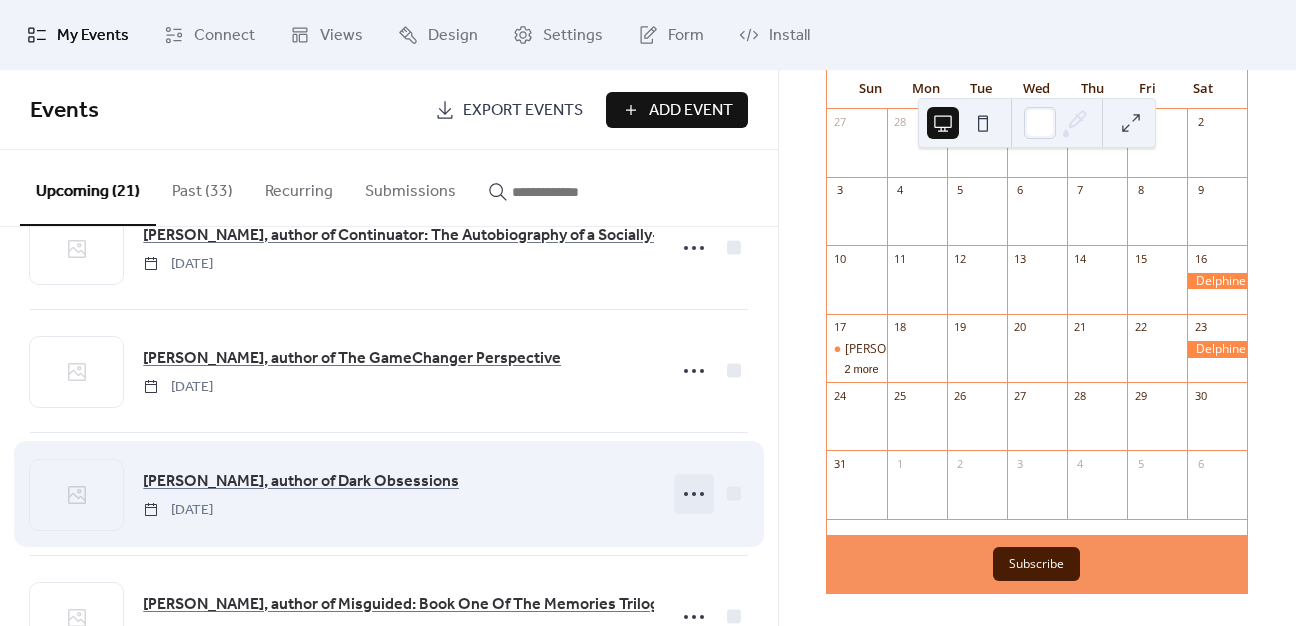 click 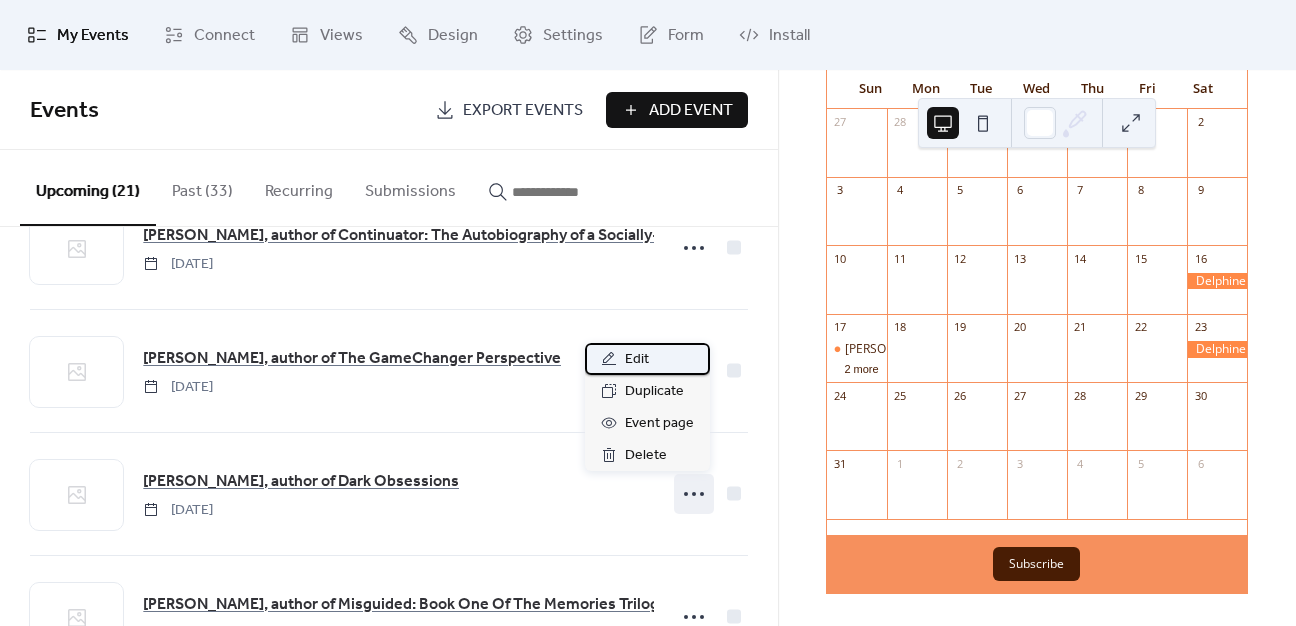 click on "Edit" at bounding box center (637, 360) 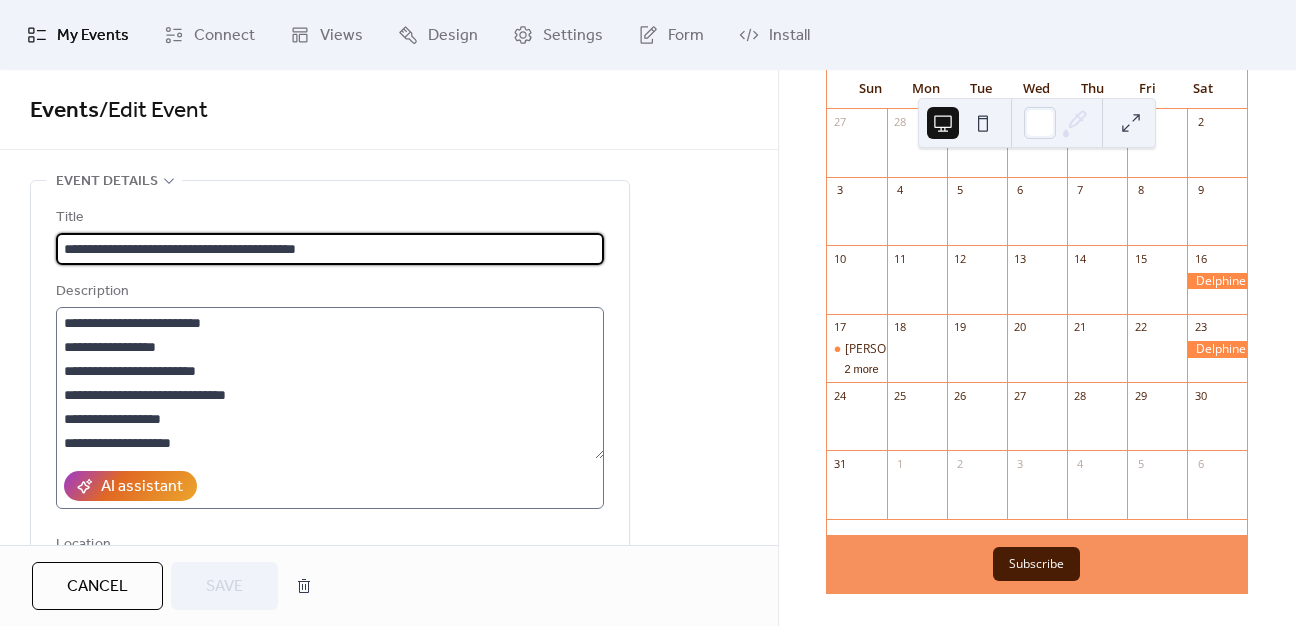 scroll, scrollTop: 48, scrollLeft: 0, axis: vertical 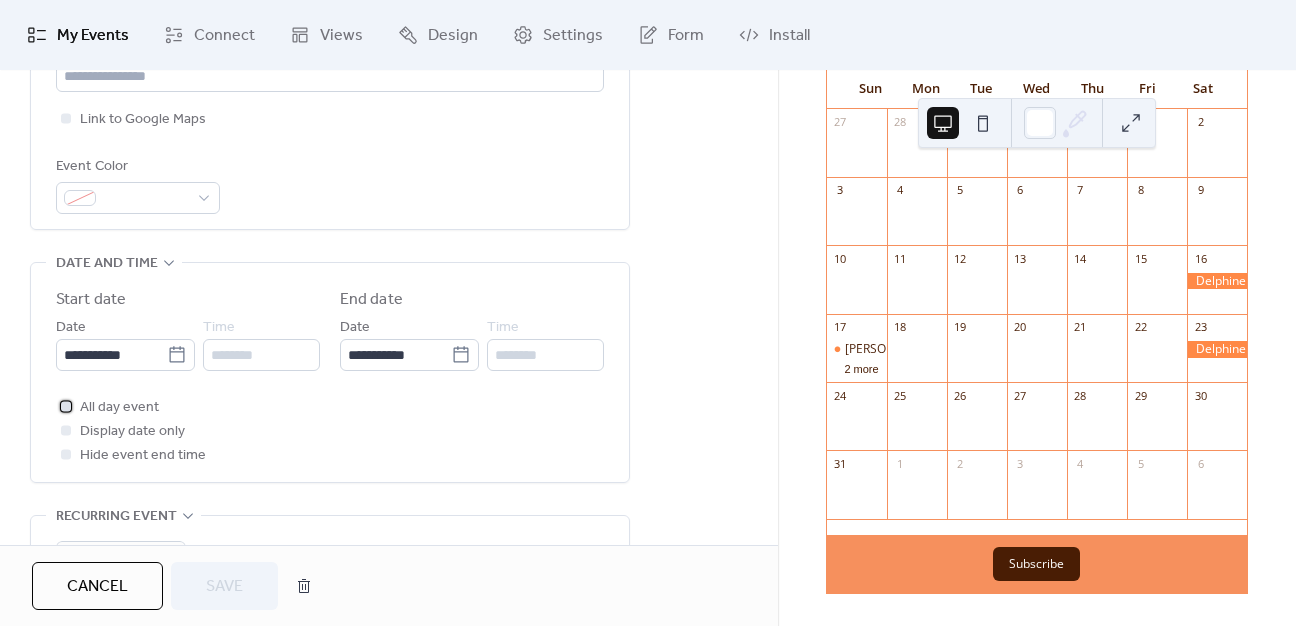 click at bounding box center (66, 406) 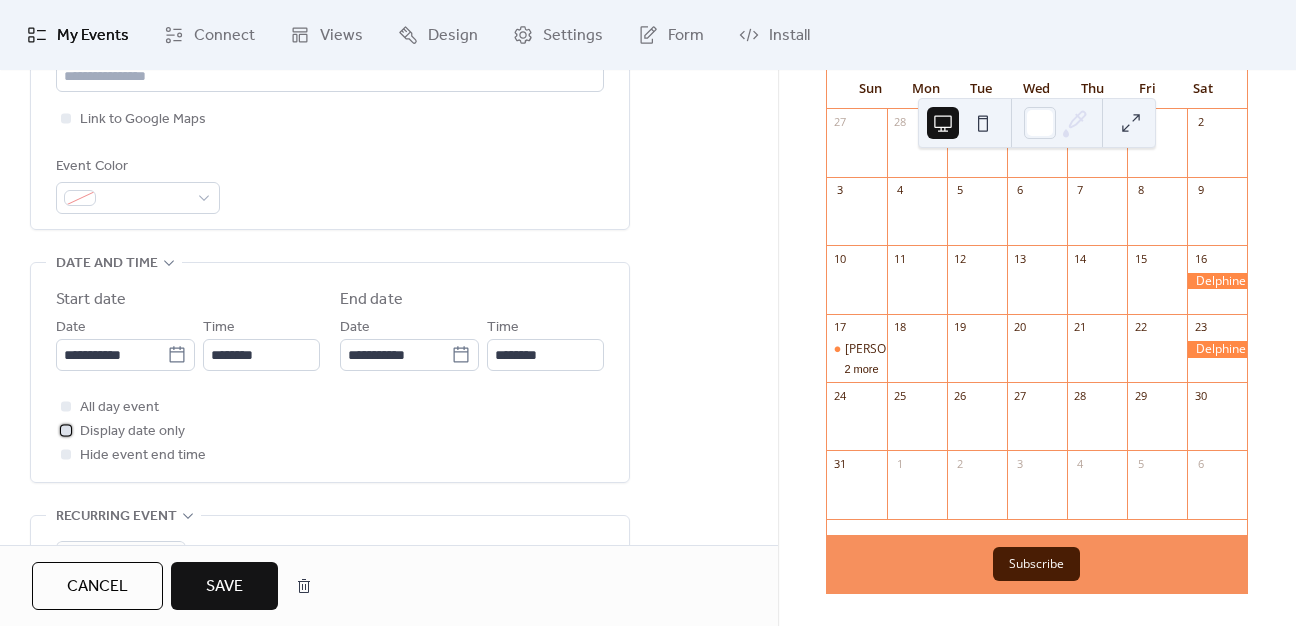 click at bounding box center [66, 430] 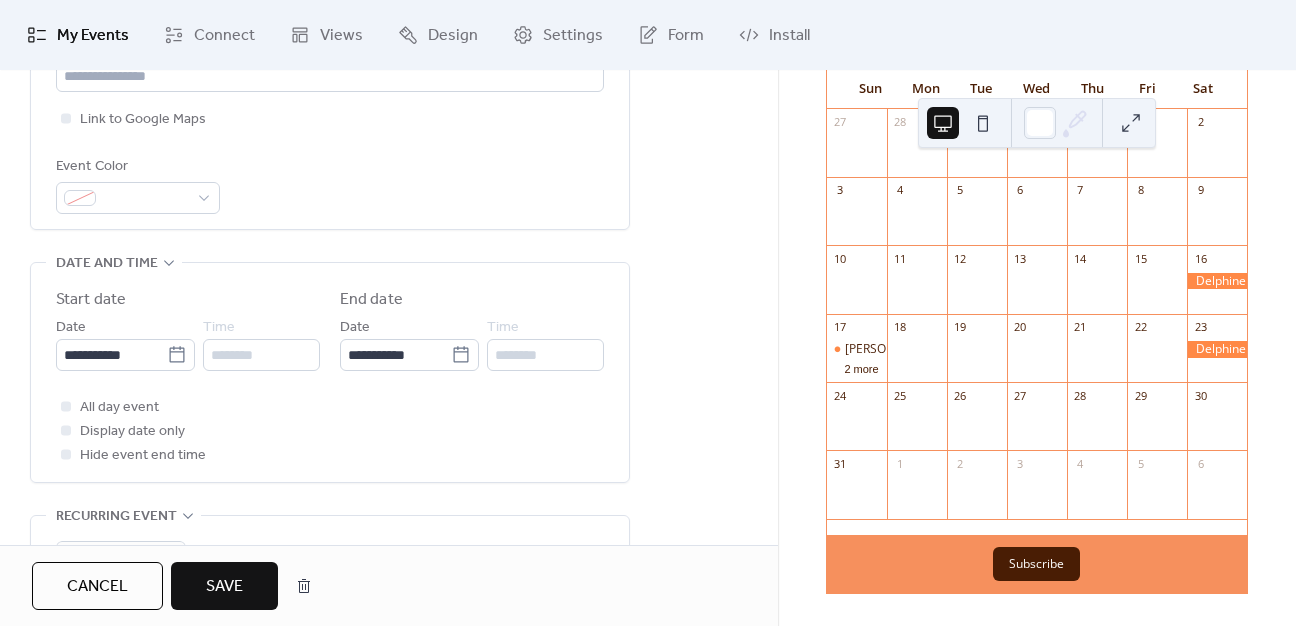 click on "Save" at bounding box center [224, 587] 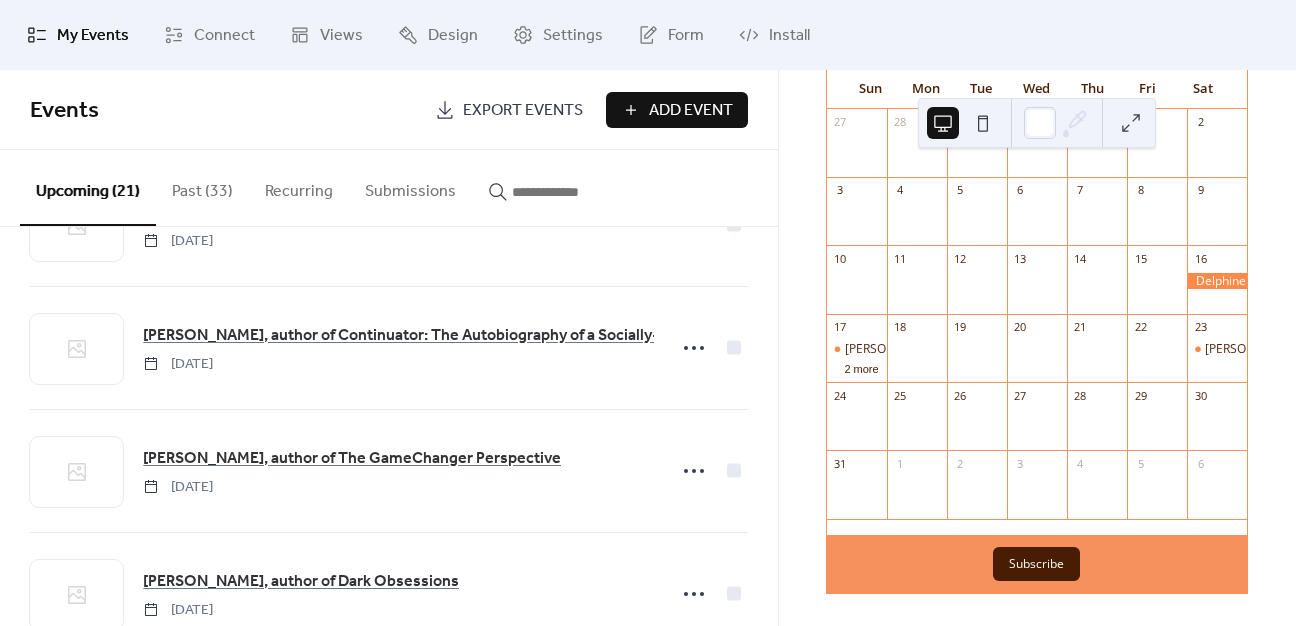 scroll, scrollTop: 1600, scrollLeft: 0, axis: vertical 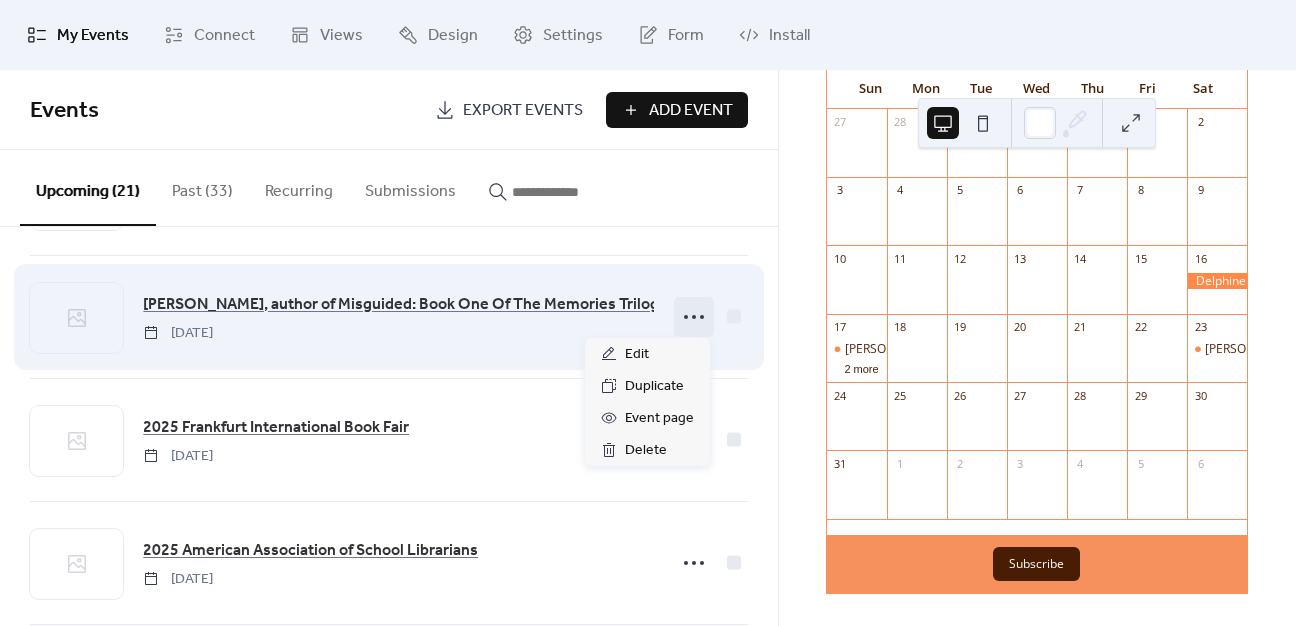 click 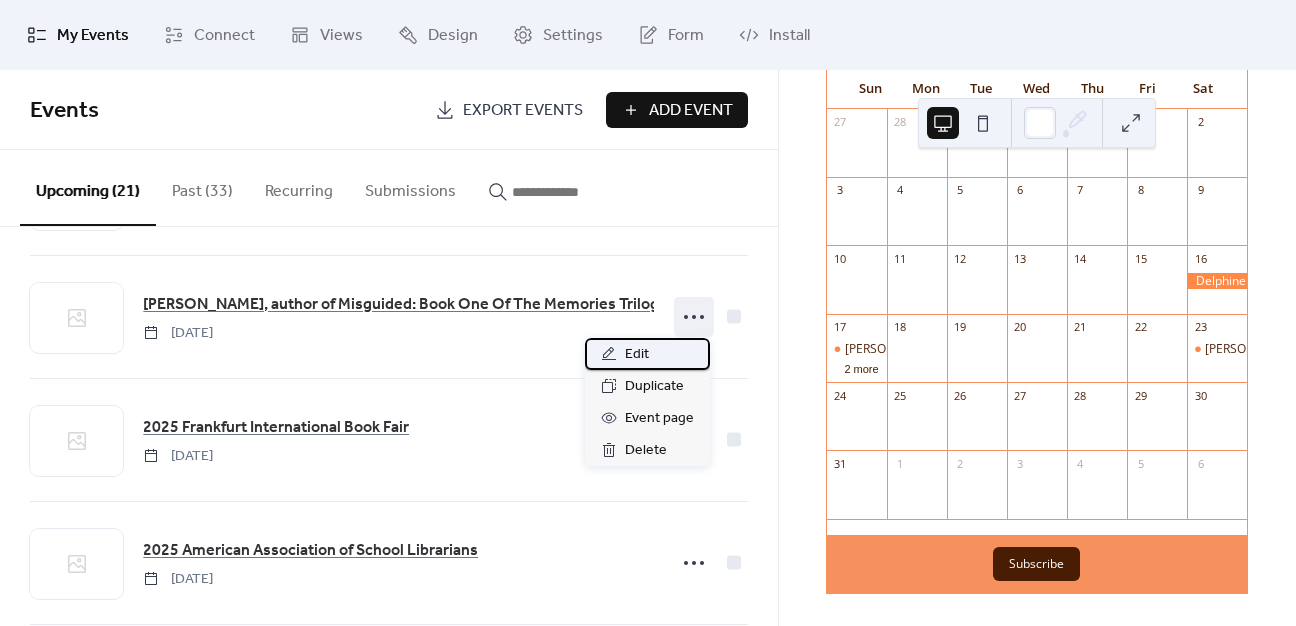 click on "Edit" at bounding box center [647, 354] 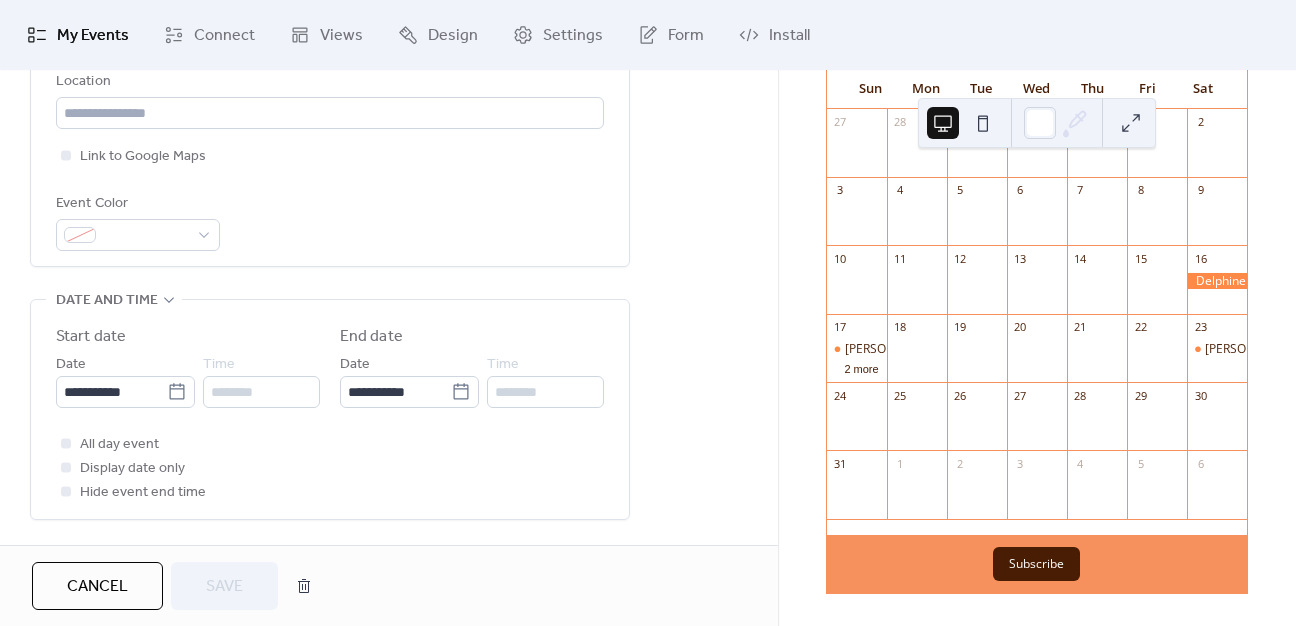 scroll, scrollTop: 600, scrollLeft: 0, axis: vertical 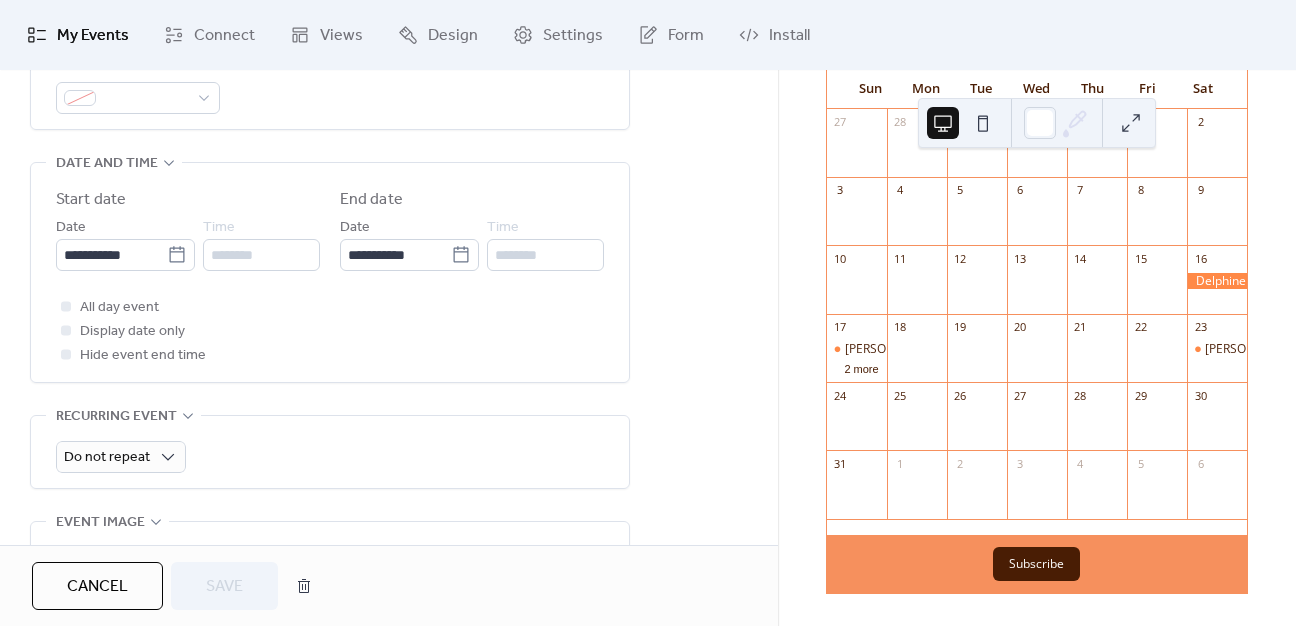 drag, startPoint x: 98, startPoint y: 610, endPoint x: 96, endPoint y: 600, distance: 10.198039 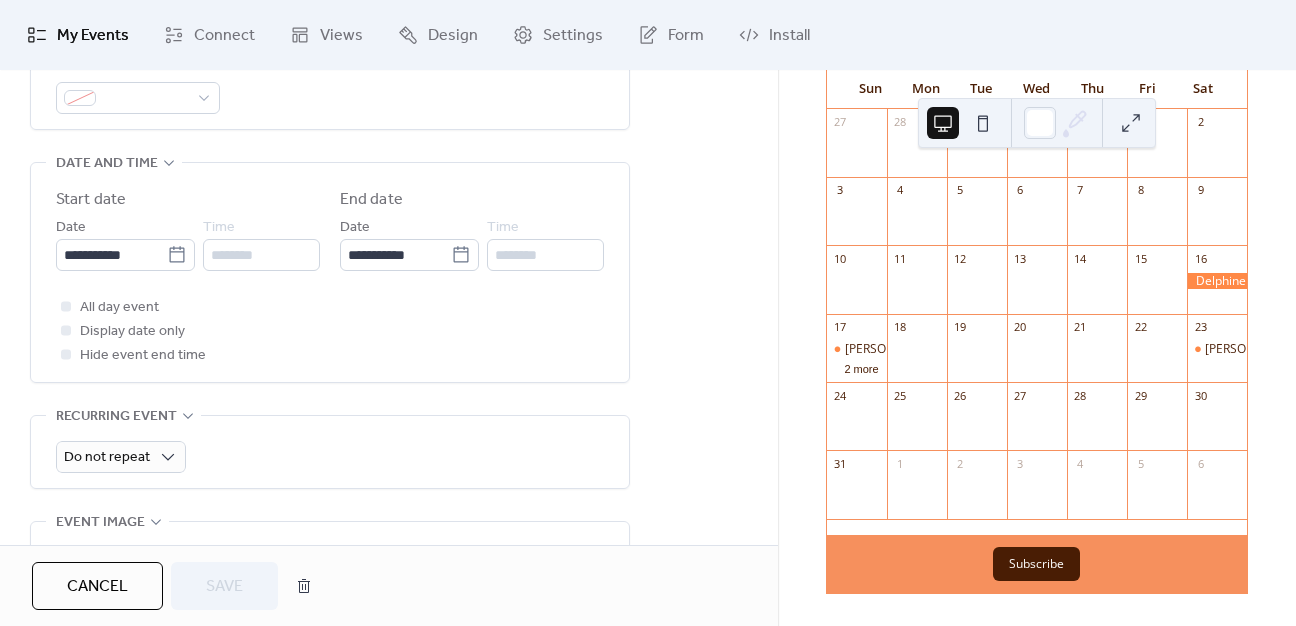 click on "Cancel" at bounding box center (97, 587) 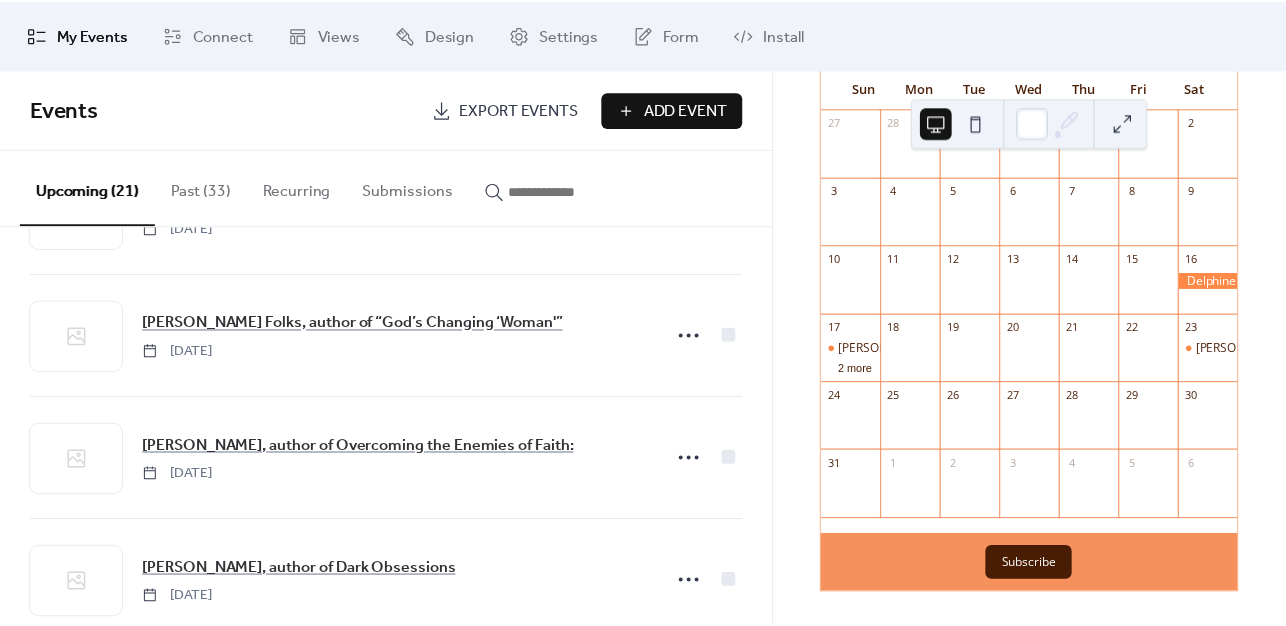 scroll, scrollTop: 600, scrollLeft: 0, axis: vertical 